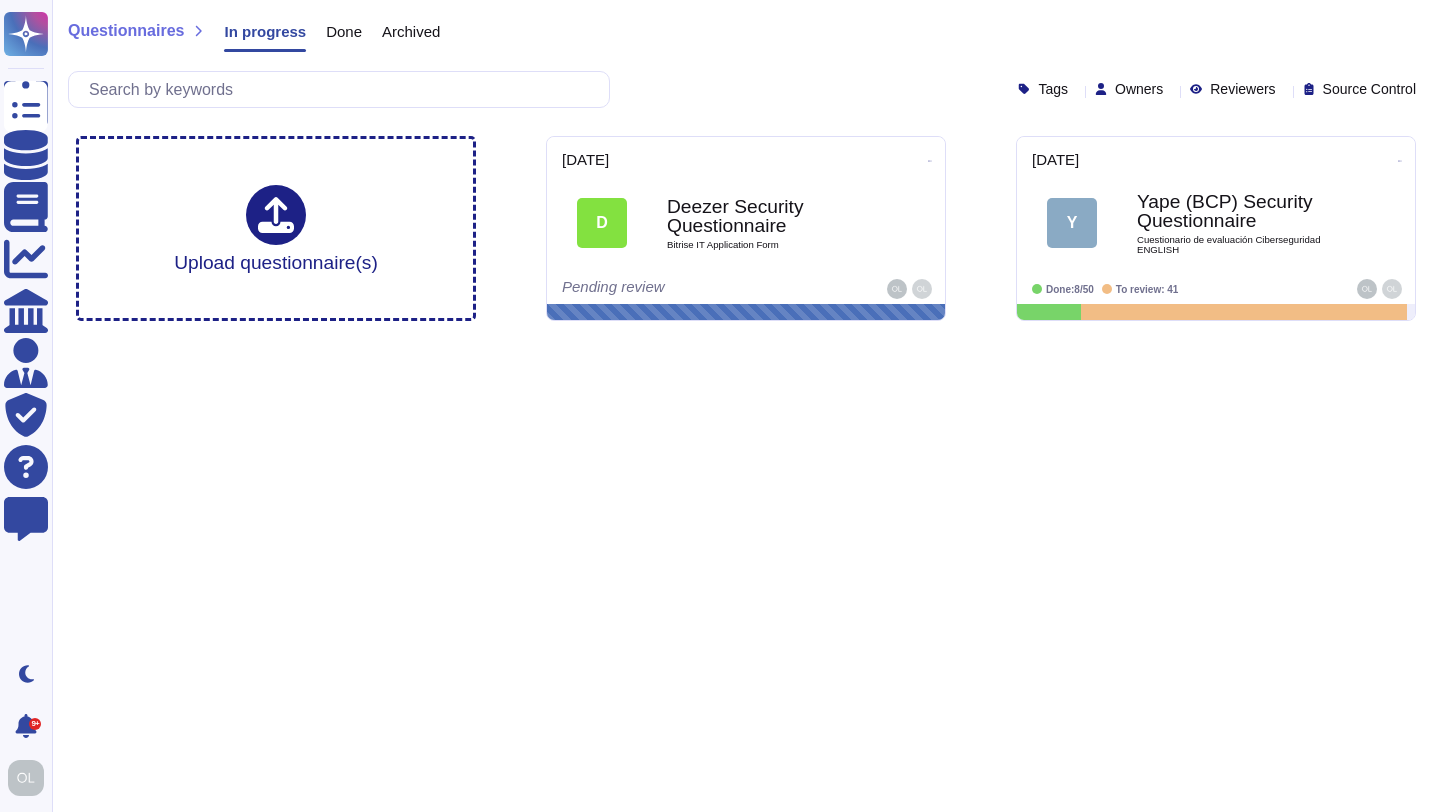 scroll, scrollTop: 0, scrollLeft: 0, axis: both 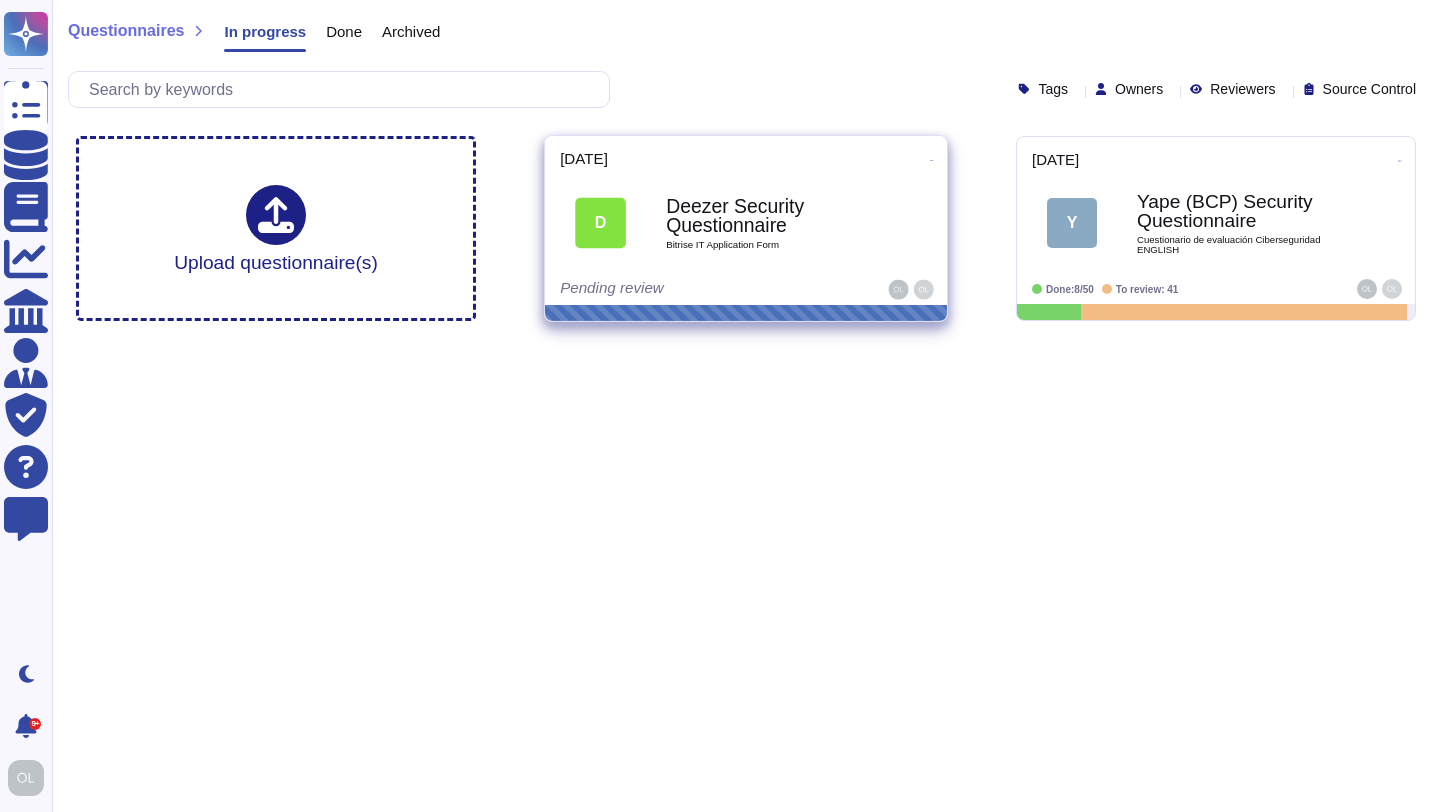 click on "Deezer Security Questionnaire" at bounding box center [767, 215] 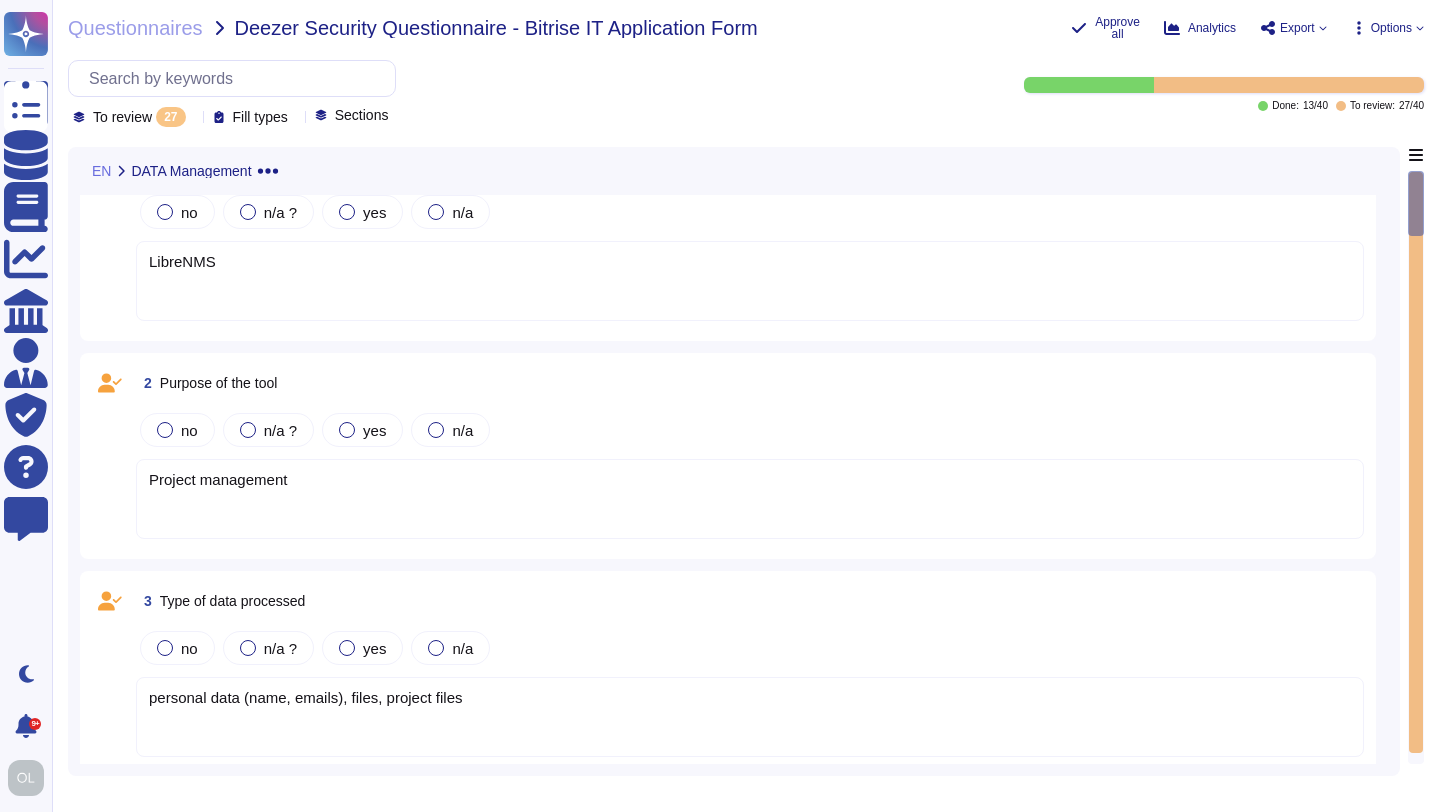 scroll, scrollTop: 67, scrollLeft: 0, axis: vertical 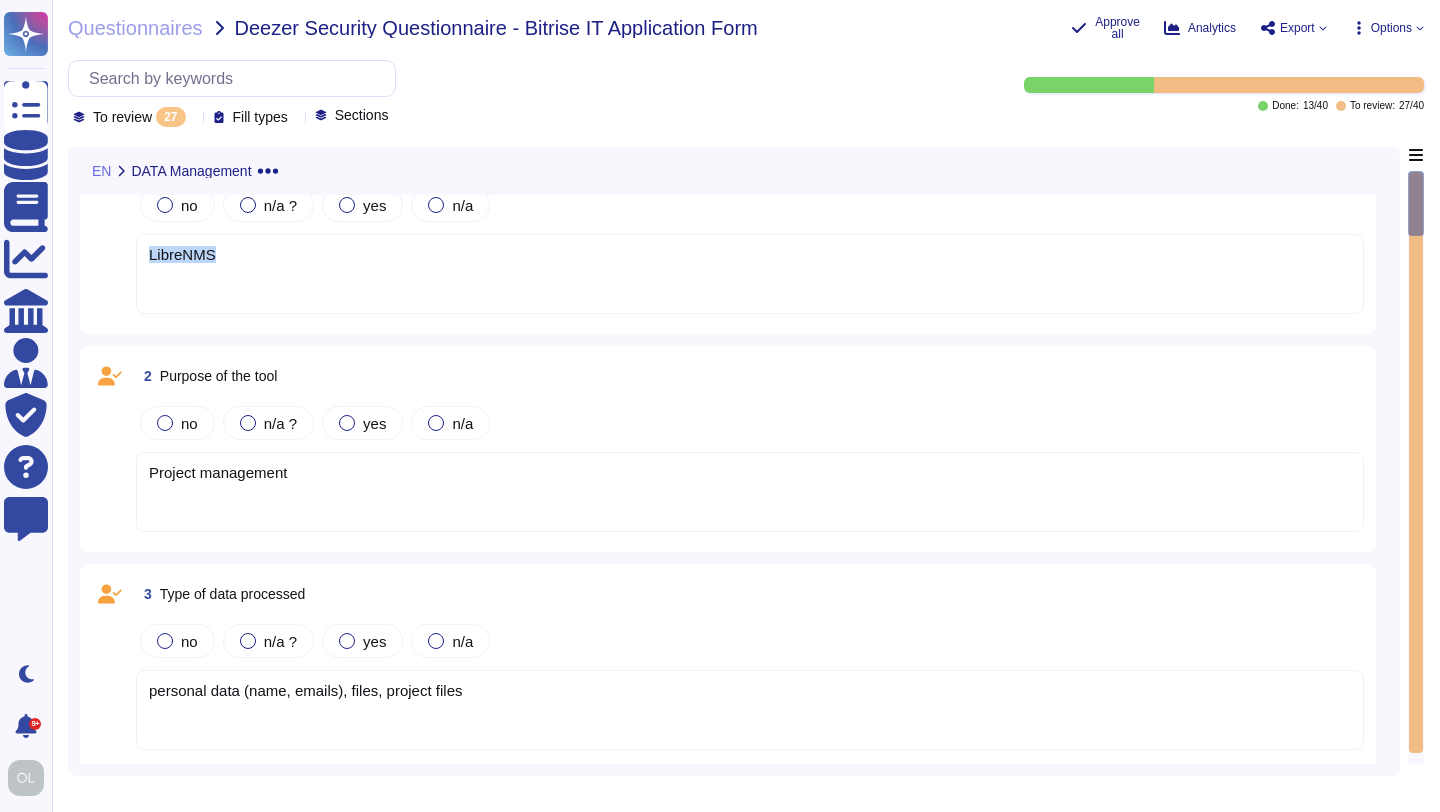 drag, startPoint x: 241, startPoint y: 255, endPoint x: 143, endPoint y: 257, distance: 98.02041 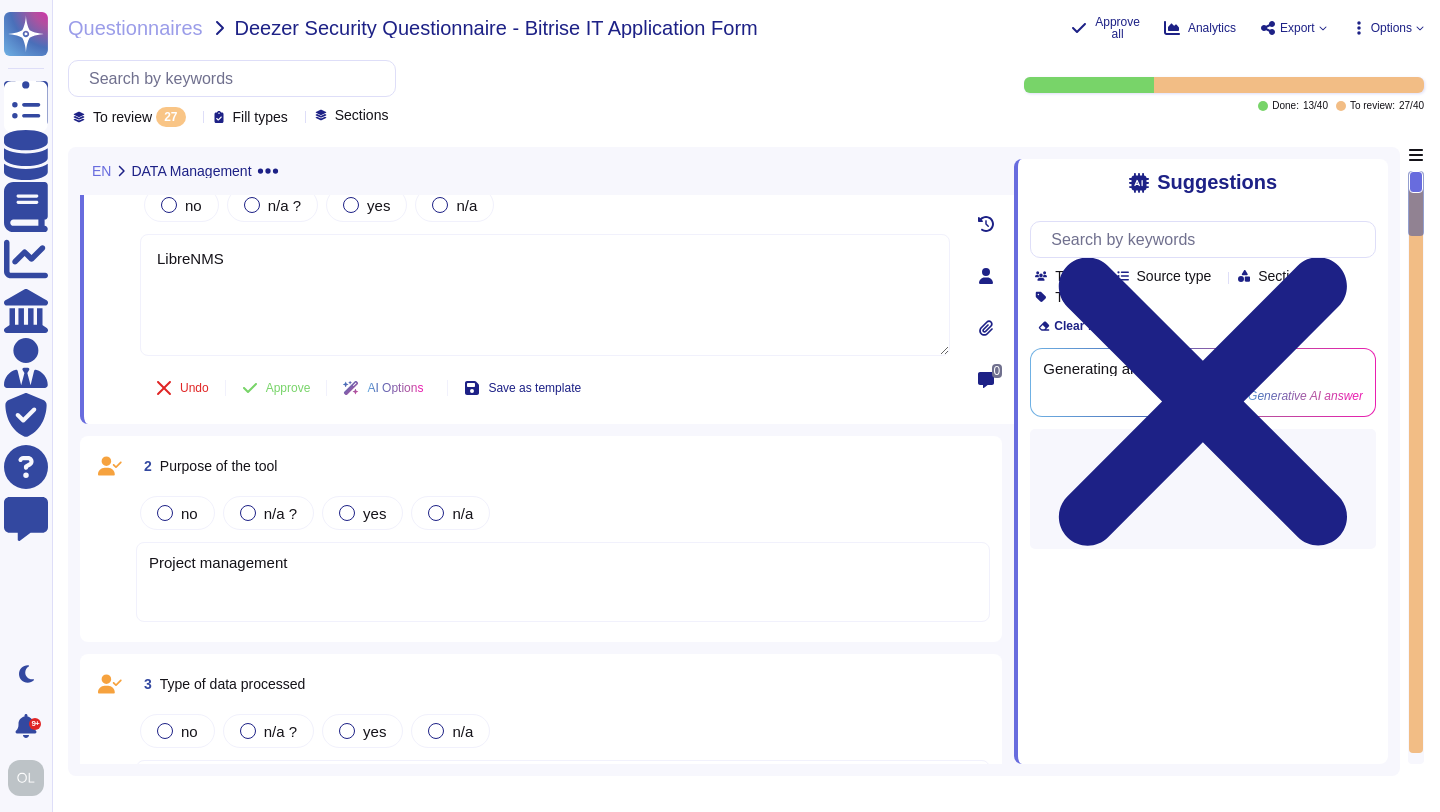 type on "LibreNMS" 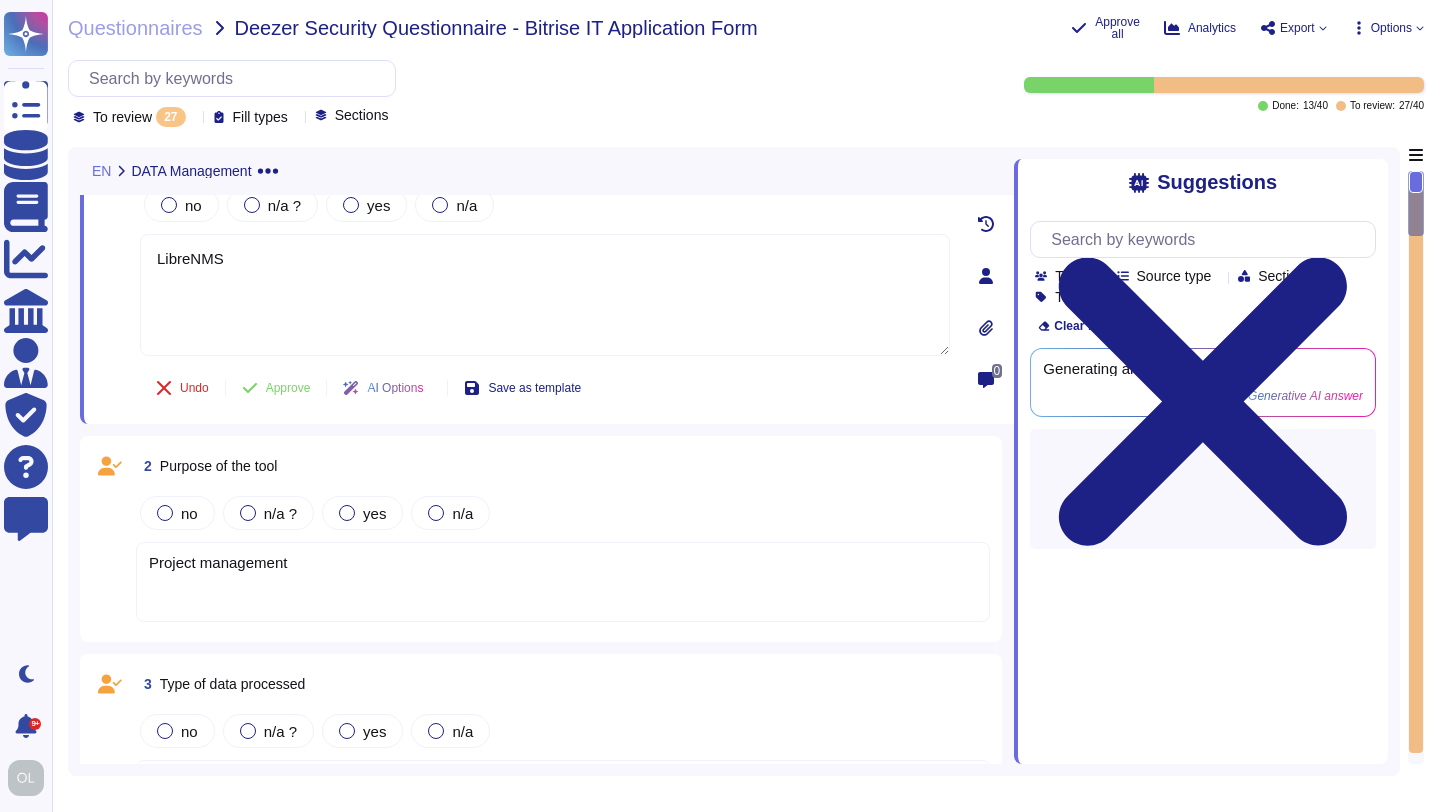 drag, startPoint x: 242, startPoint y: 262, endPoint x: 127, endPoint y: 261, distance: 115.00435 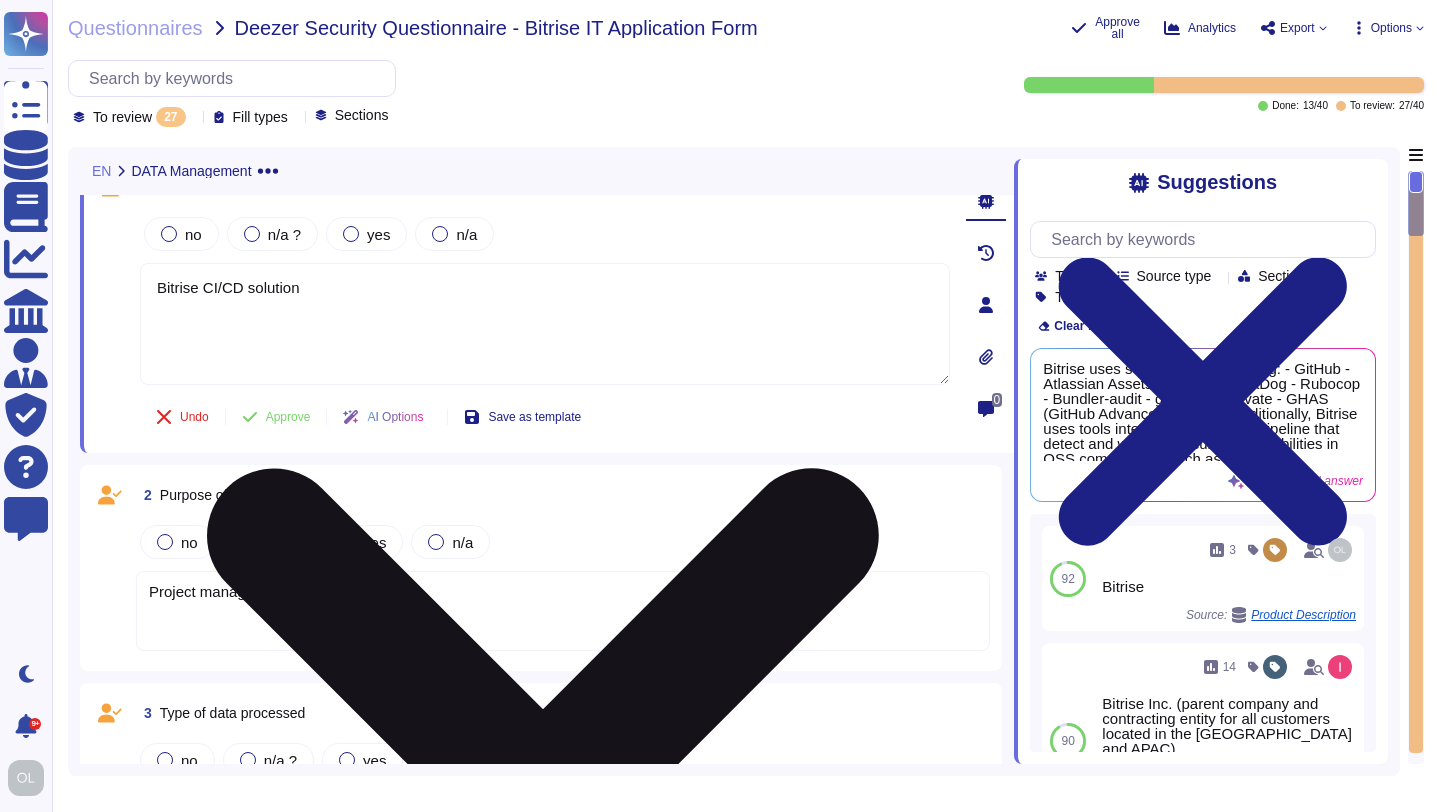scroll, scrollTop: 0, scrollLeft: 0, axis: both 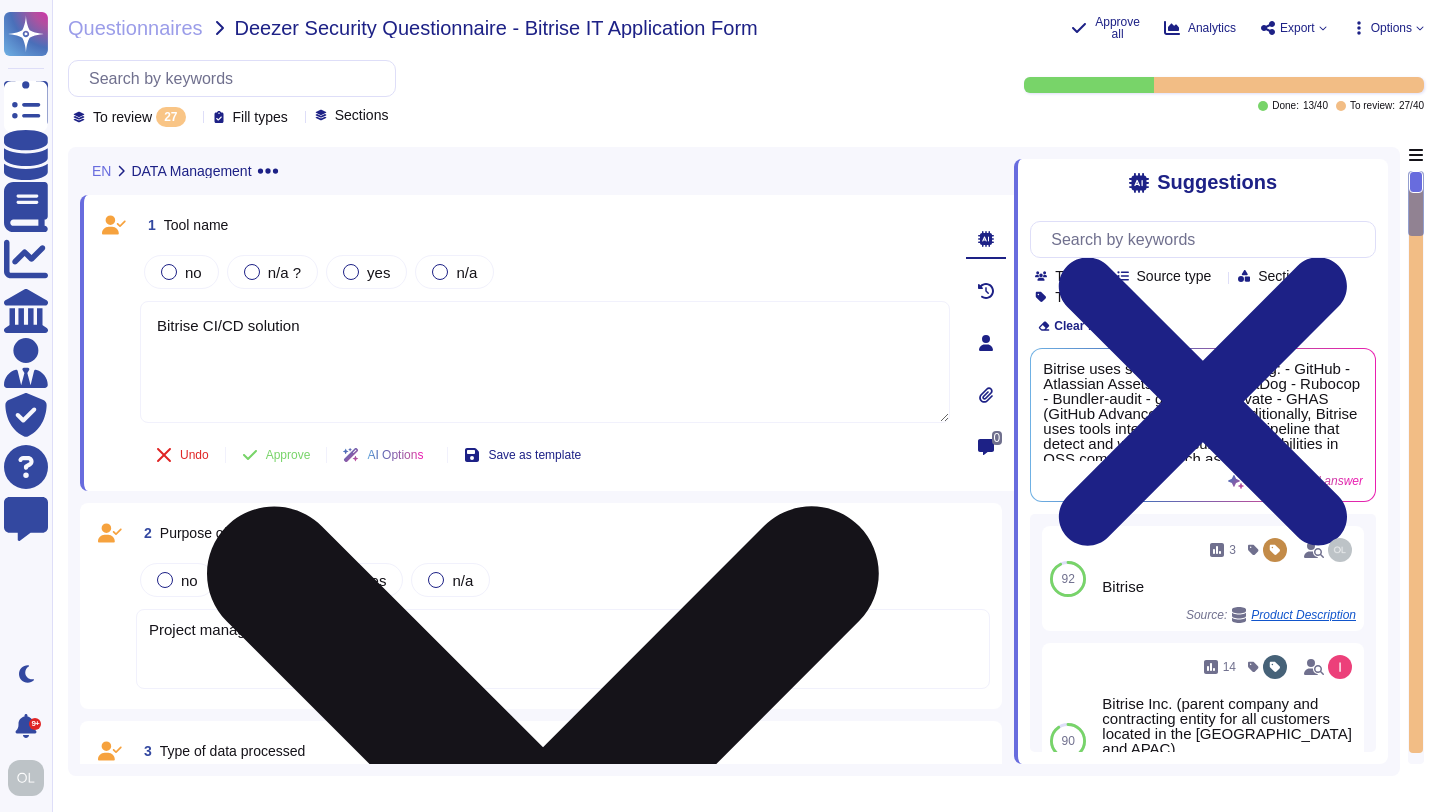 drag, startPoint x: 322, startPoint y: 323, endPoint x: 205, endPoint y: 324, distance: 117.00427 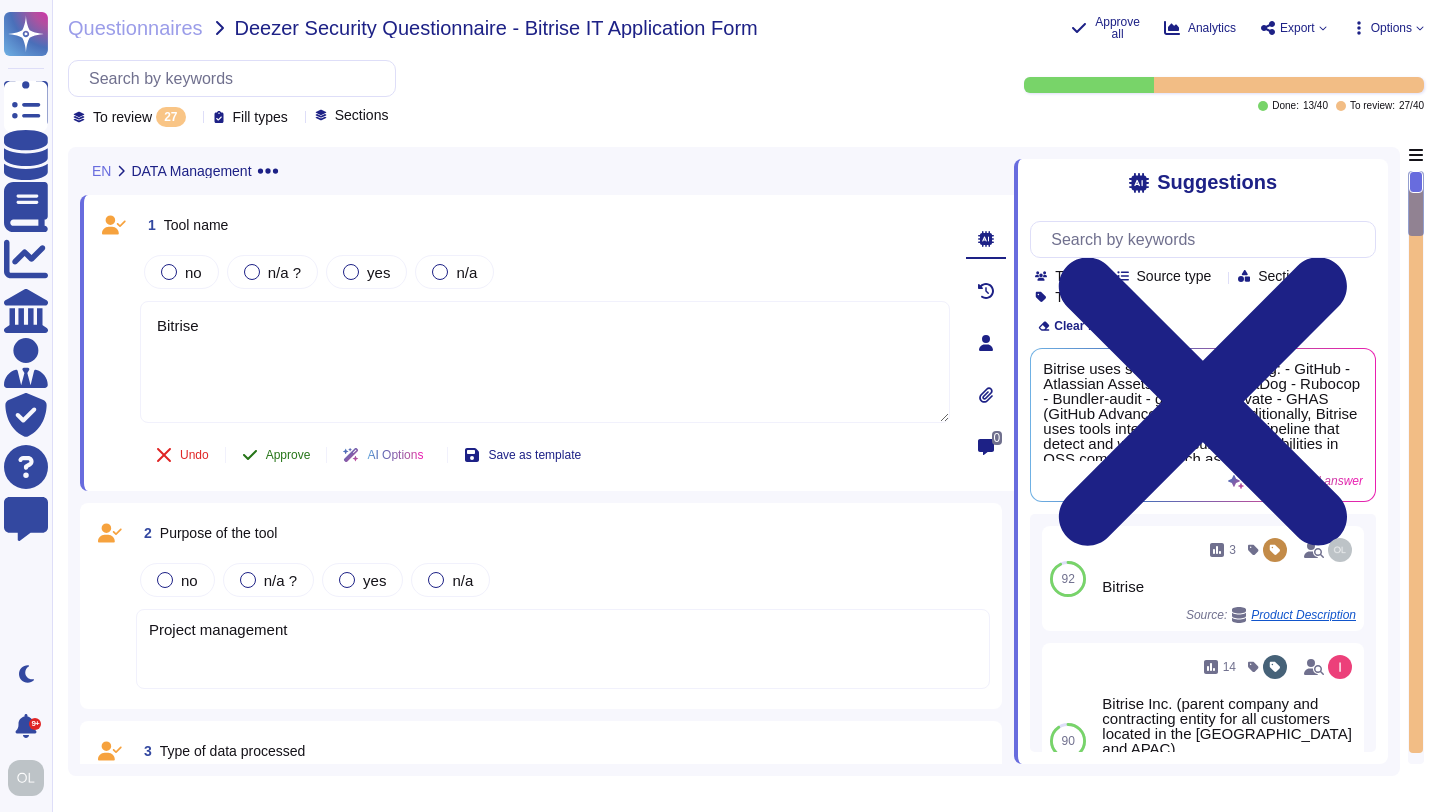 type on "Bitrise" 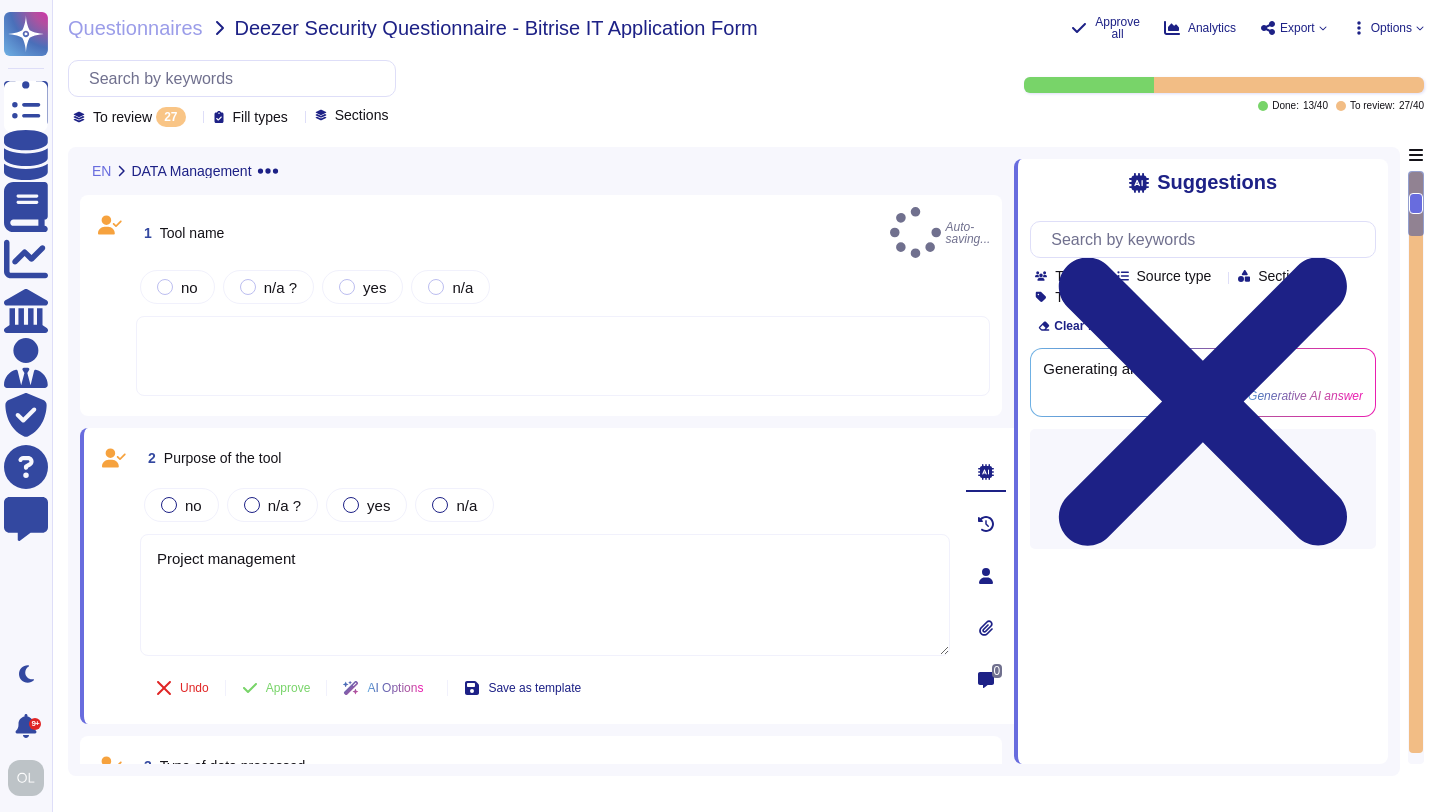 type on "Project management" 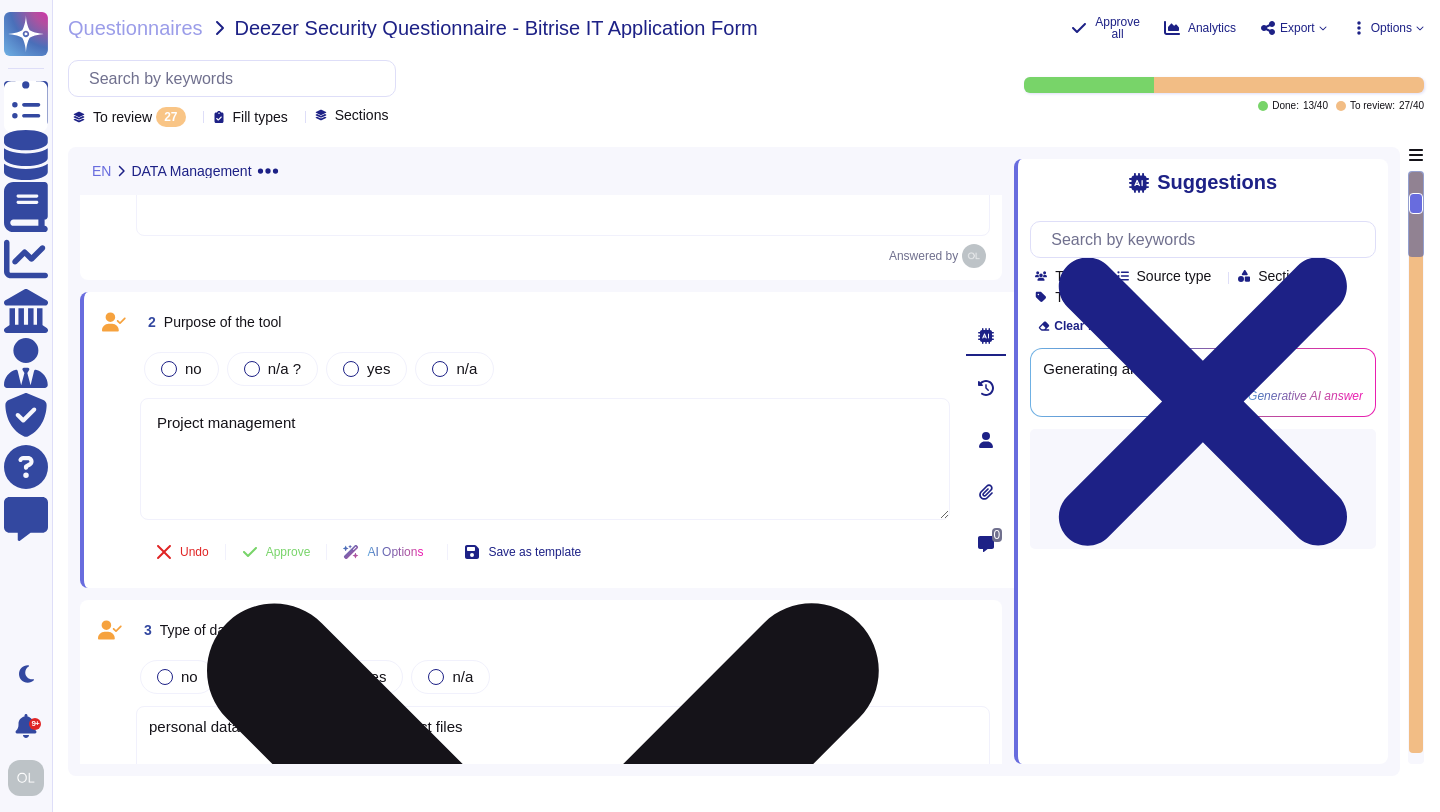 scroll, scrollTop: 230, scrollLeft: 0, axis: vertical 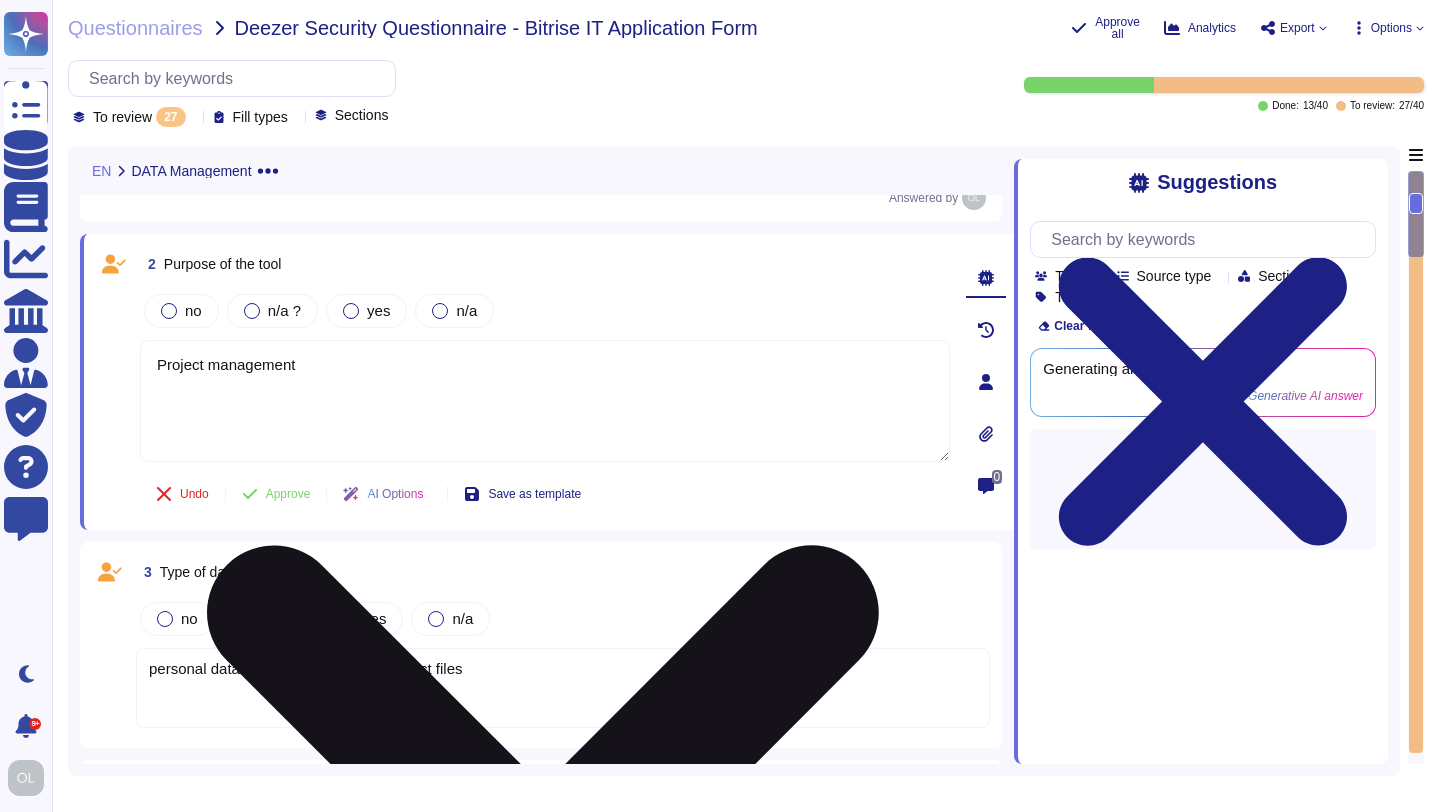 click on "Project management" at bounding box center [545, 401] 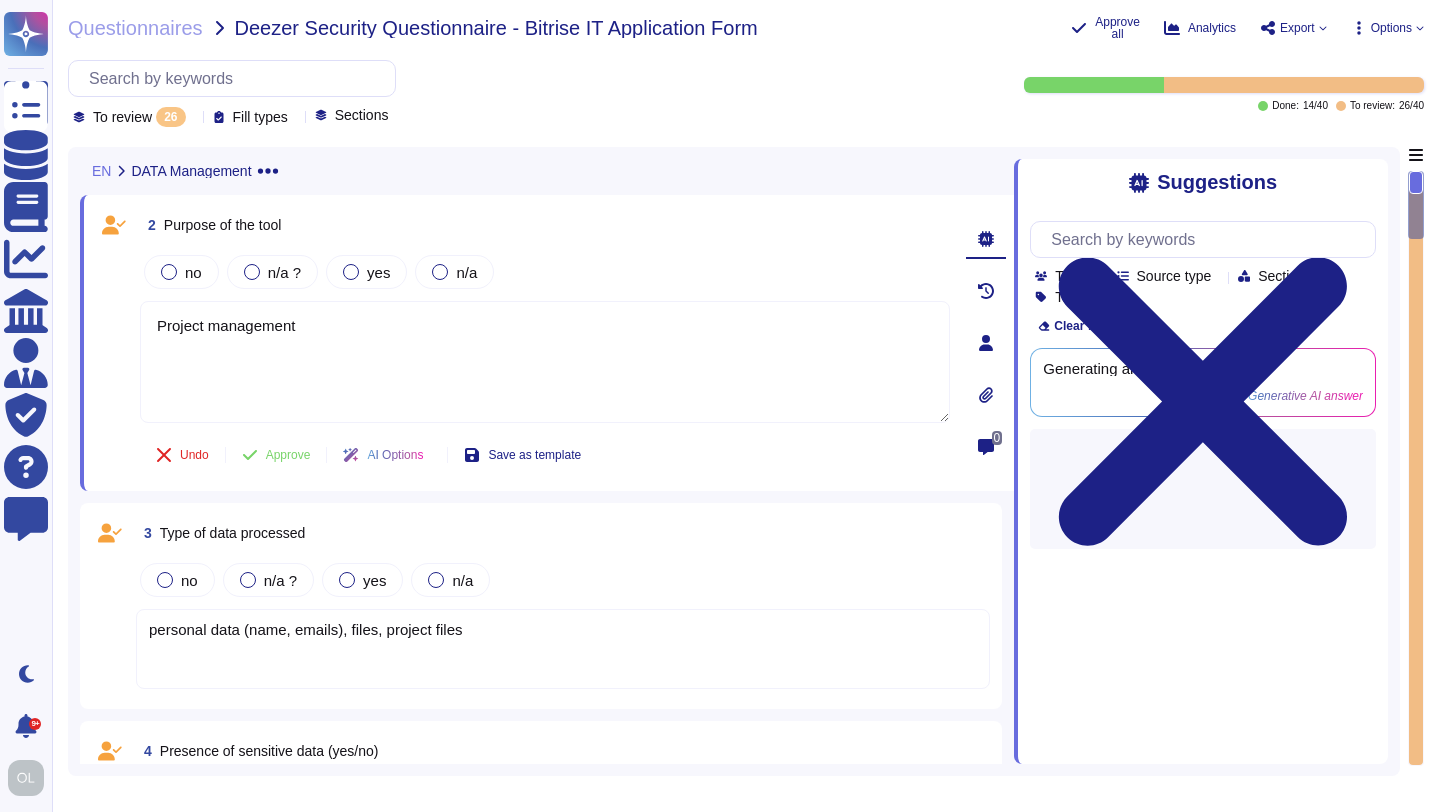 type on "Project management" 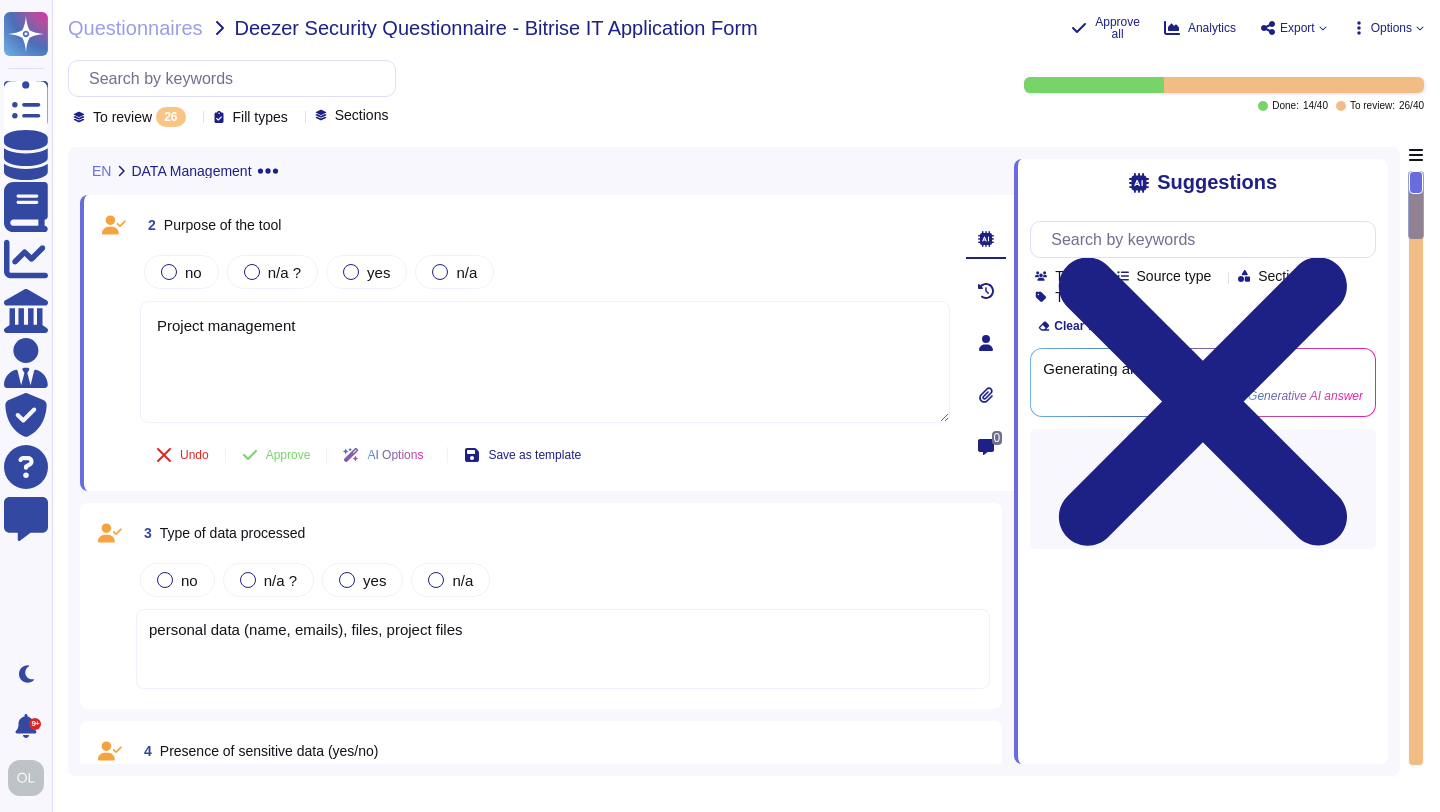 drag, startPoint x: 320, startPoint y: 331, endPoint x: 114, endPoint y: 314, distance: 206.70027 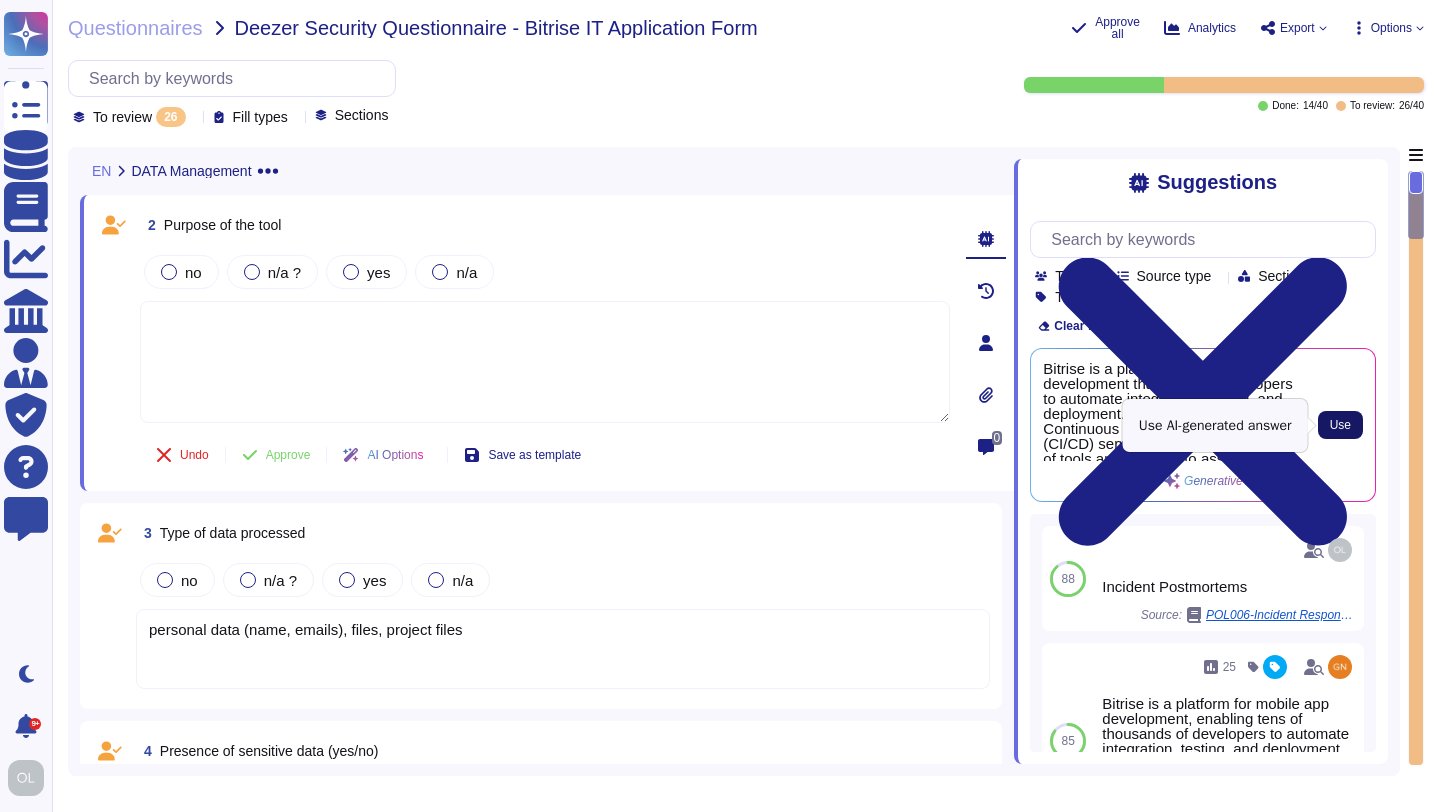 click on "Use" at bounding box center (1340, 425) 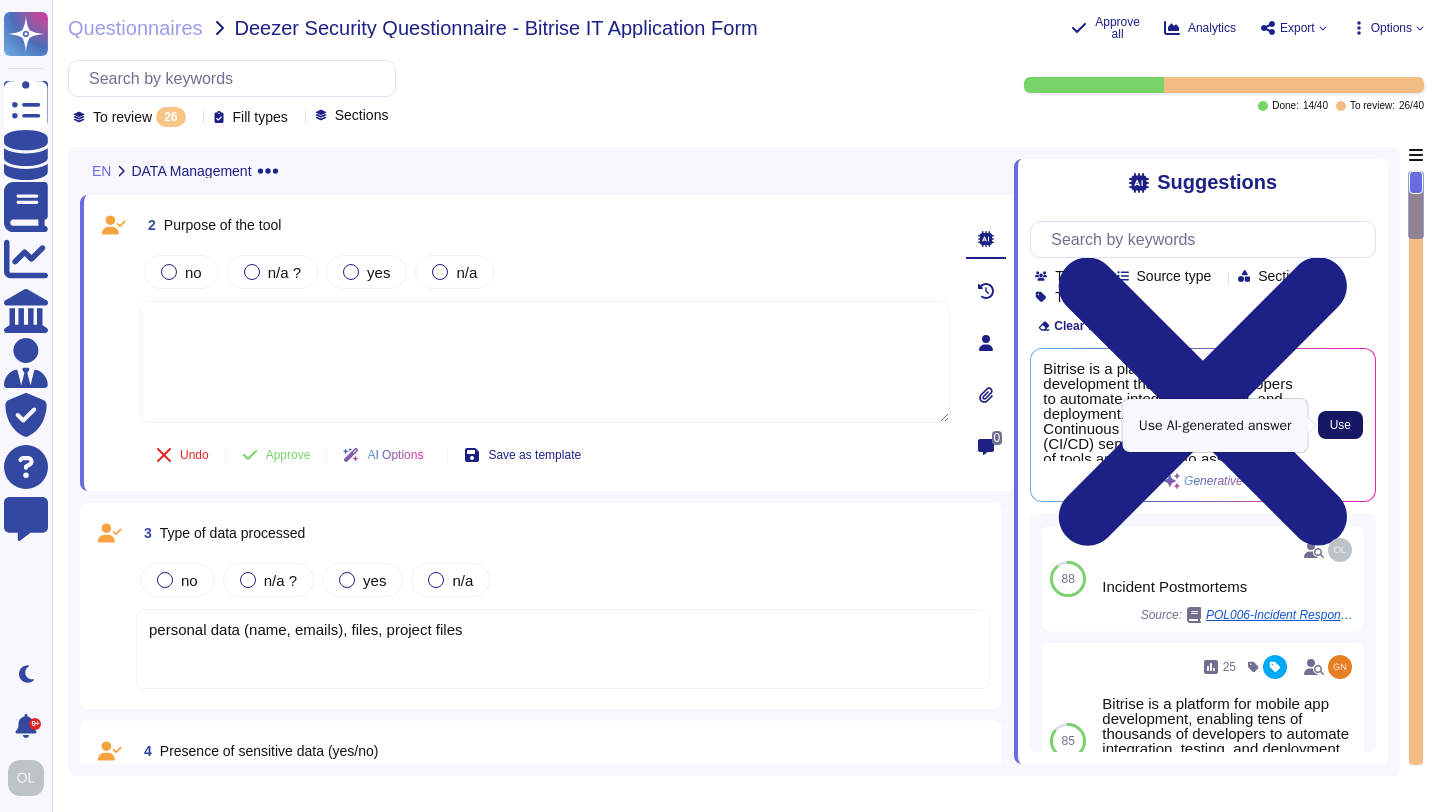 type on "Bitrise is a platform for mobile app development that enables developers to automate integration, testing, and deployment. It provides hosted Continuous Integration and Delivery (CI/CD) services, offering a collection of tools and services to assist with the development and automation of software projects. The platform is designed to streamline, automate, and optimize mobile development processes, allowing developers to focus on creative and impactful tasks, resulting in better and faster app releases." 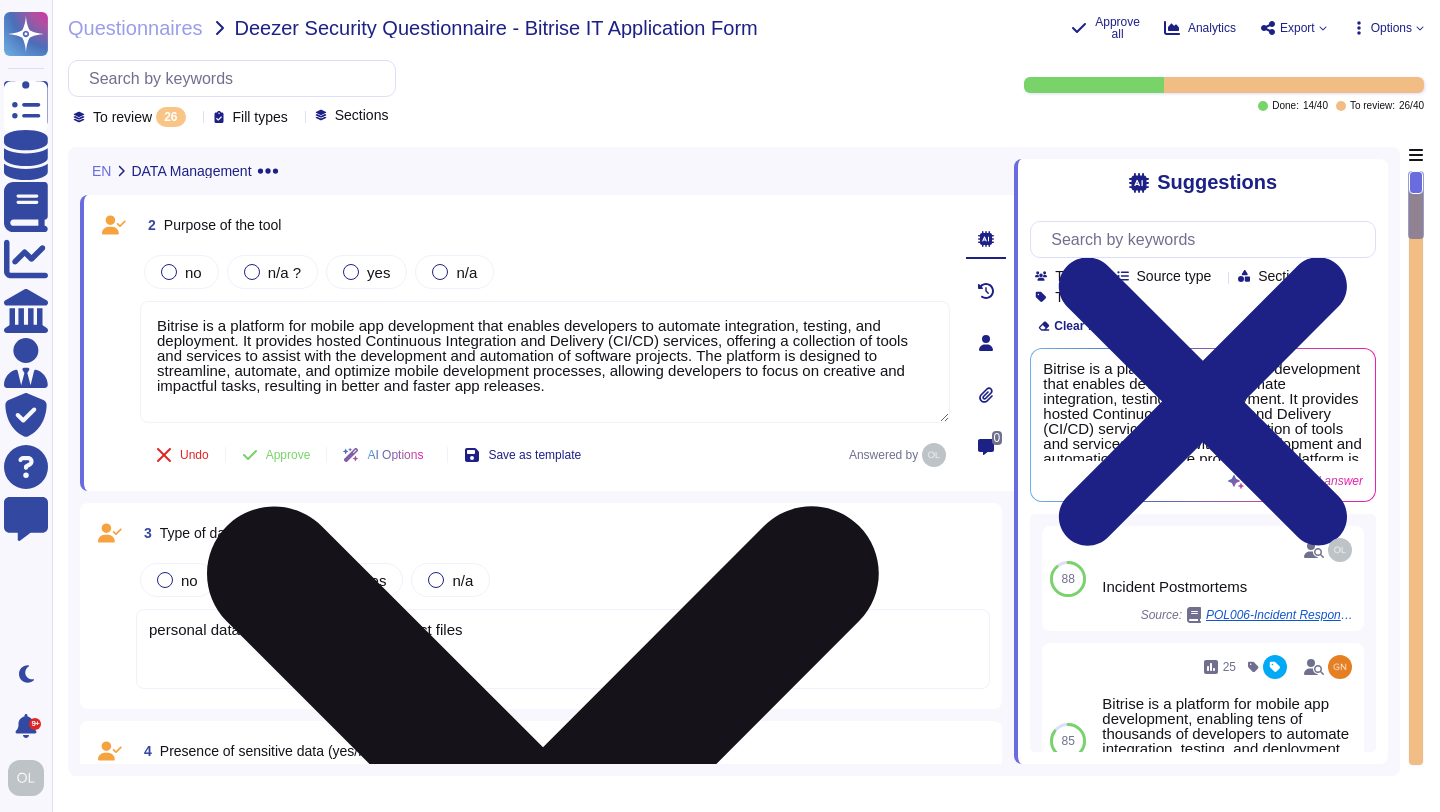 click on "Bitrise is a platform for mobile app development that enables developers to automate integration, testing, and deployment. It provides hosted Continuous Integration and Delivery (CI/CD) services, offering a collection of tools and services to assist with the development and automation of software projects. The platform is designed to streamline, automate, and optimize mobile development processes, allowing developers to focus on creative and impactful tasks, resulting in better and faster app releases." at bounding box center [545, 362] 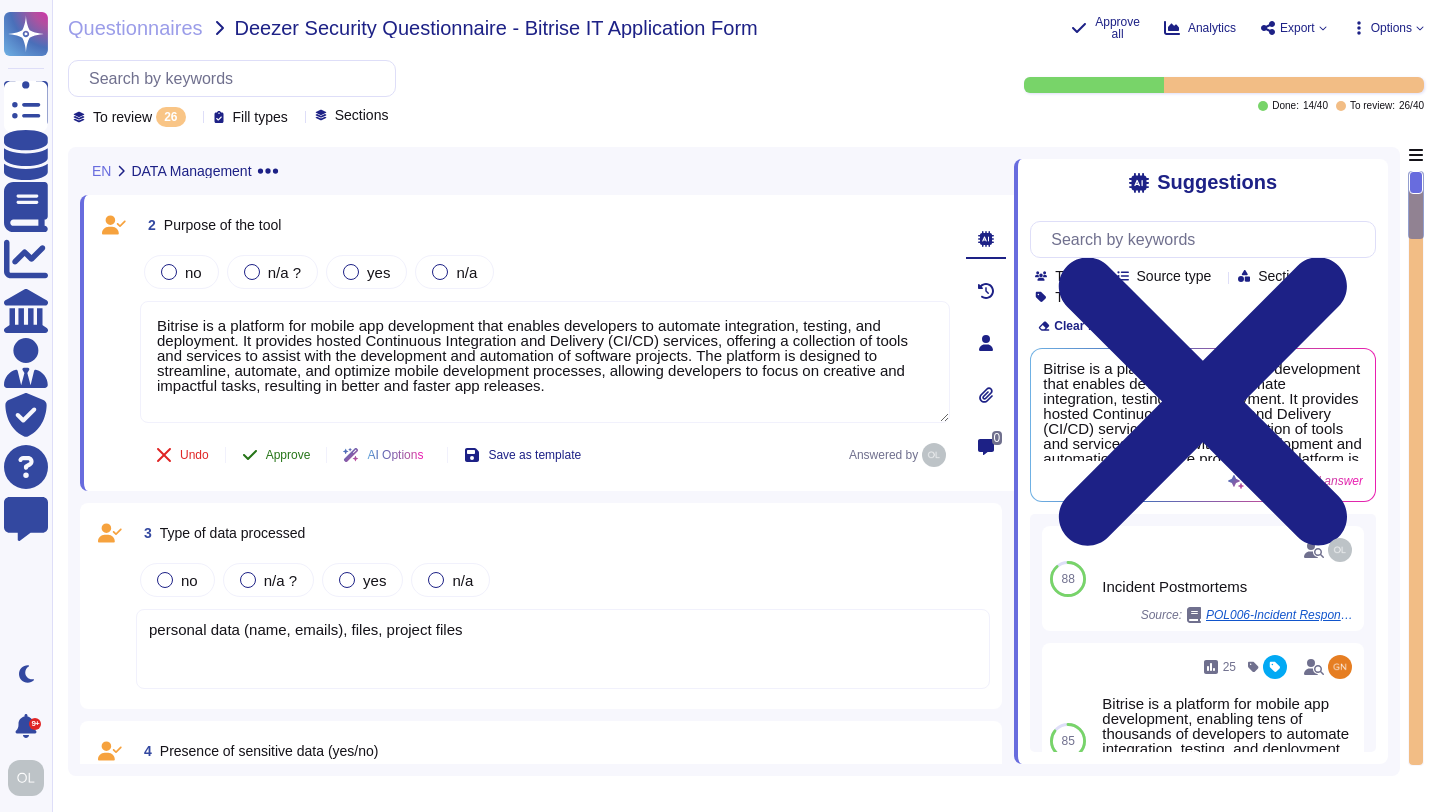 click on "Approve" at bounding box center [288, 455] 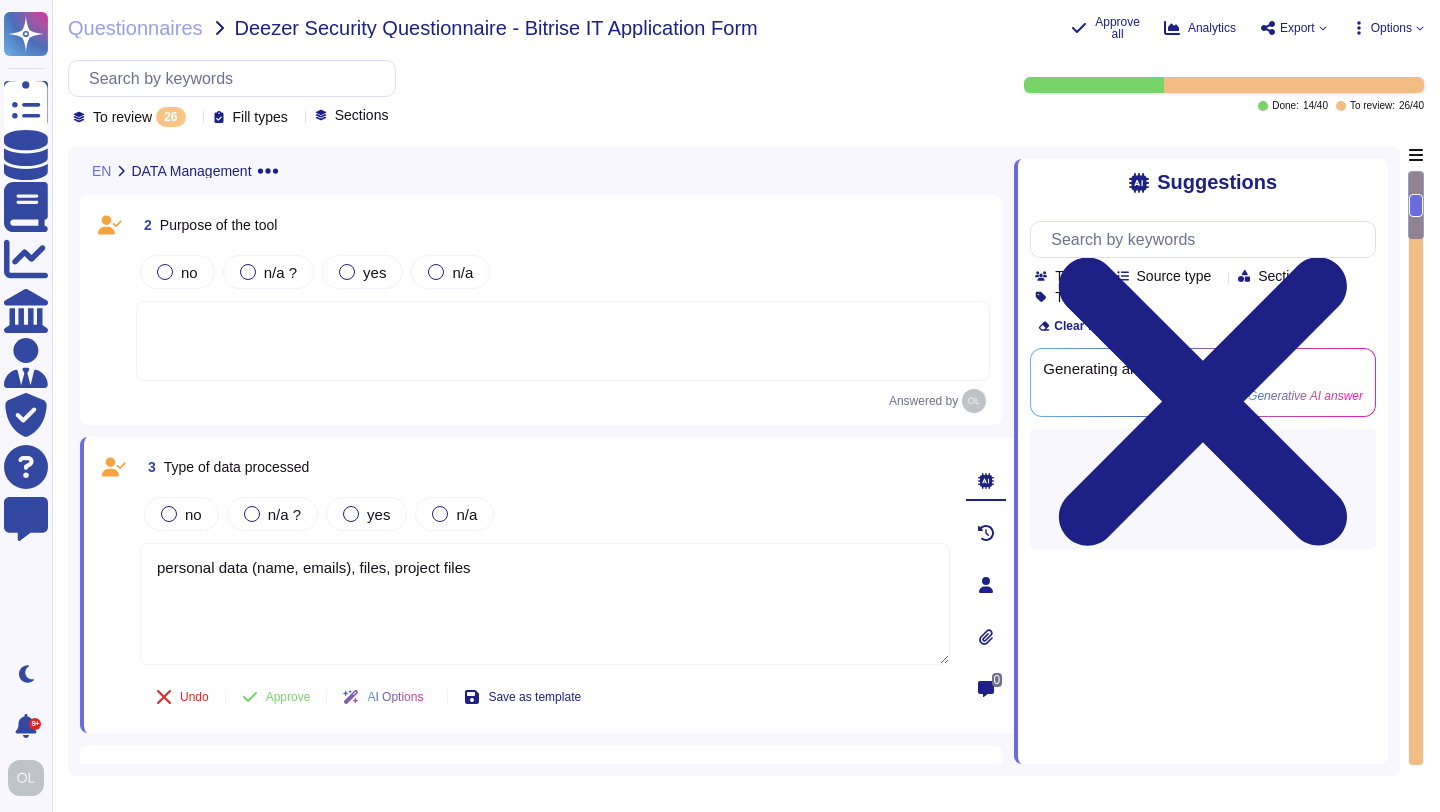 type on "personal data (name, emails), files, project files" 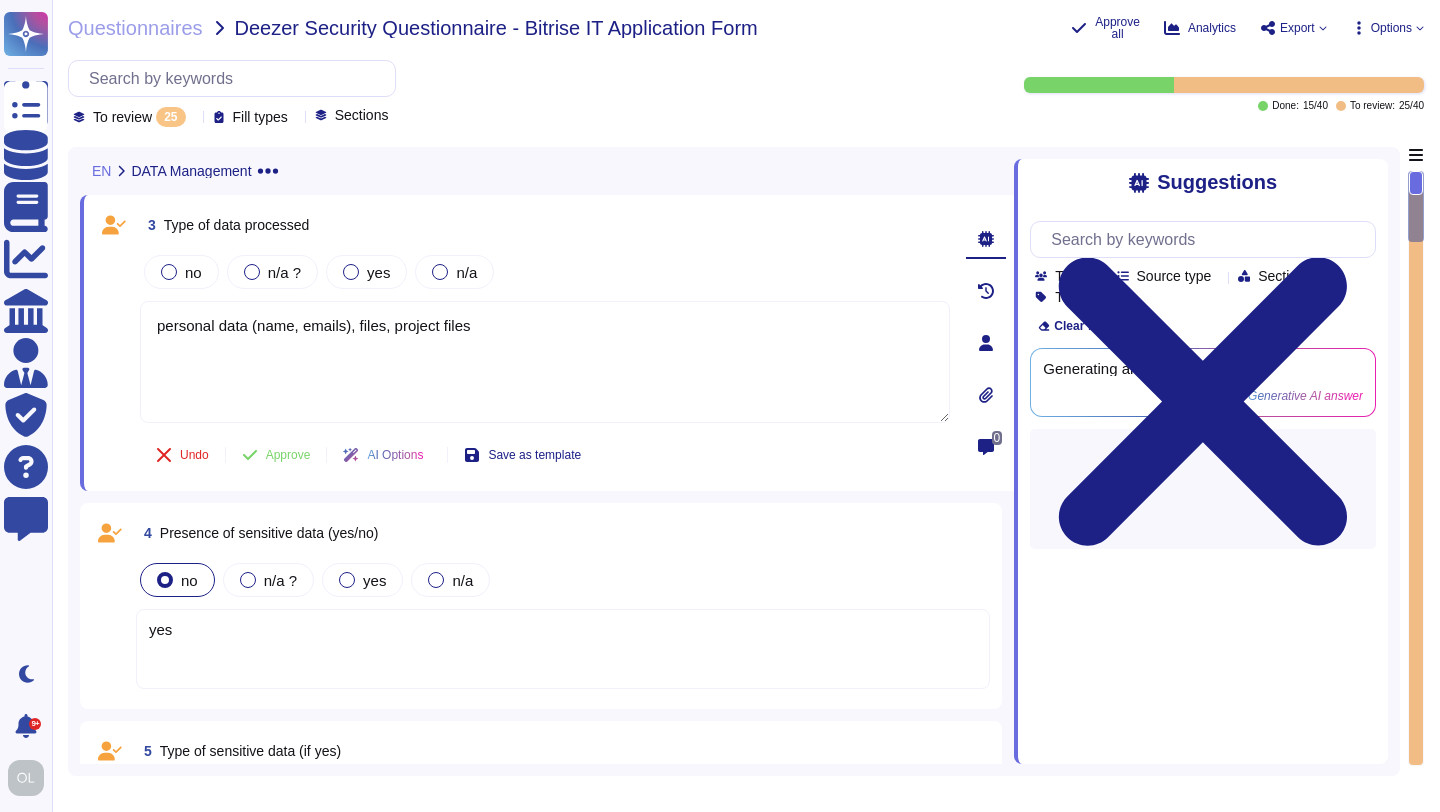 type on "personal data (name, emails), files, project files" 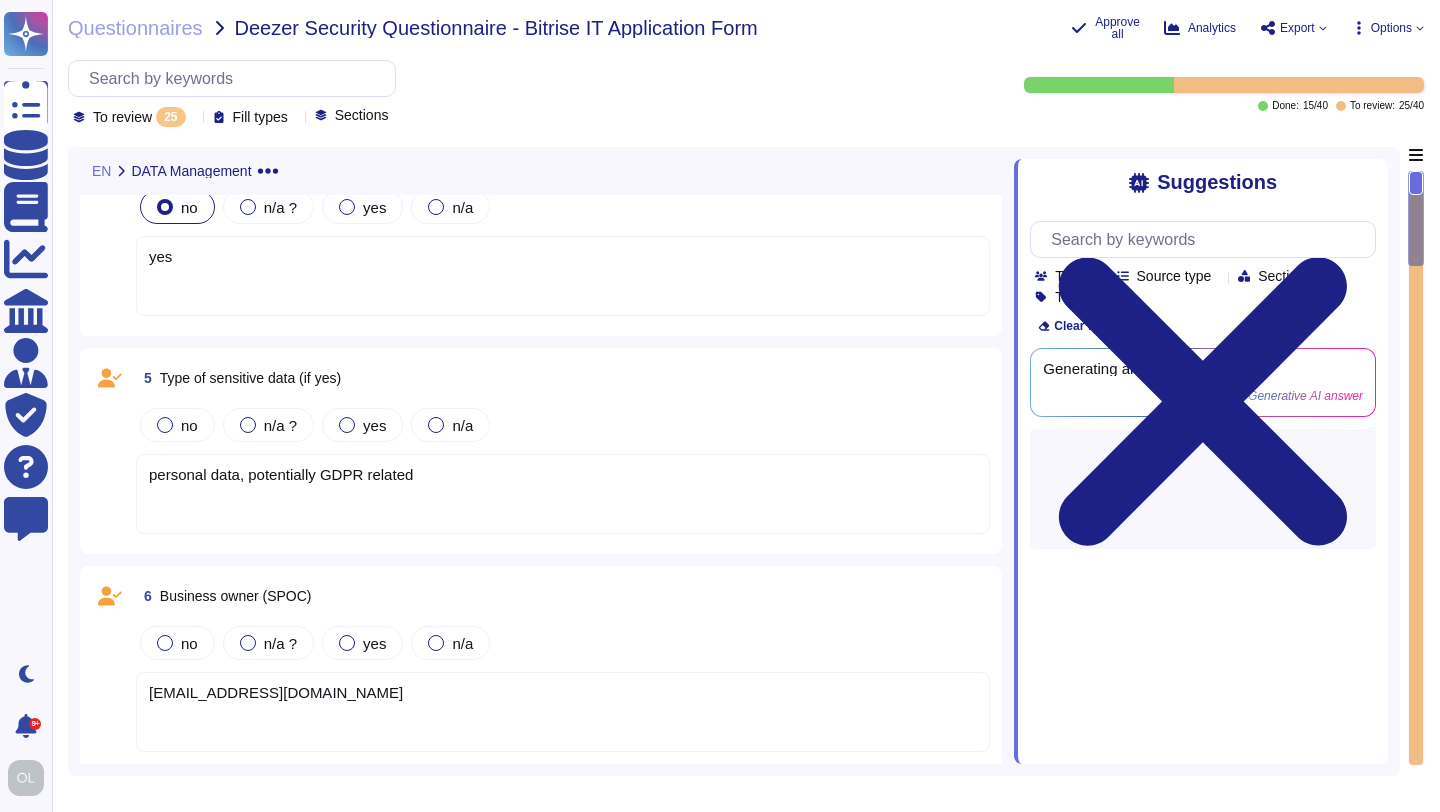 scroll, scrollTop: 386, scrollLeft: 0, axis: vertical 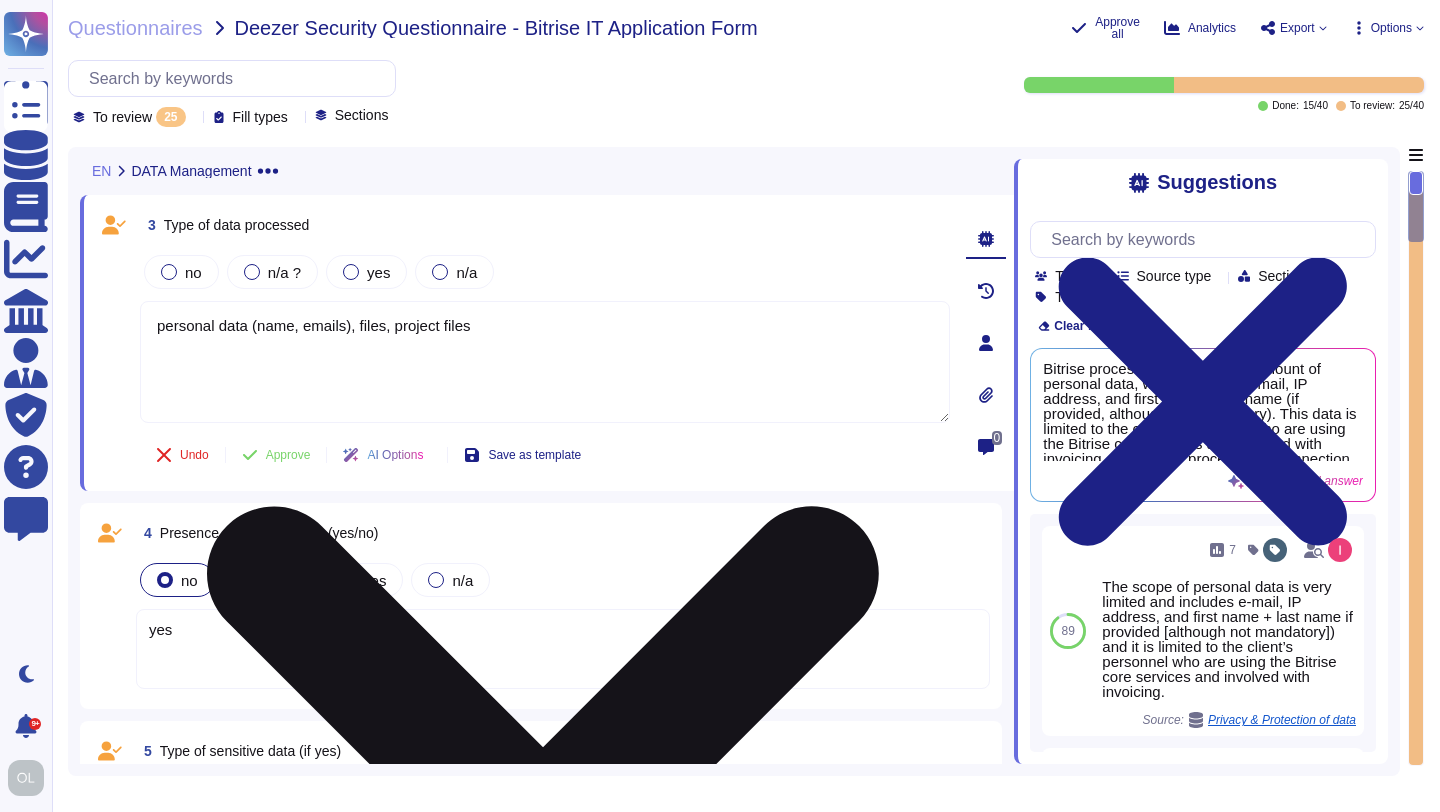 drag, startPoint x: 516, startPoint y: 334, endPoint x: 161, endPoint y: 320, distance: 355.27594 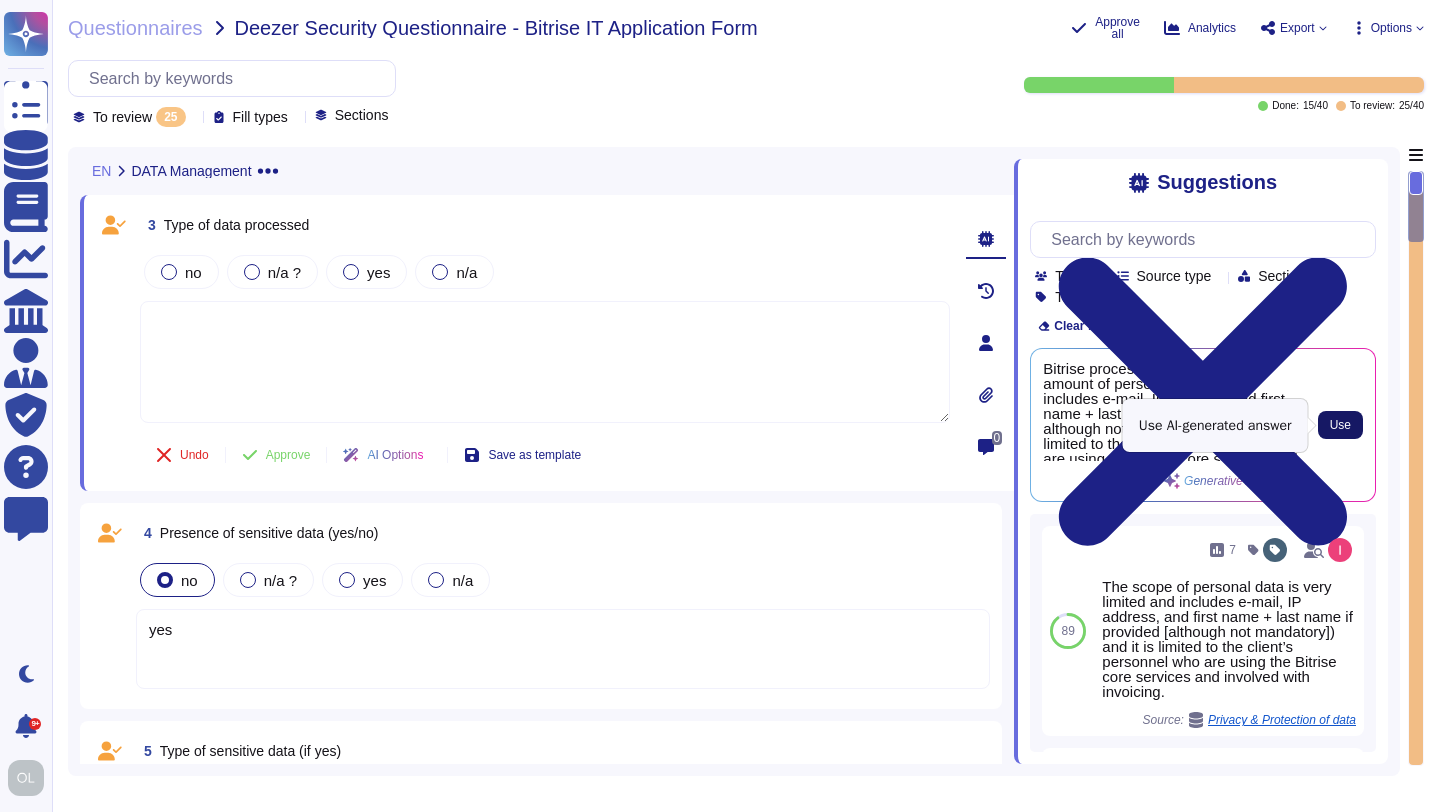 click on "Use" at bounding box center (1340, 425) 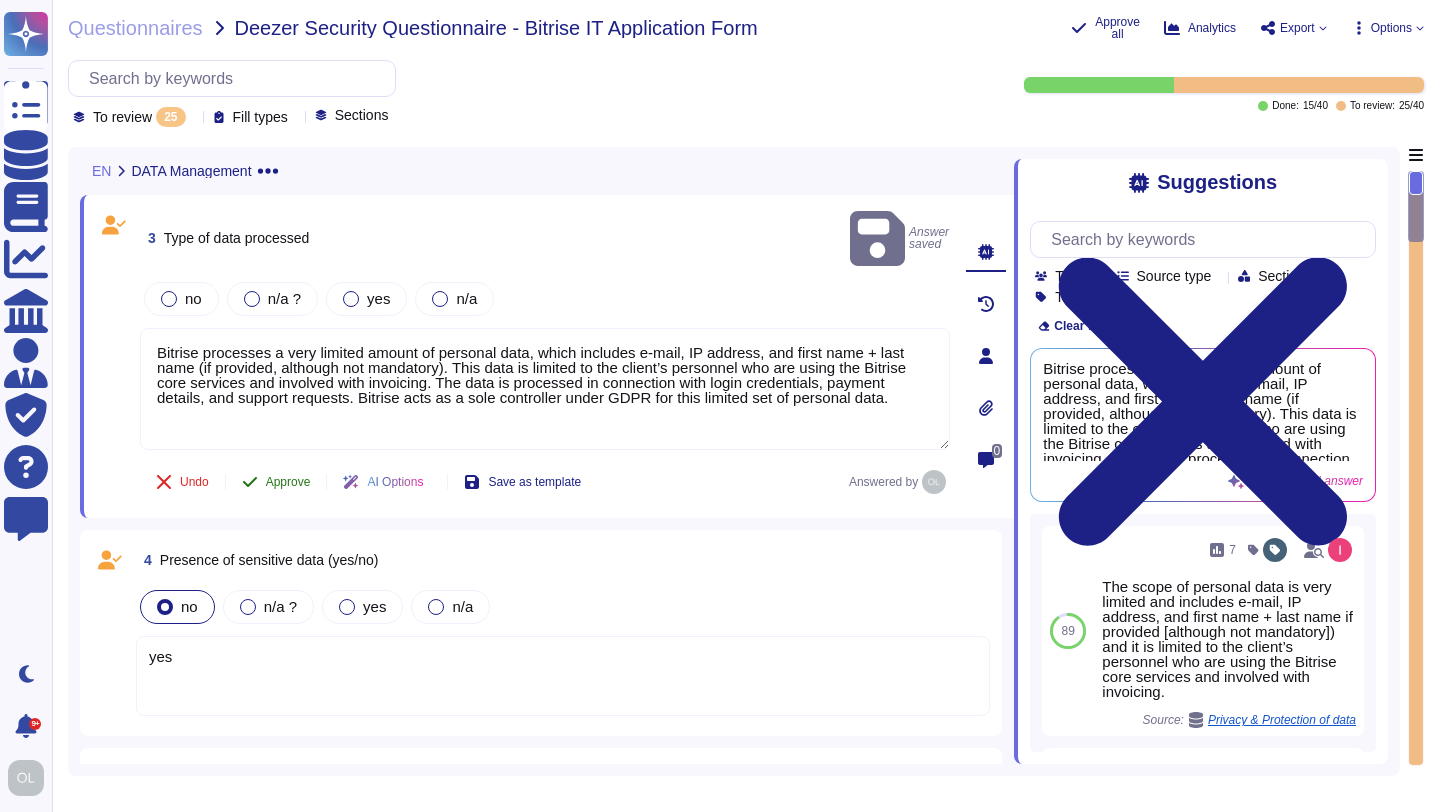 click on "Approve" at bounding box center (288, 482) 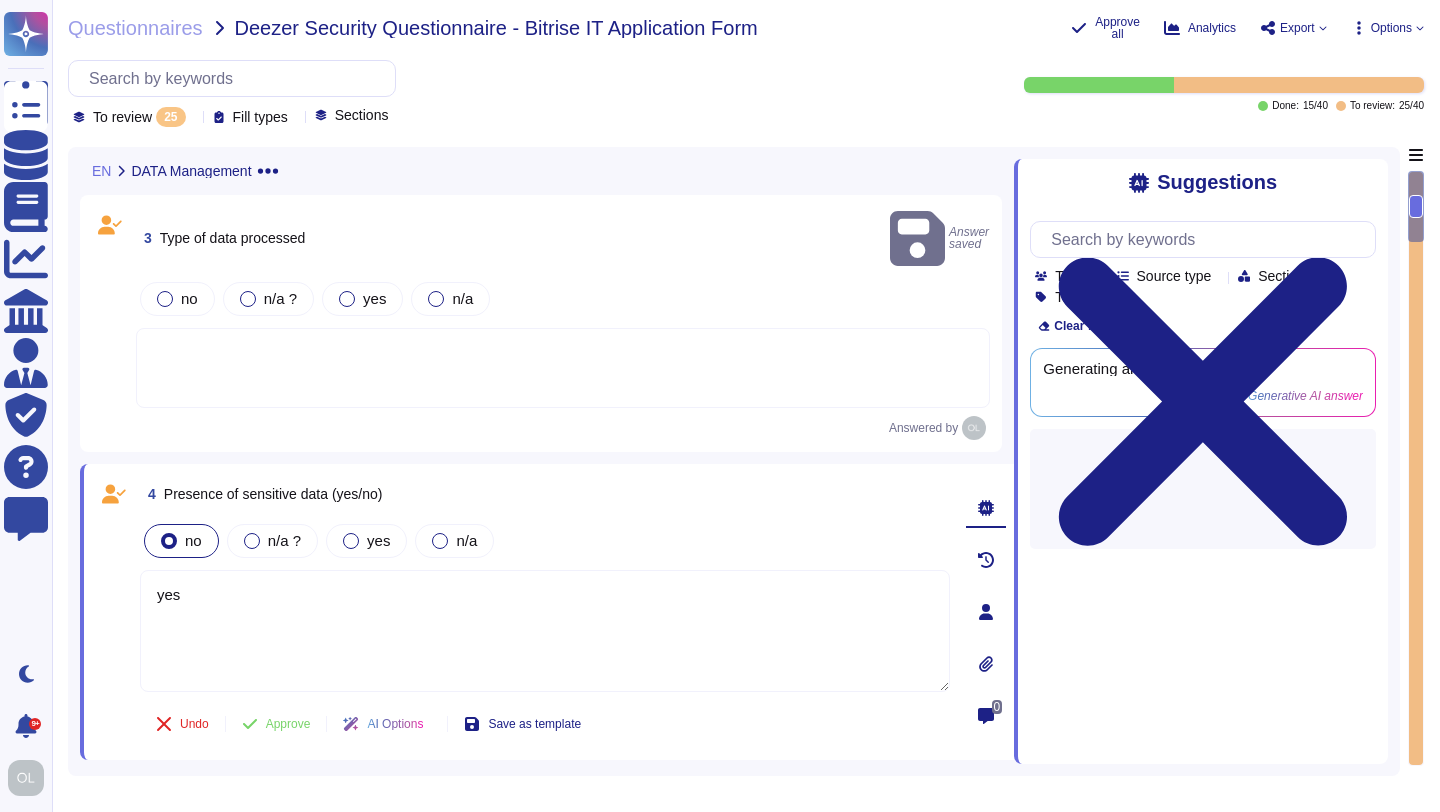 type on "yes" 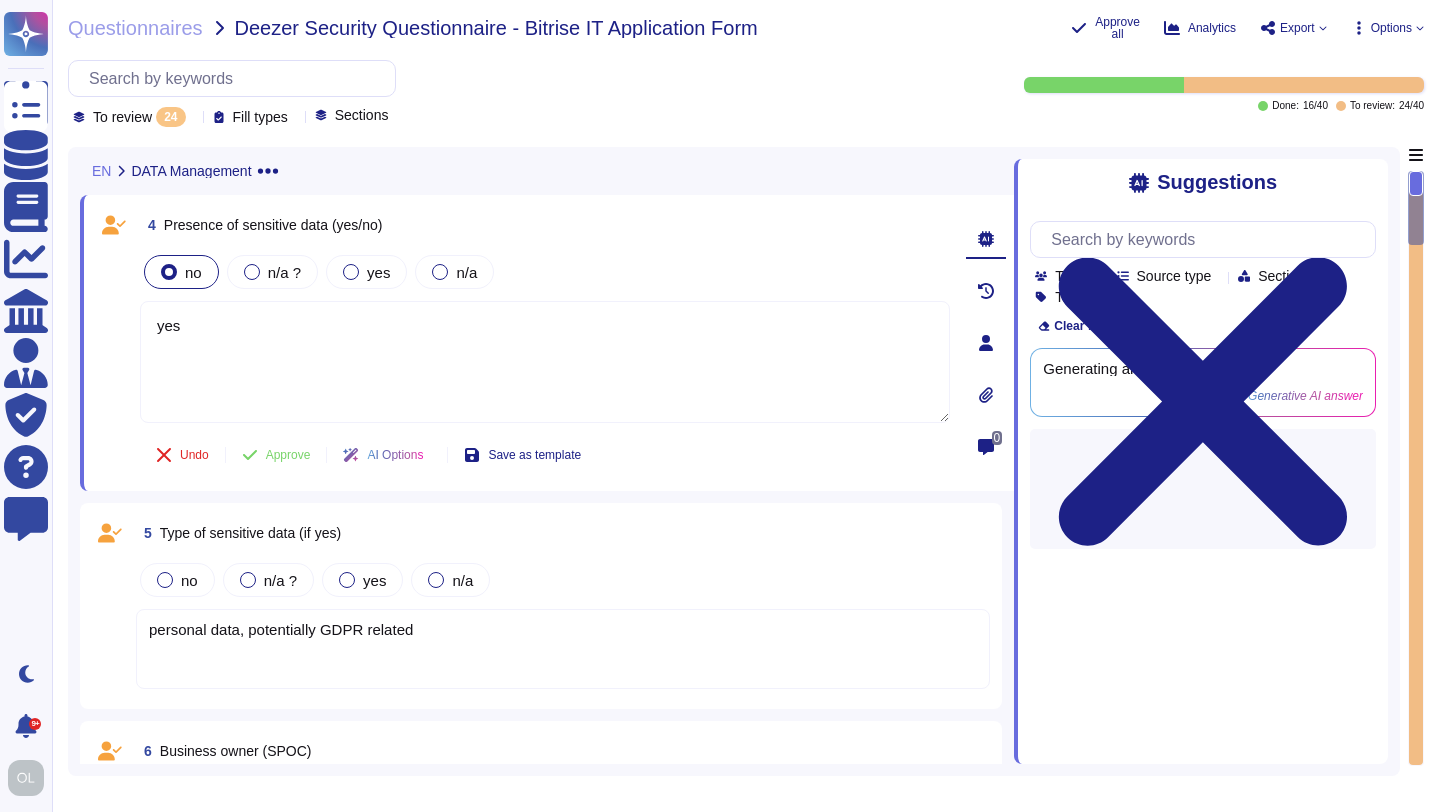 type on "yes" 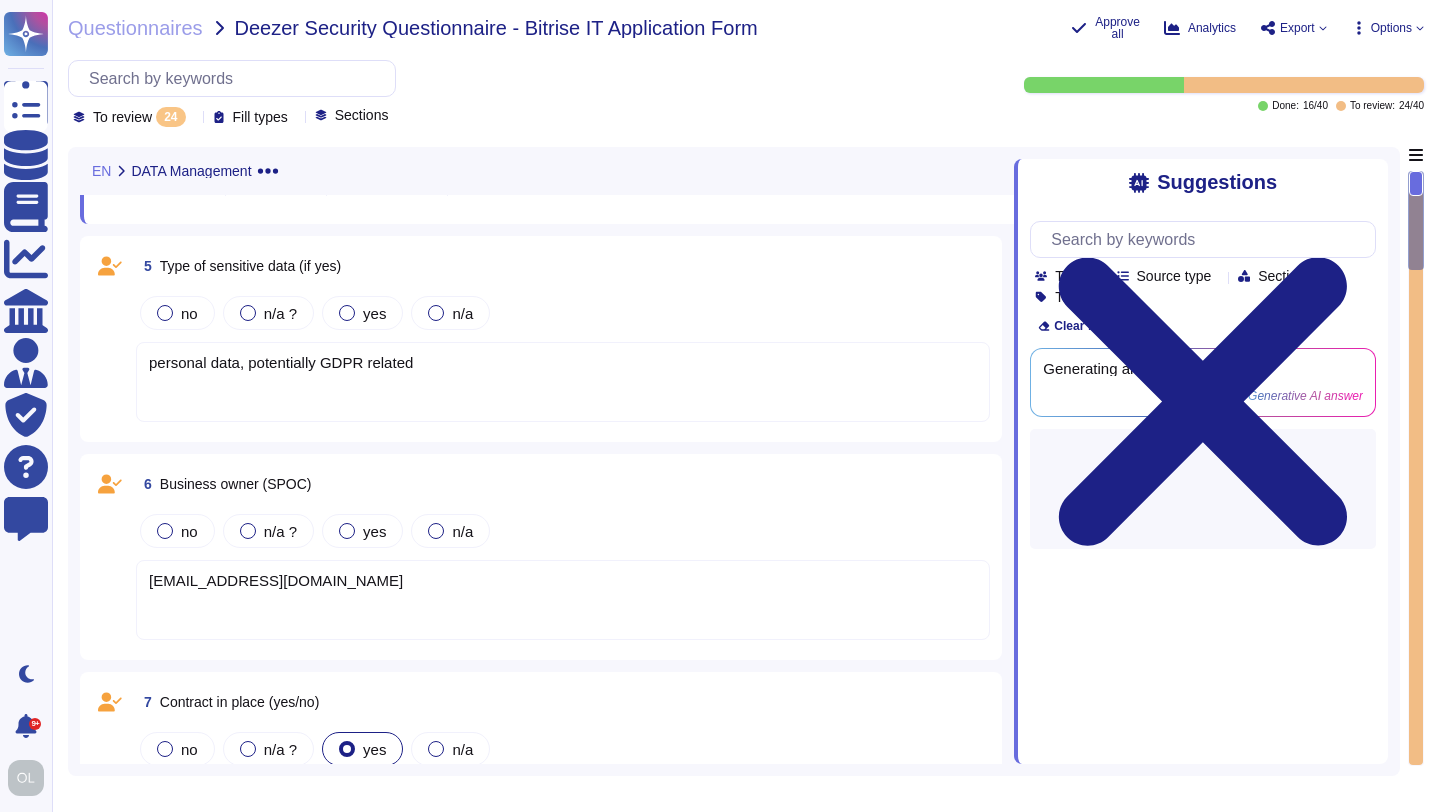 scroll, scrollTop: 296, scrollLeft: 0, axis: vertical 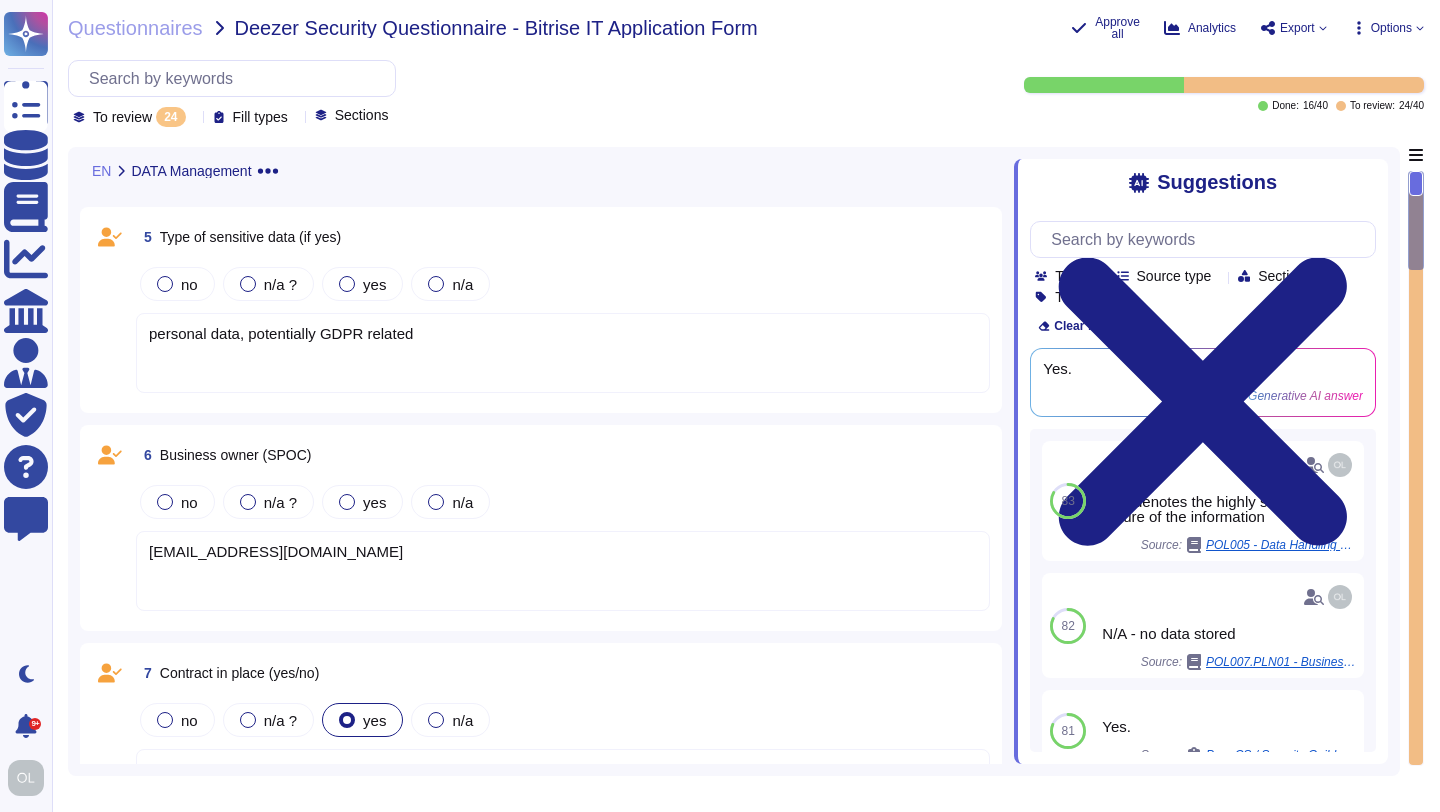 click on "personal data, potentially GDPR related" at bounding box center (563, 353) 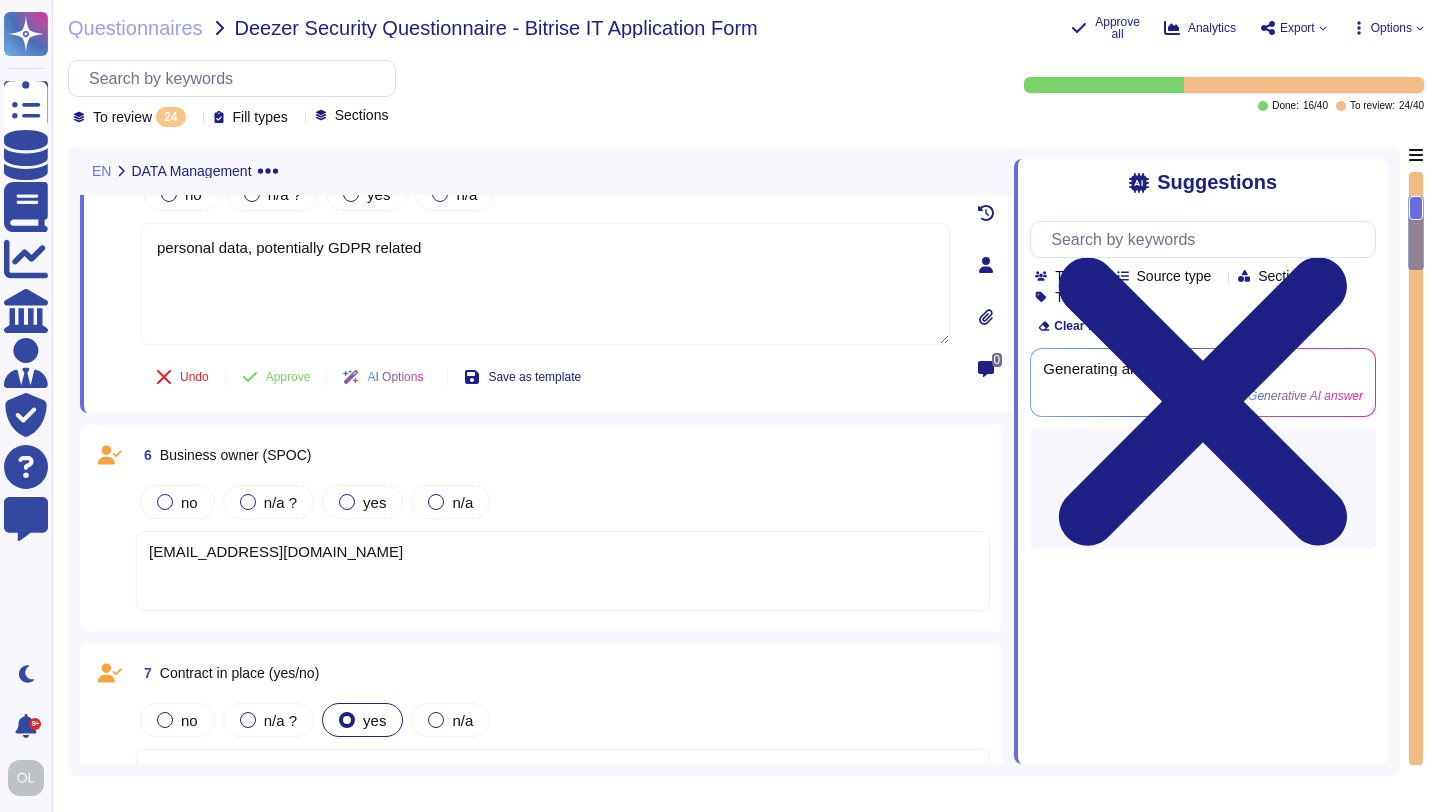 type on "personal data, potentially GDPR related" 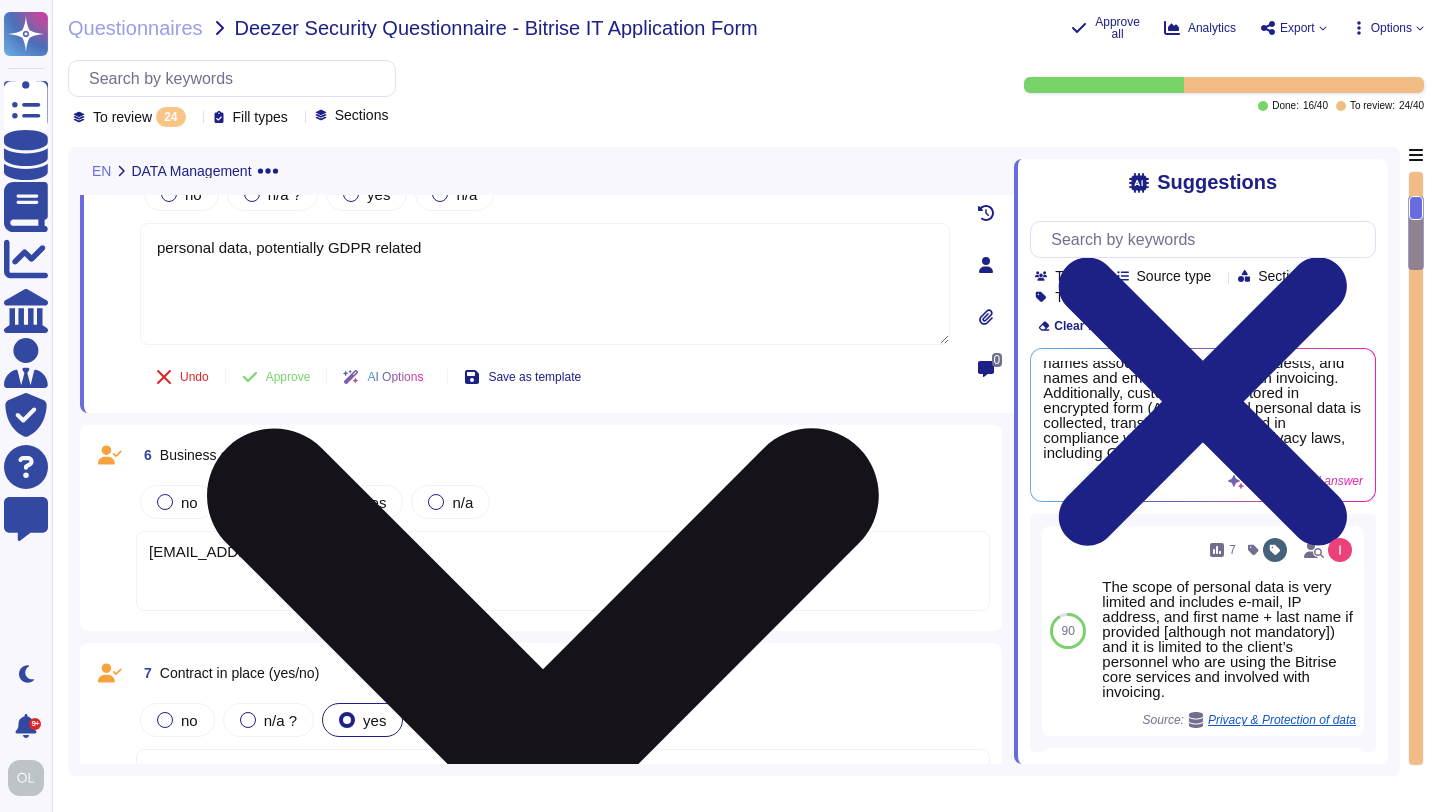 scroll, scrollTop: 156, scrollLeft: 0, axis: vertical 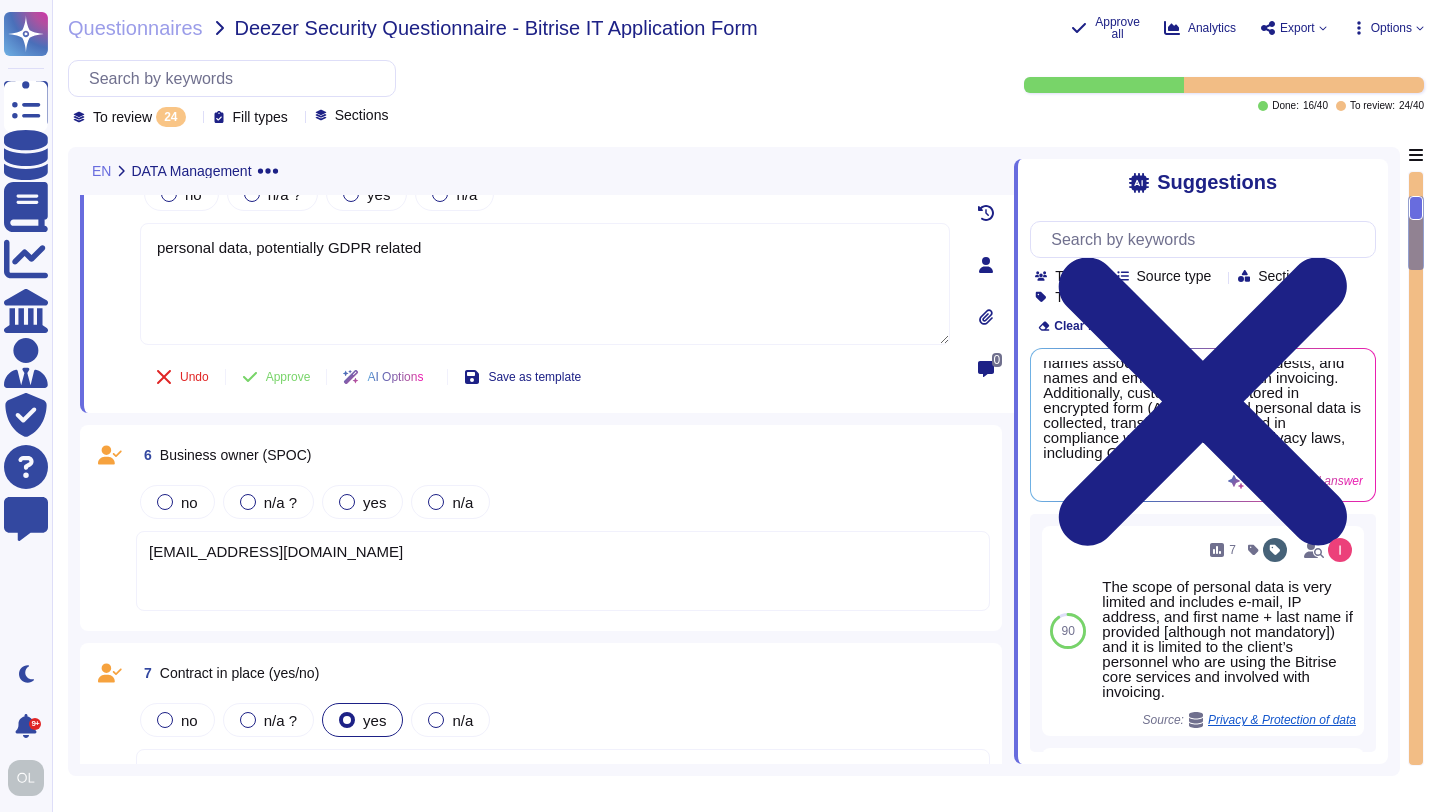 drag, startPoint x: 465, startPoint y: 252, endPoint x: 124, endPoint y: 247, distance: 341.03665 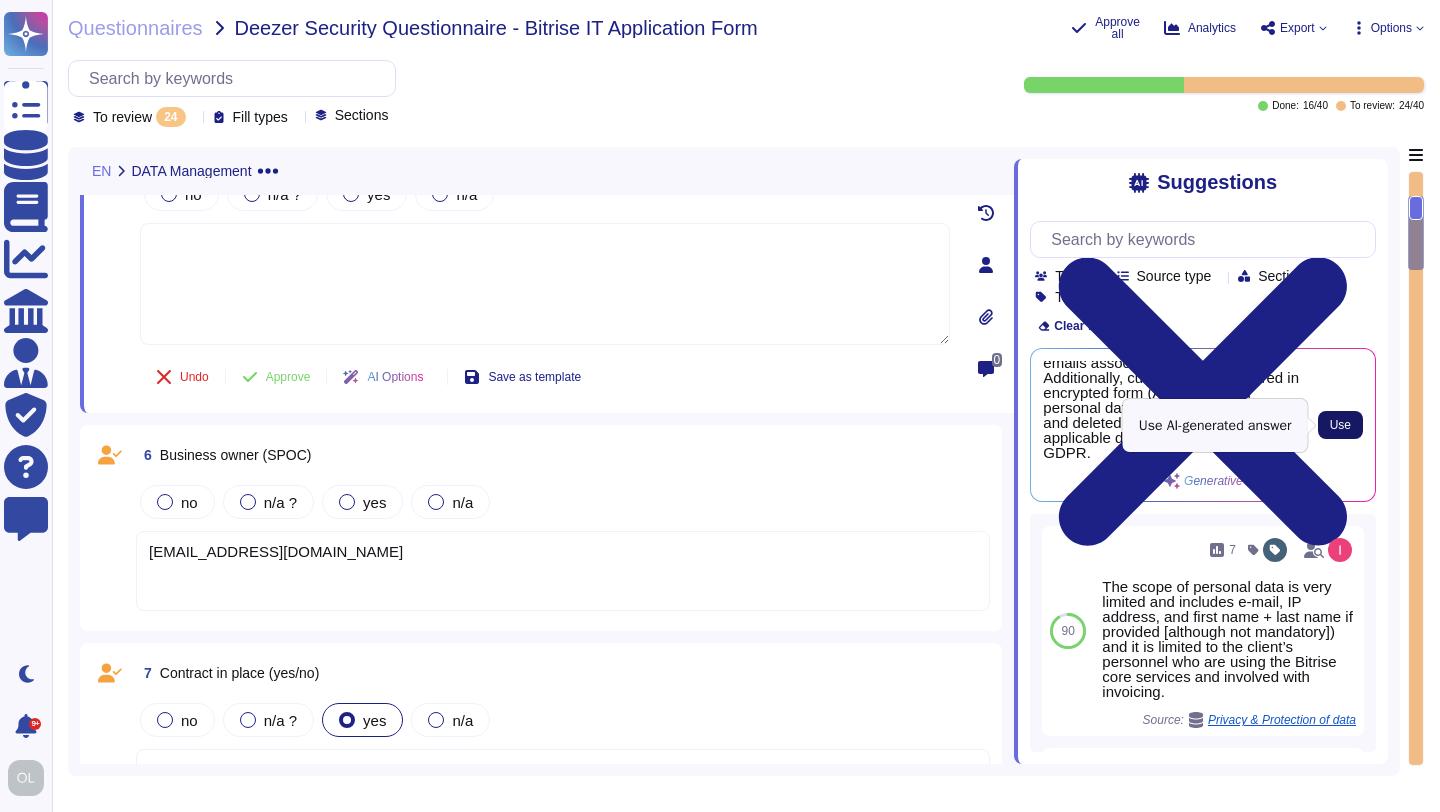 click on "Use" at bounding box center [1340, 425] 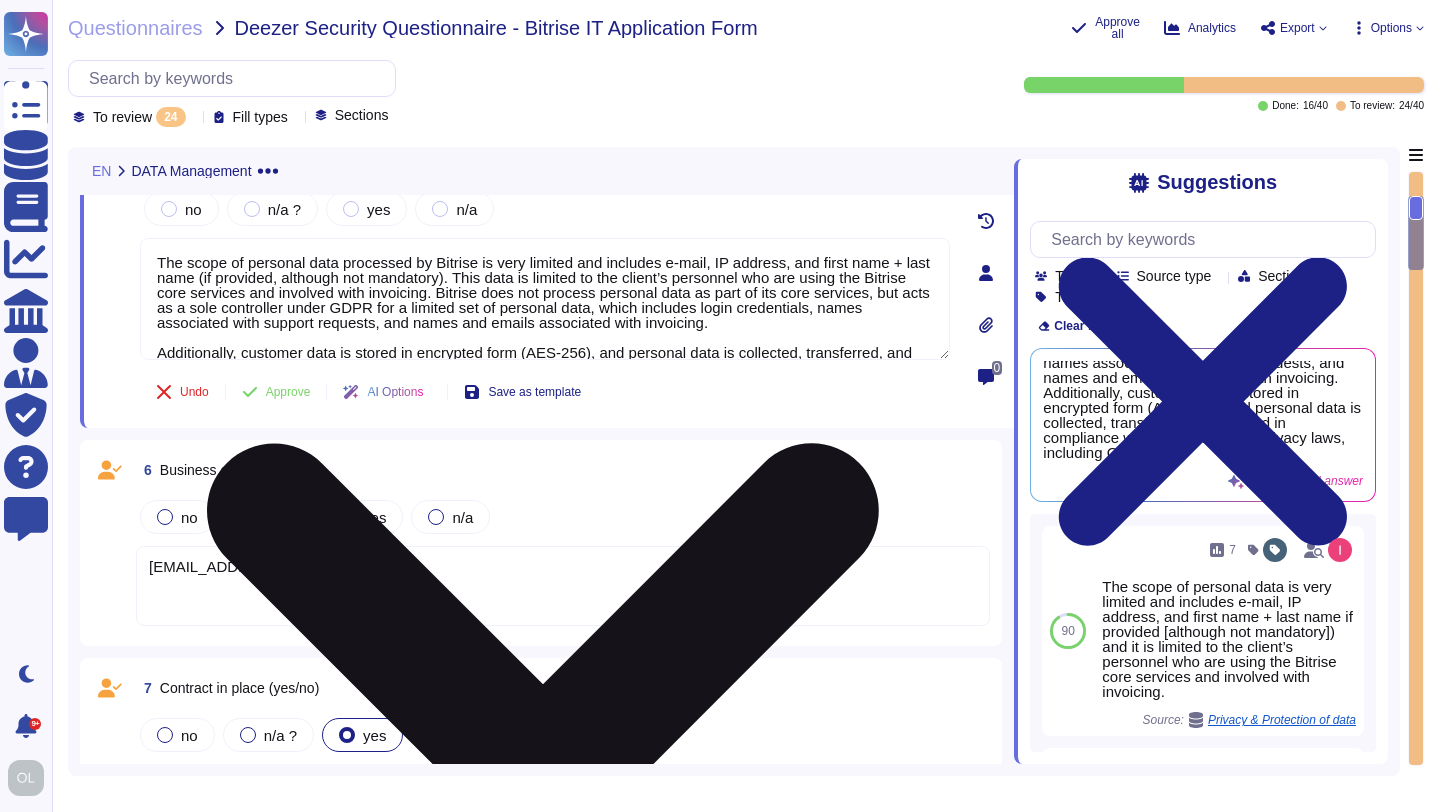 scroll, scrollTop: 156, scrollLeft: 0, axis: vertical 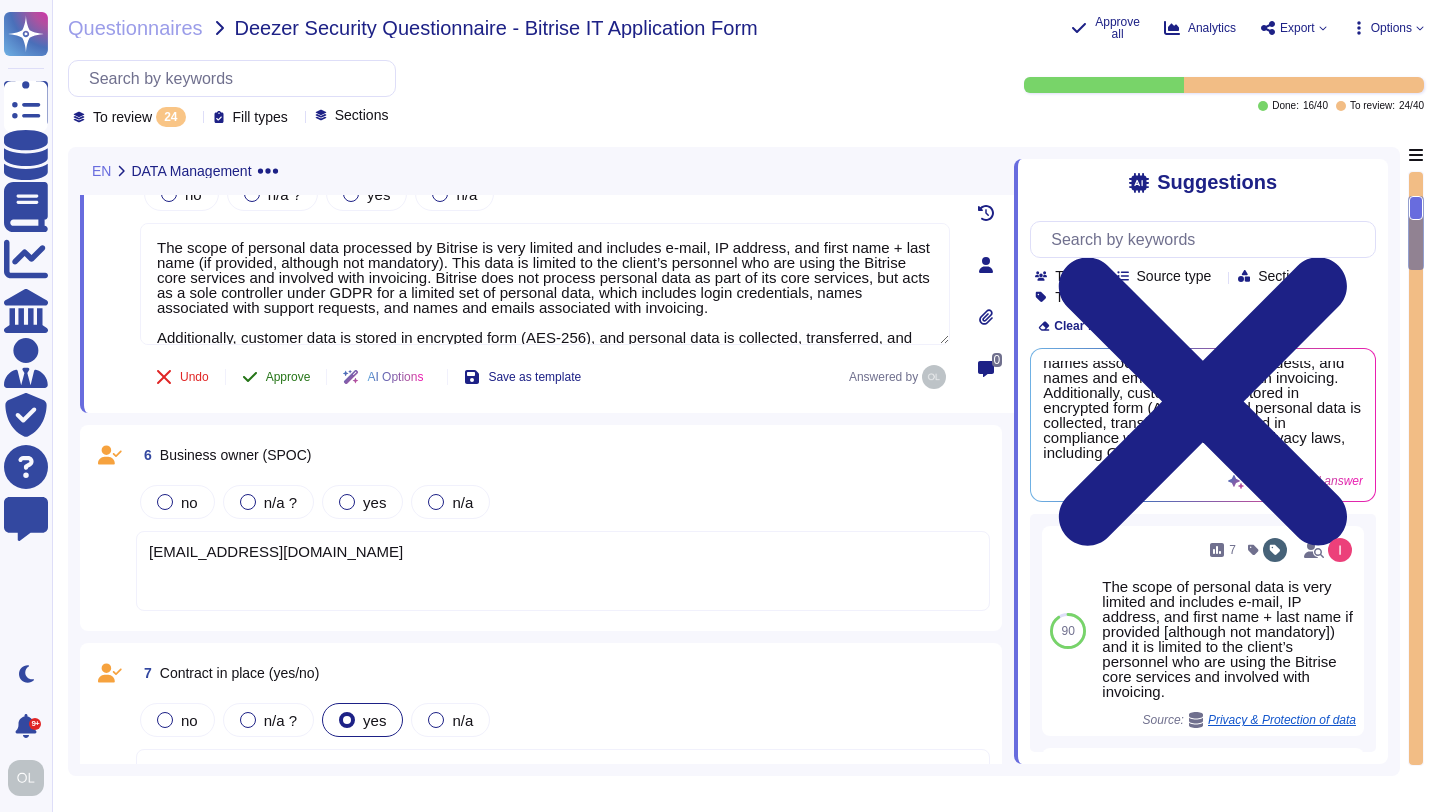 click on "Approve" at bounding box center [288, 377] 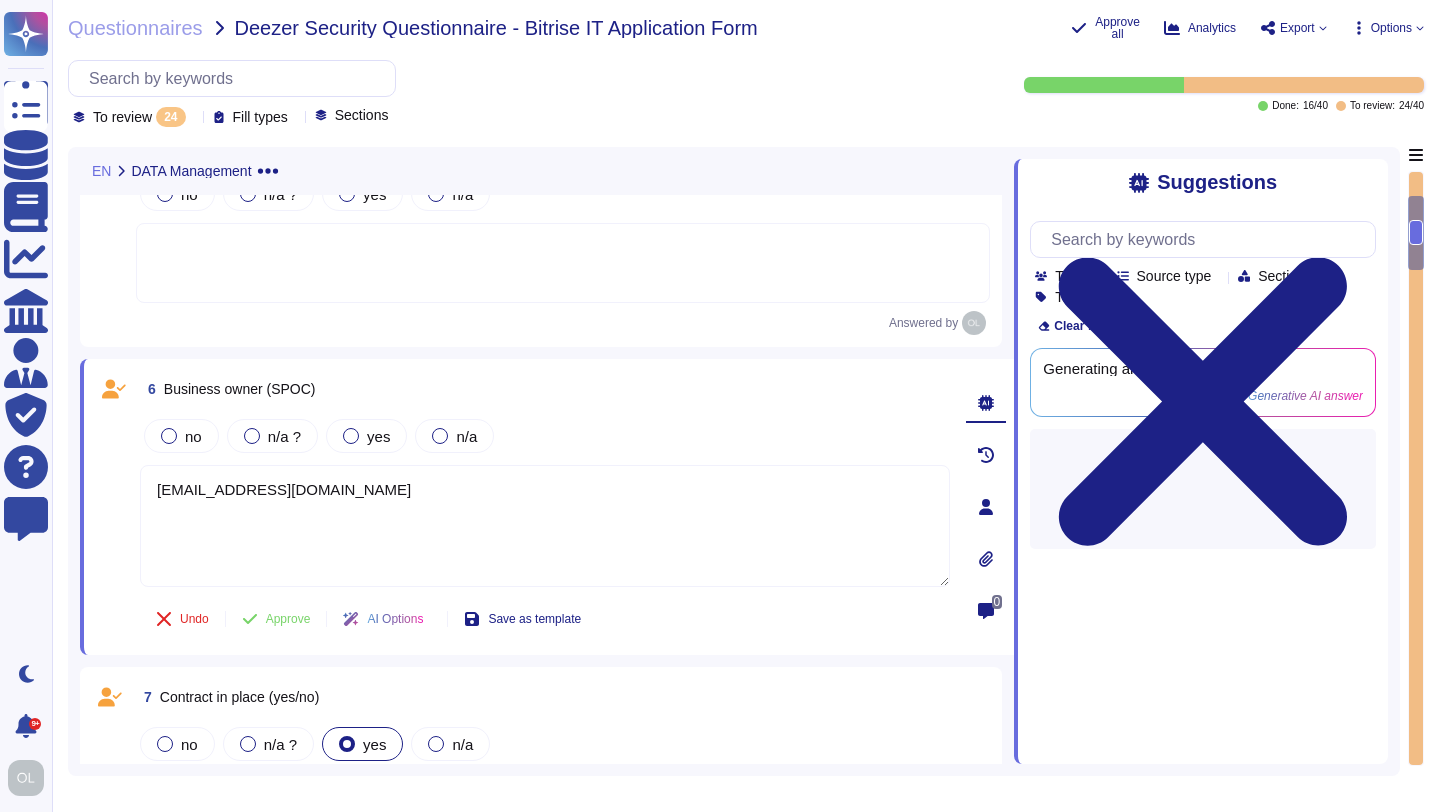 type on "XXX@deezer.com" 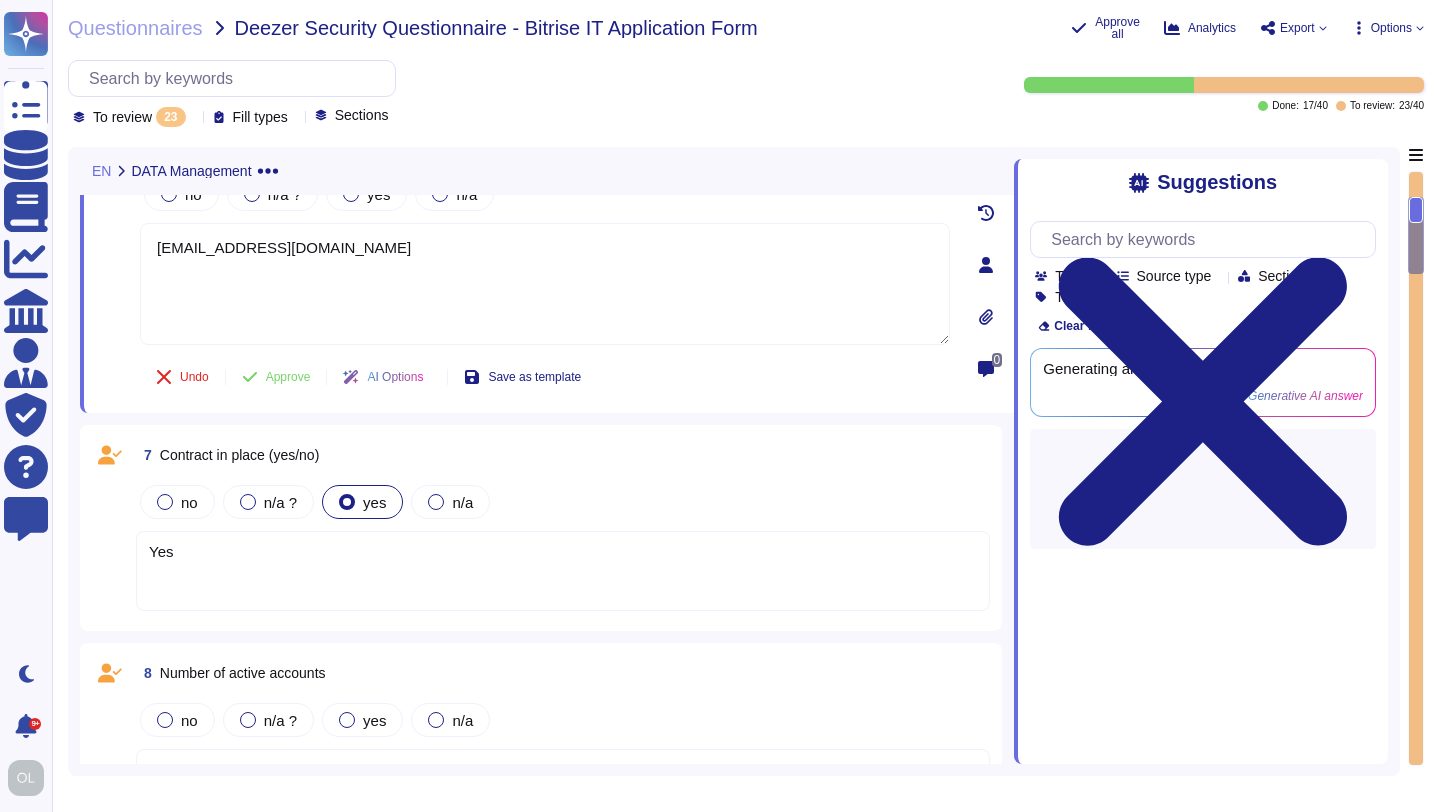 type on "XXX@deezer.com" 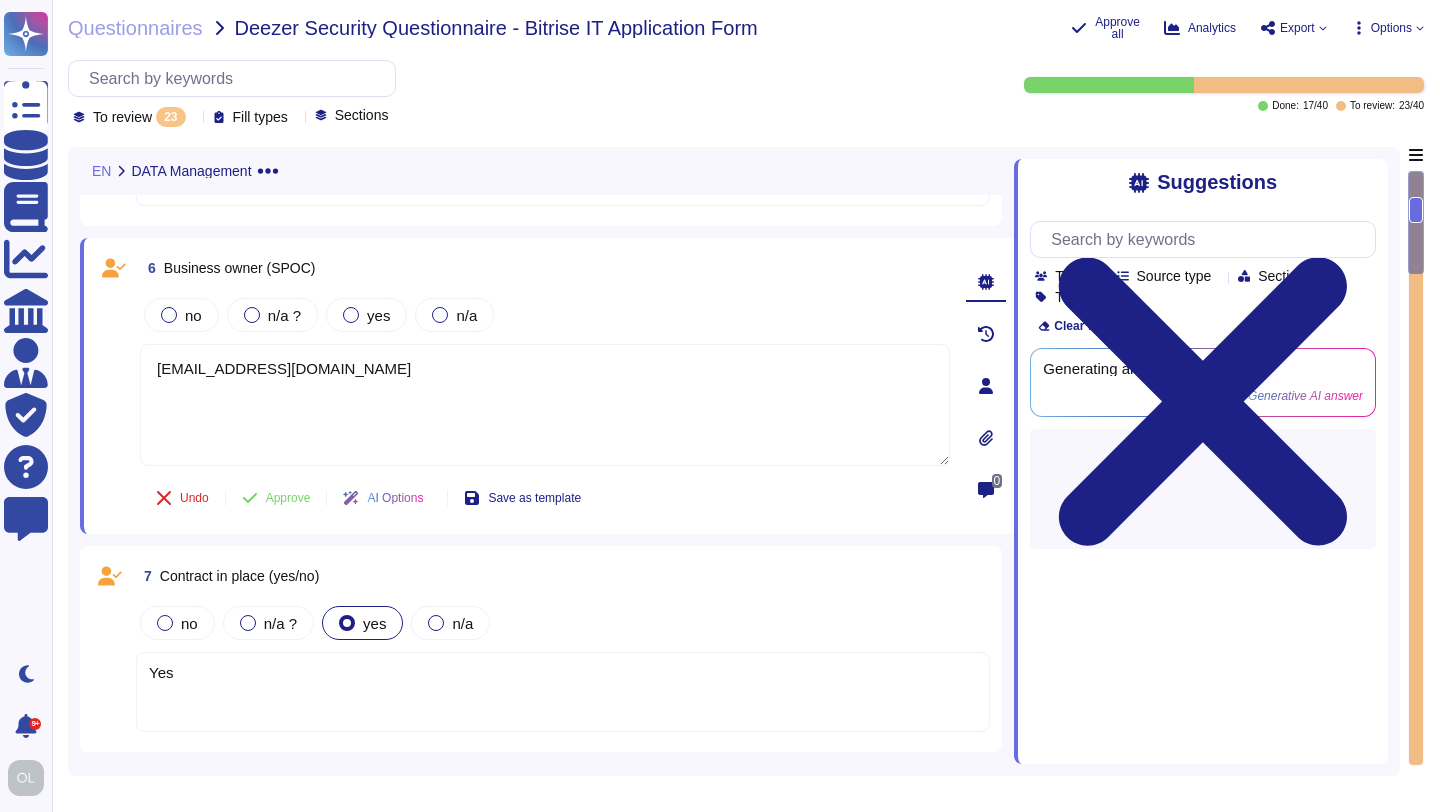 scroll, scrollTop: 171, scrollLeft: 0, axis: vertical 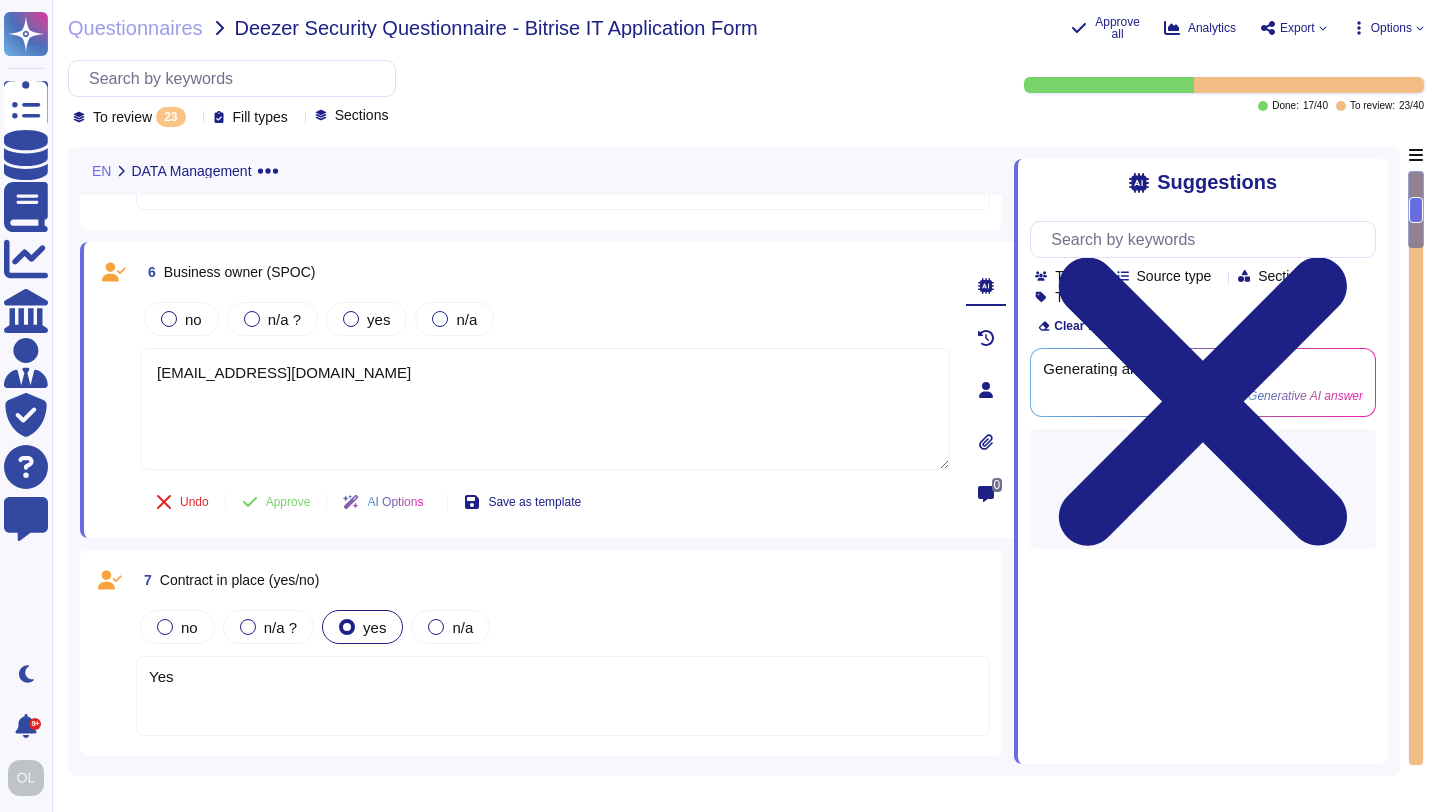drag, startPoint x: 300, startPoint y: 378, endPoint x: 129, endPoint y: 376, distance: 171.01169 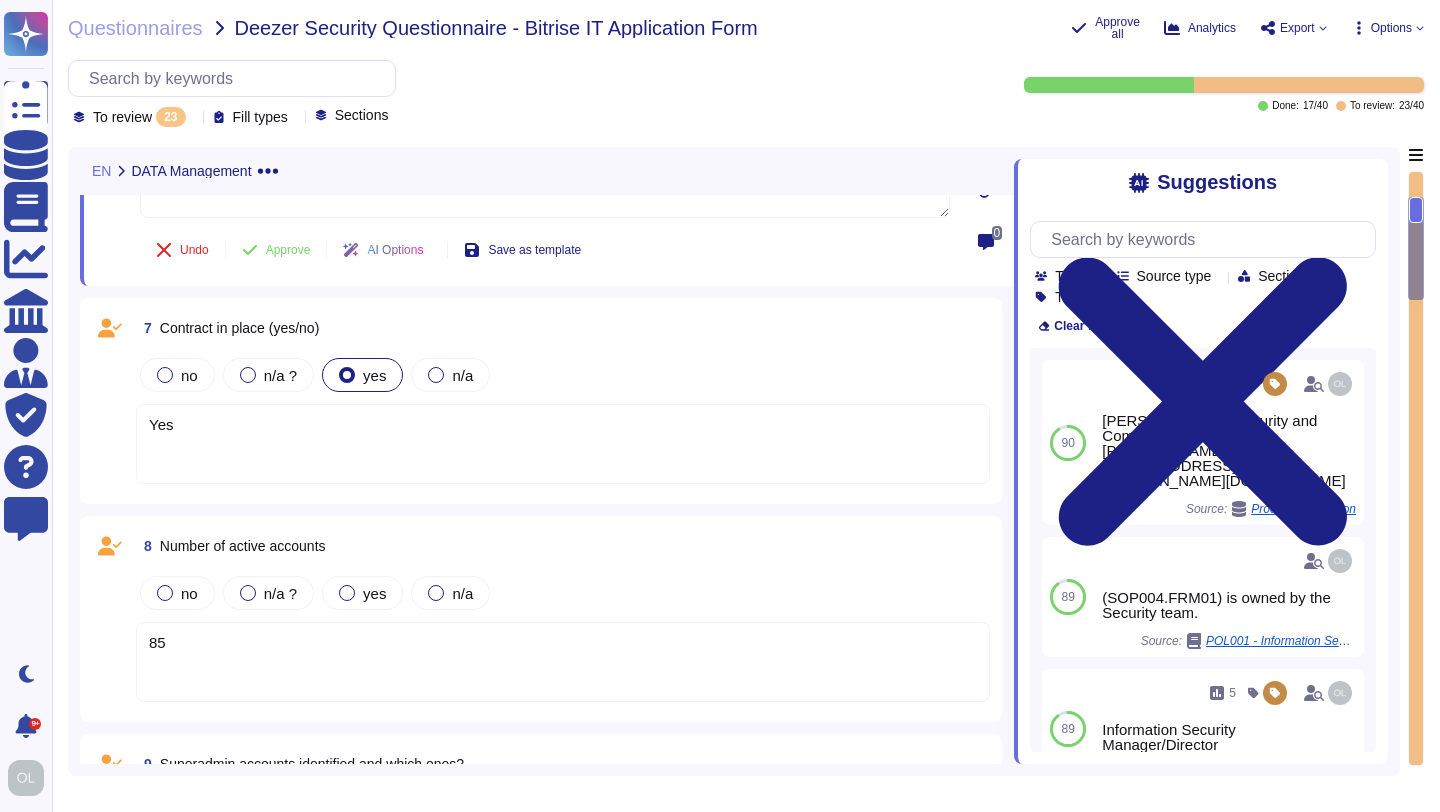 scroll, scrollTop: 425, scrollLeft: 0, axis: vertical 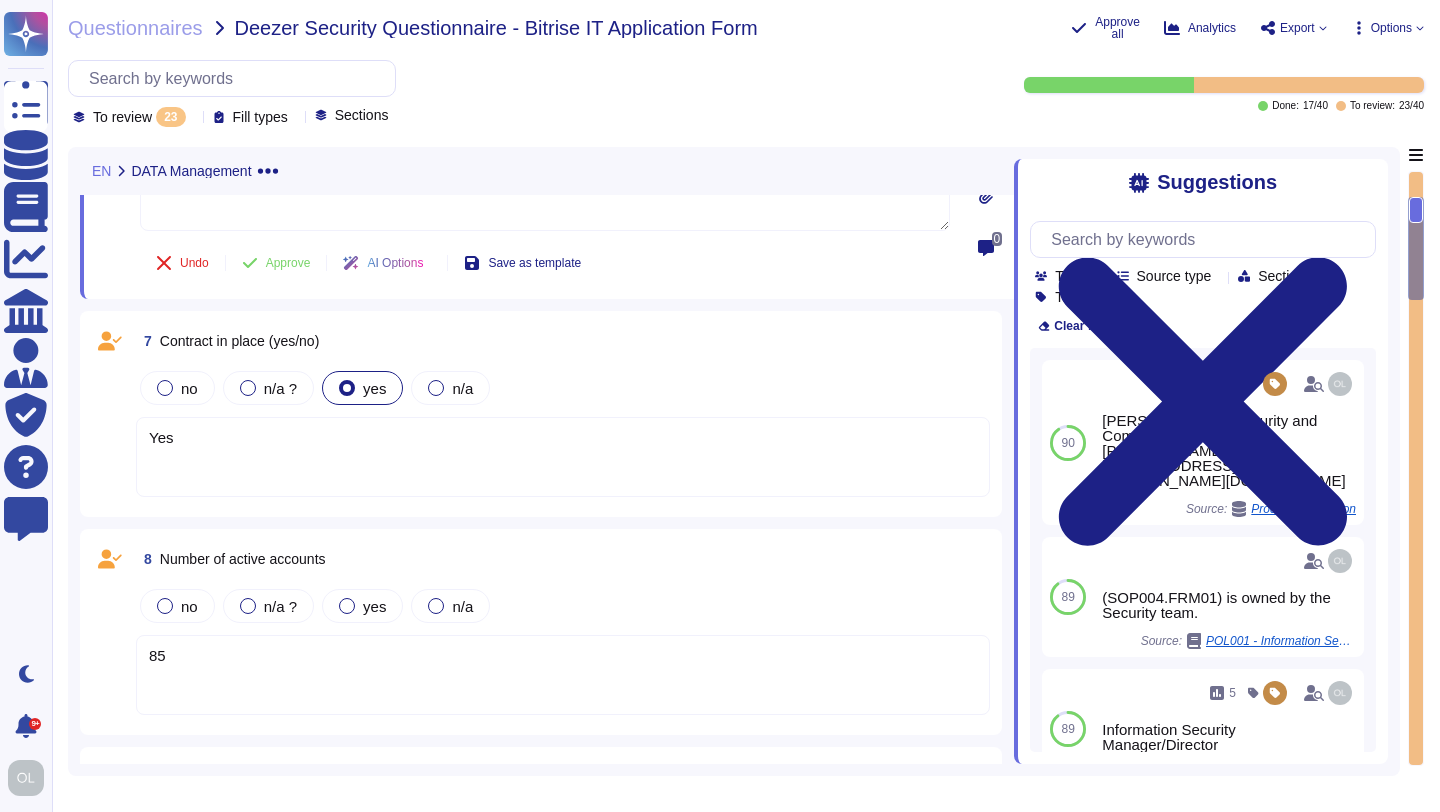 type 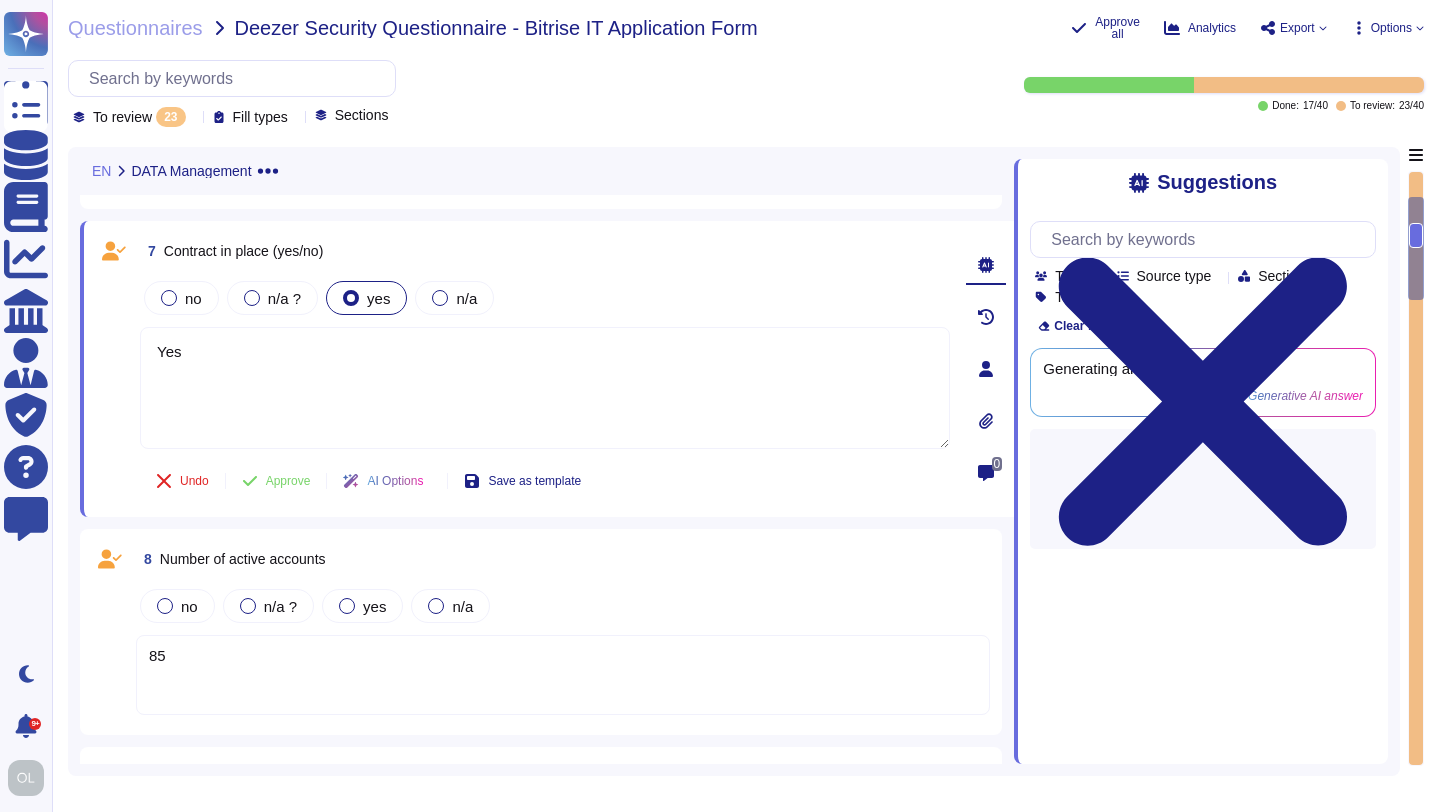 type on "Yes" 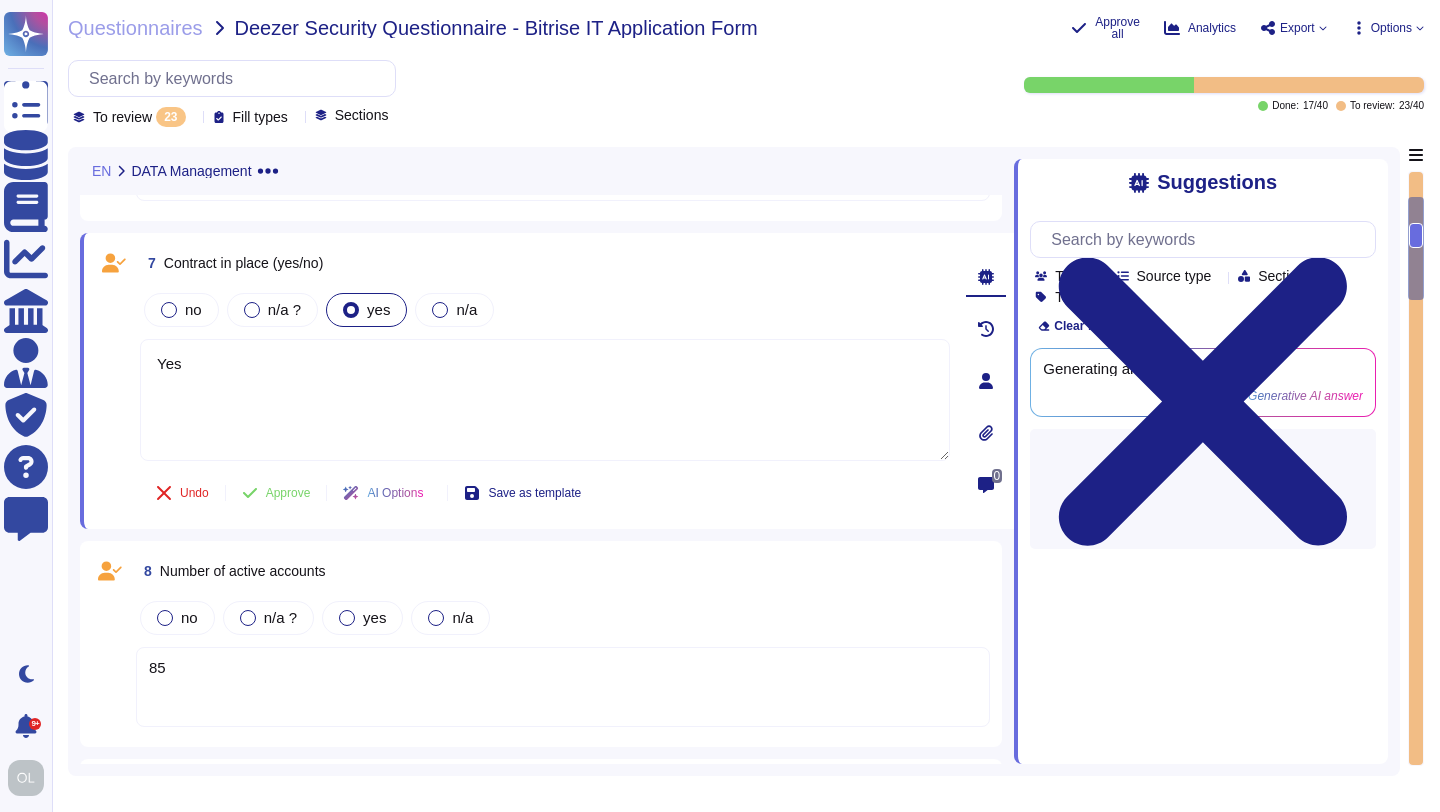 drag, startPoint x: 198, startPoint y: 342, endPoint x: 100, endPoint y: 337, distance: 98.12747 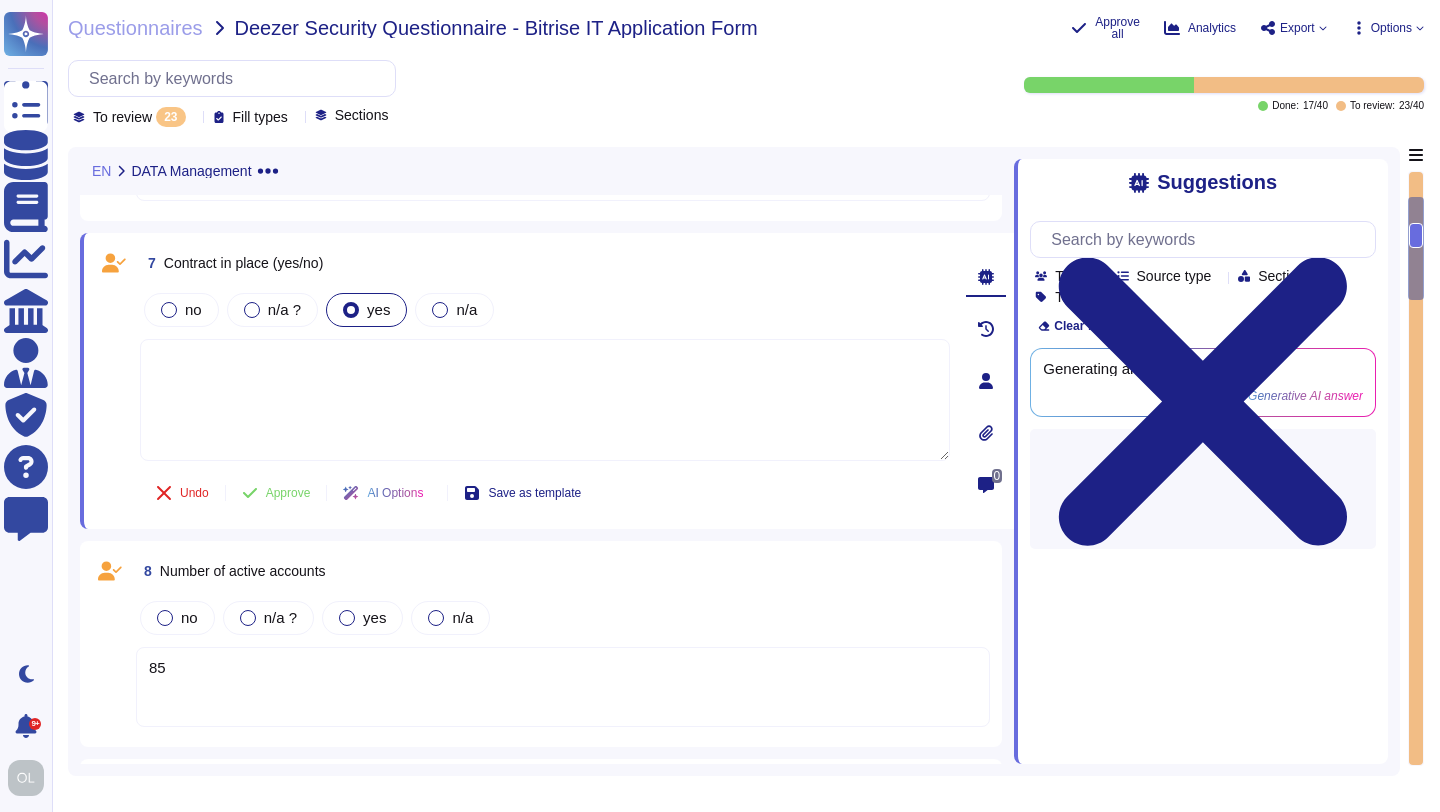 type 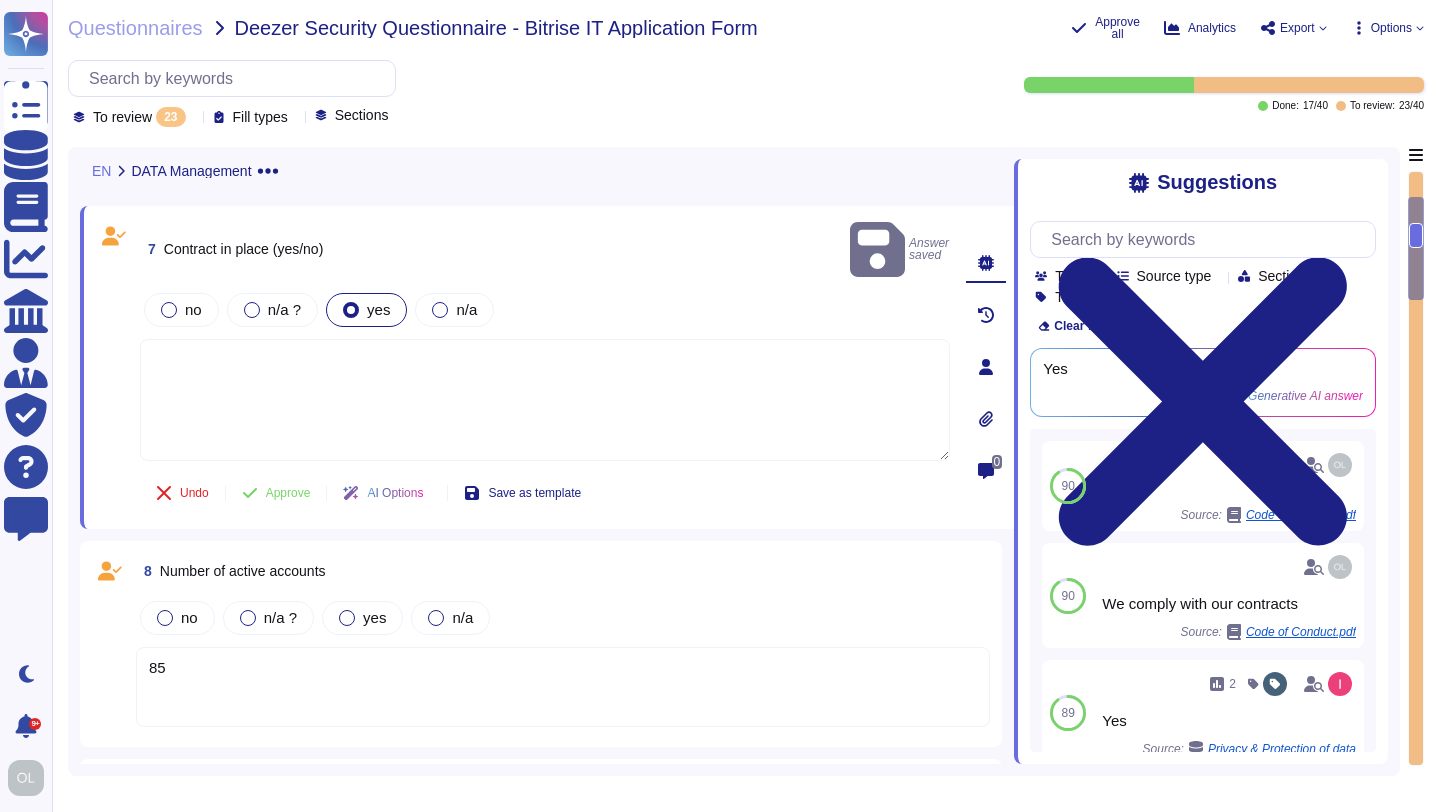 click at bounding box center (351, 310) 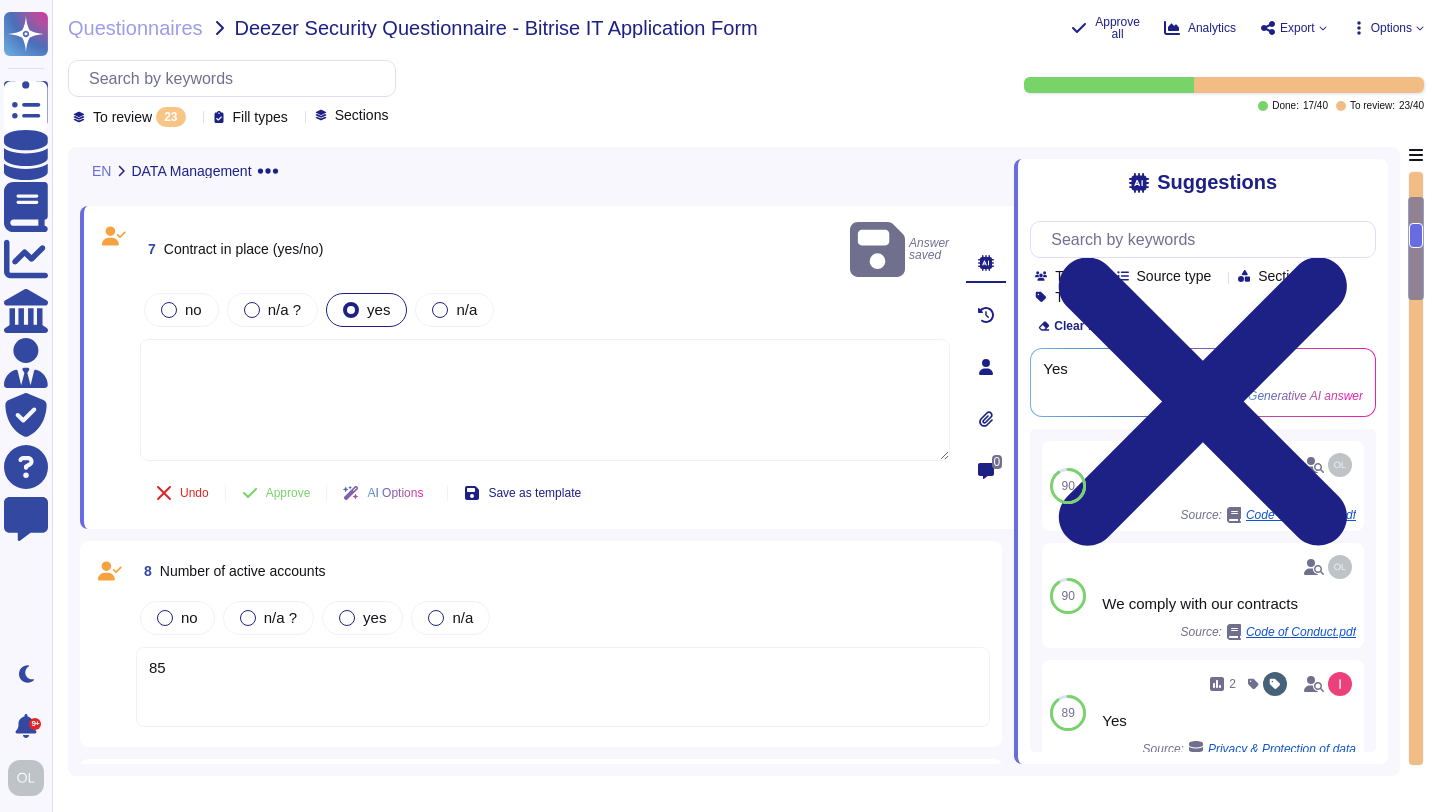 click at bounding box center [351, 310] 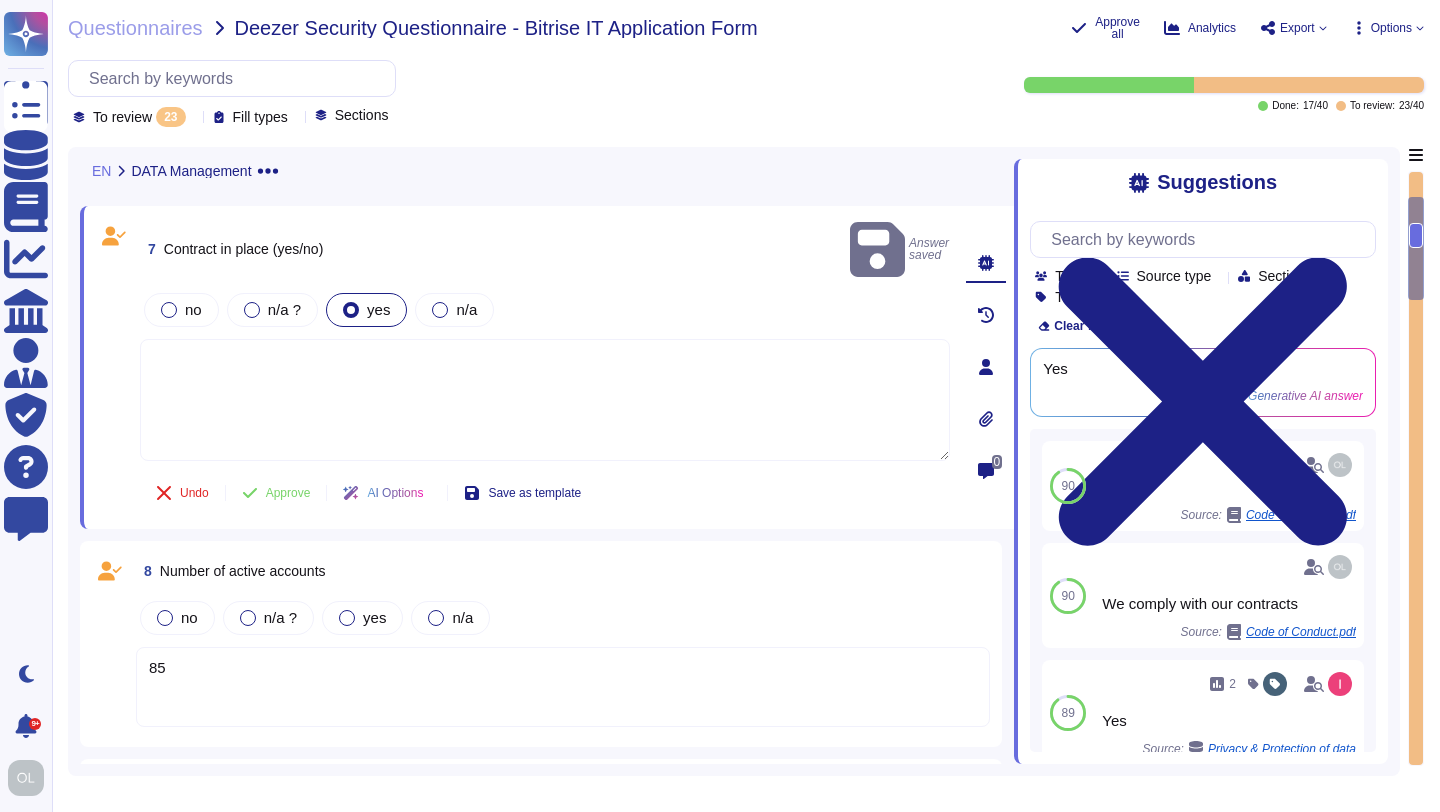 click on "yes" at bounding box center [378, 309] 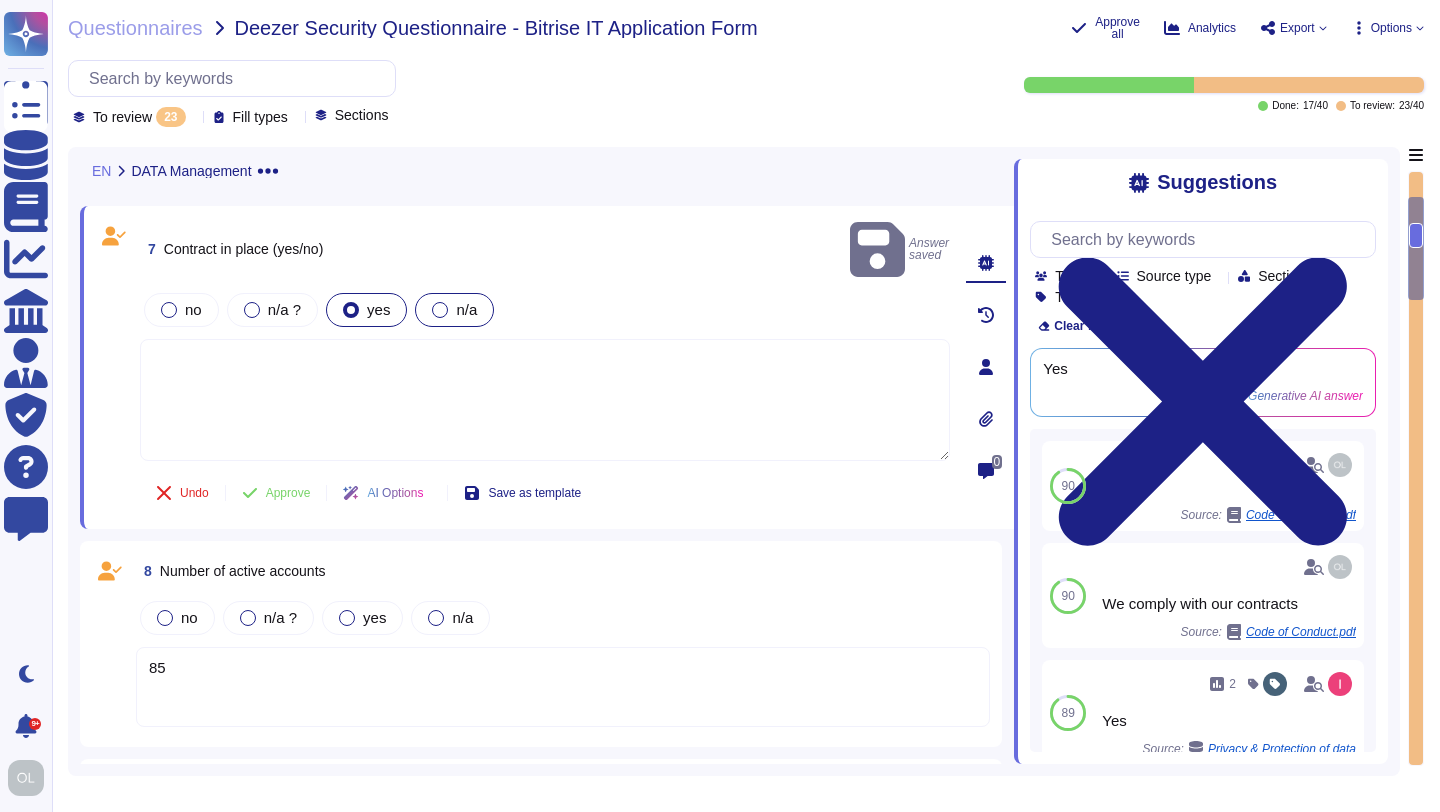 click on "n/a" at bounding box center [454, 310] 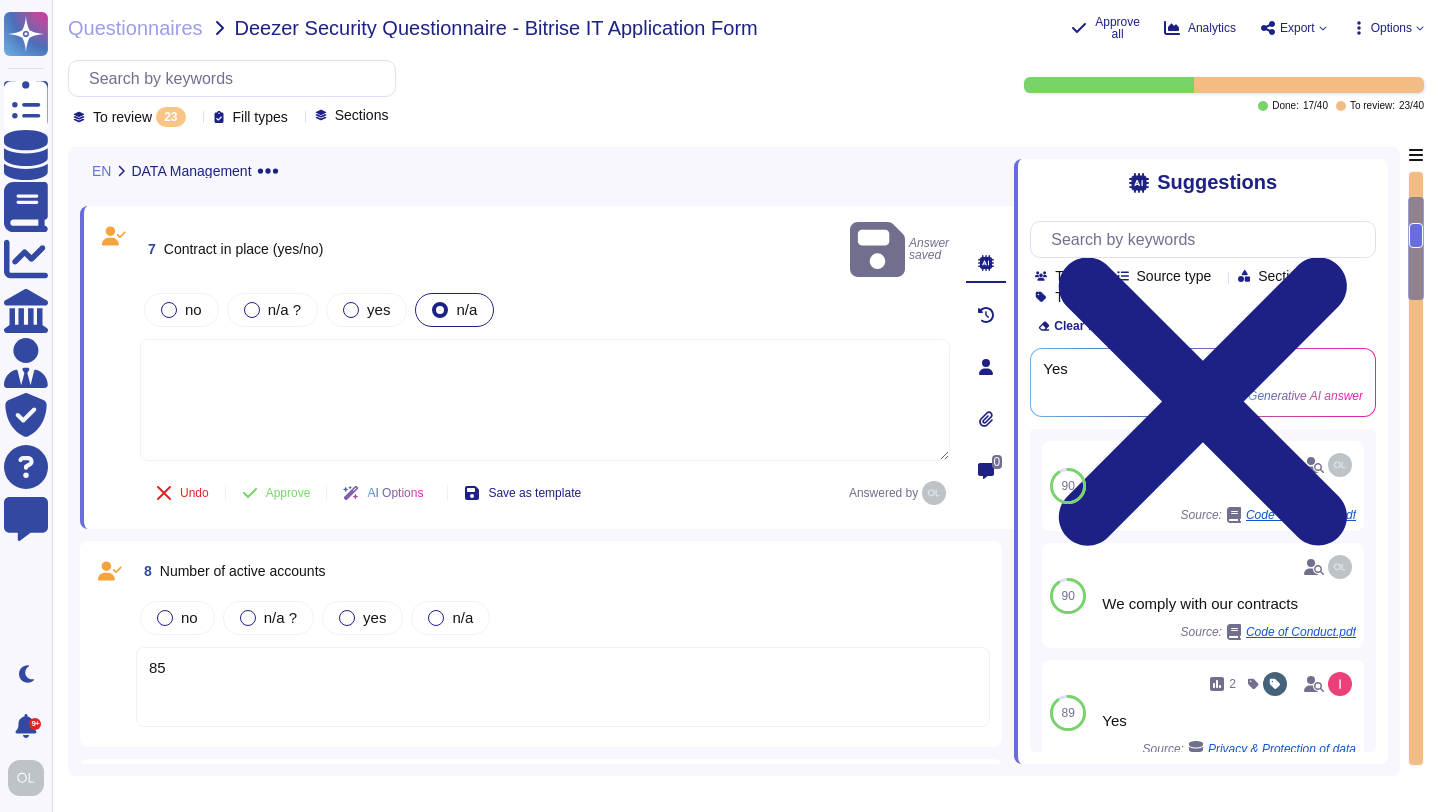 click at bounding box center [440, 310] 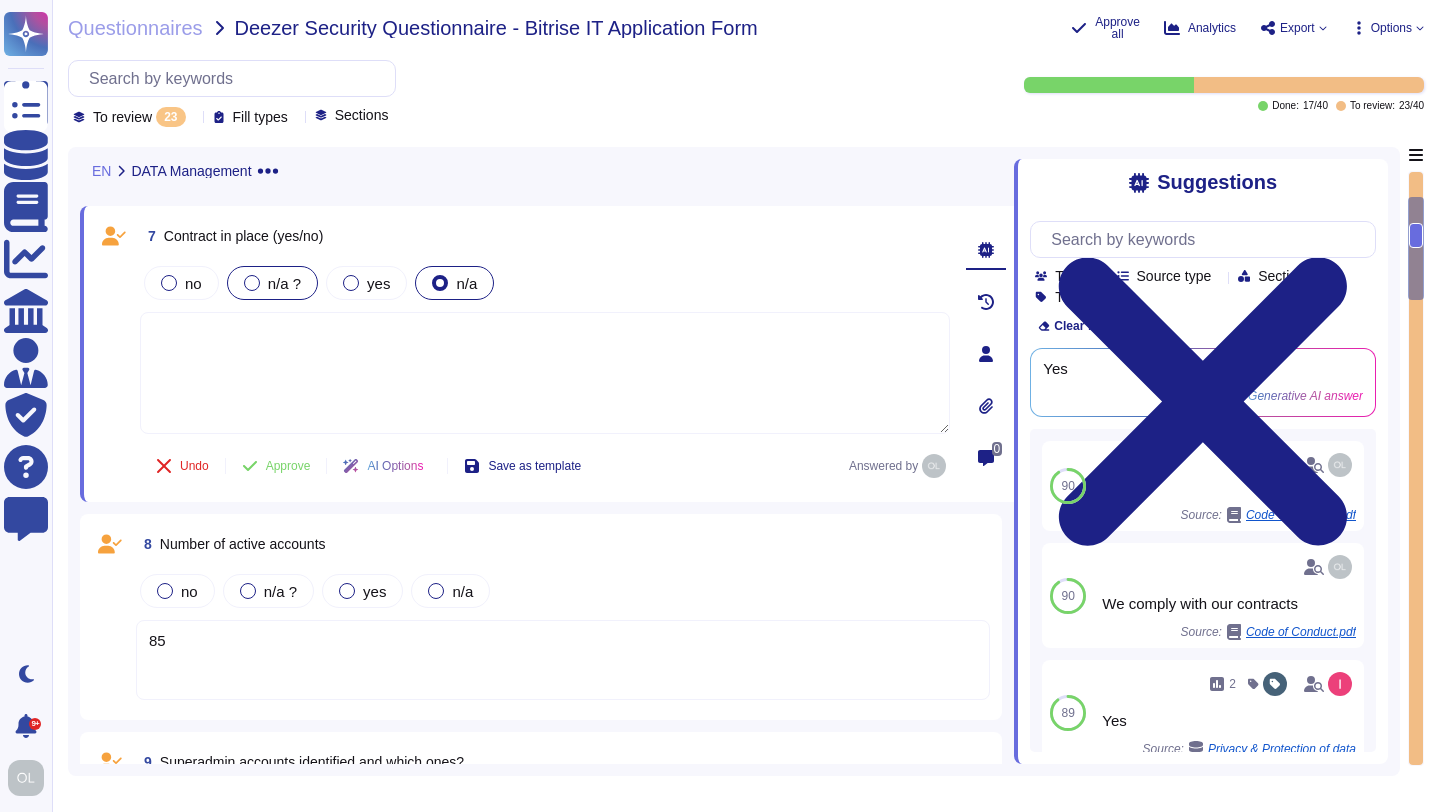 click on "n/a ?" at bounding box center (284, 283) 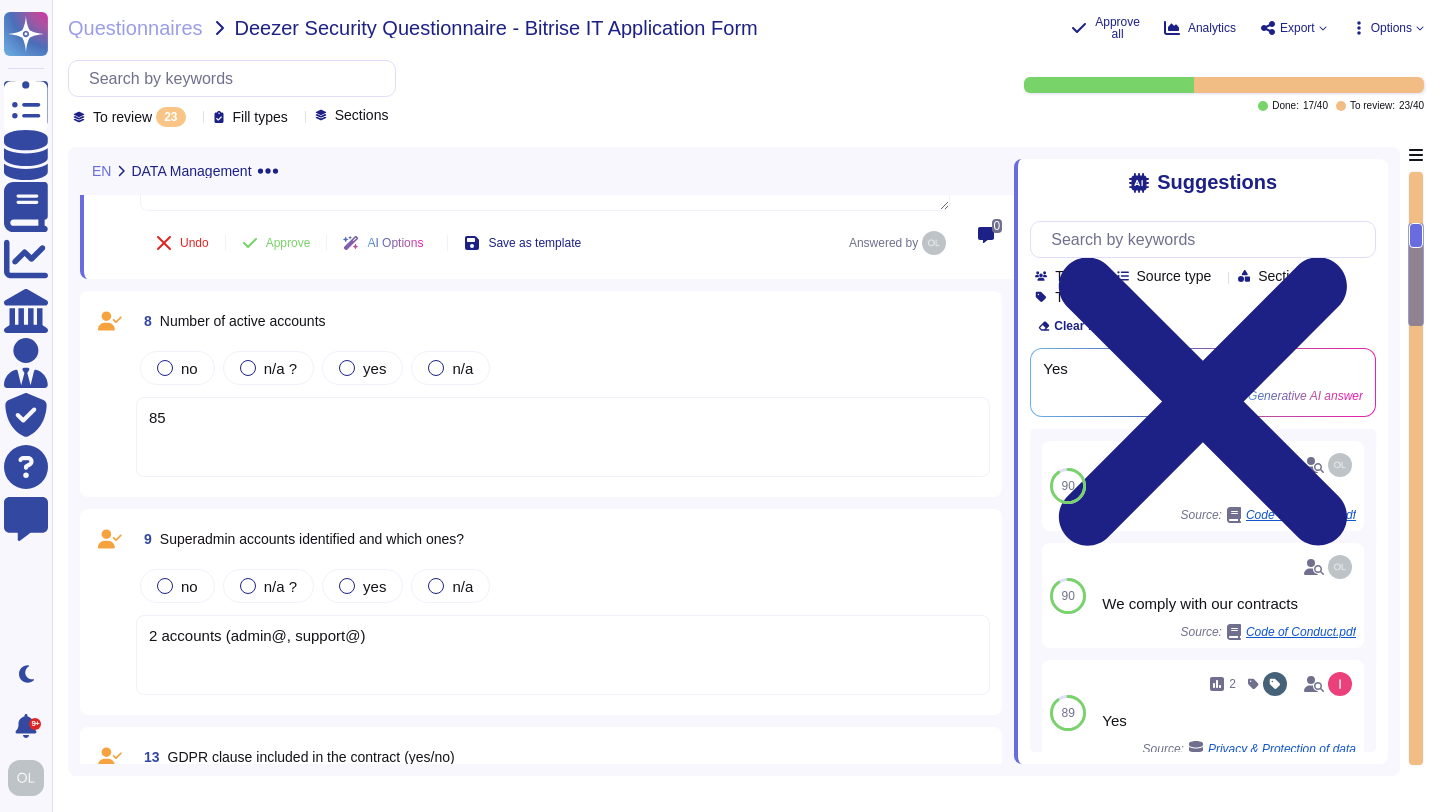 scroll, scrollTop: 654, scrollLeft: 0, axis: vertical 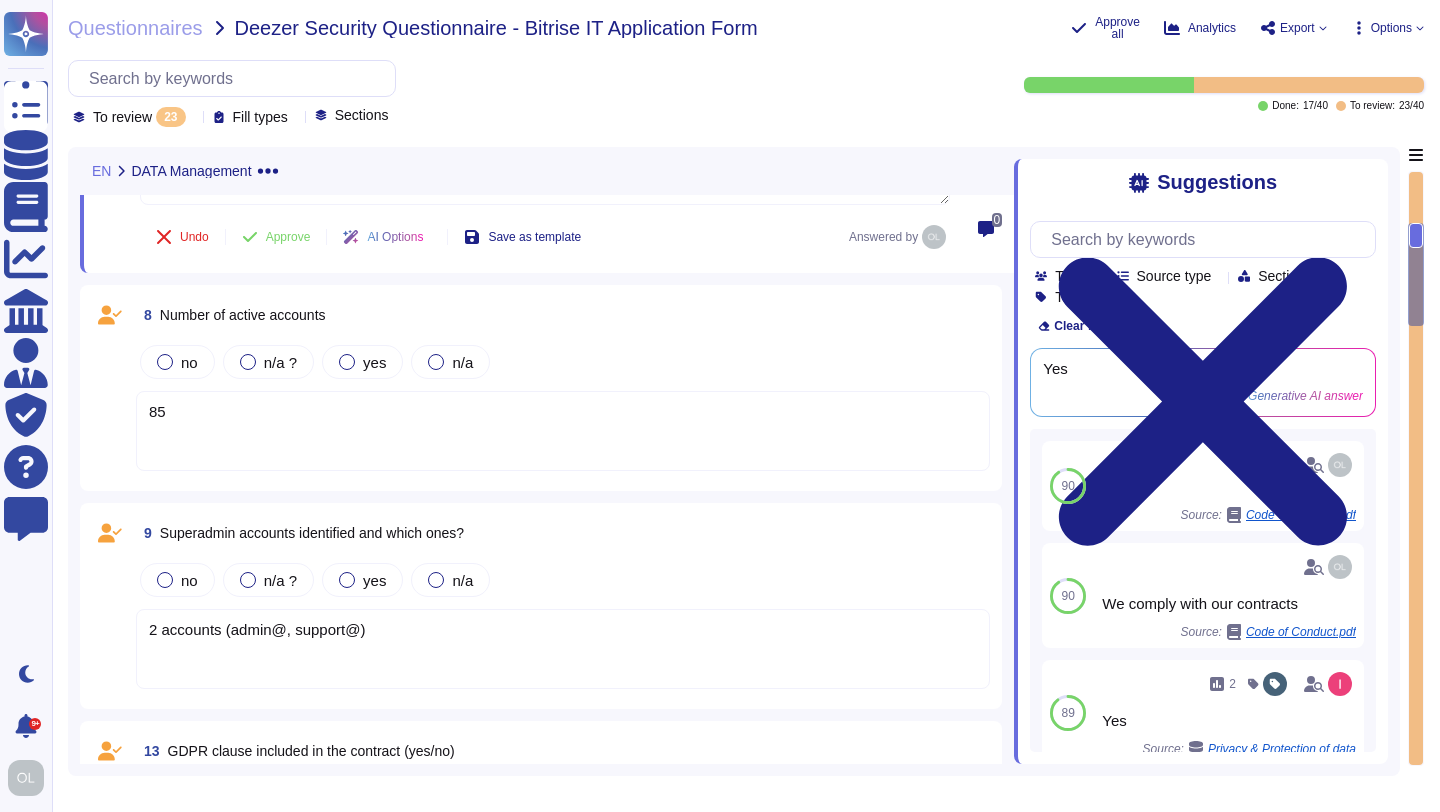 click on "85" at bounding box center (563, 431) 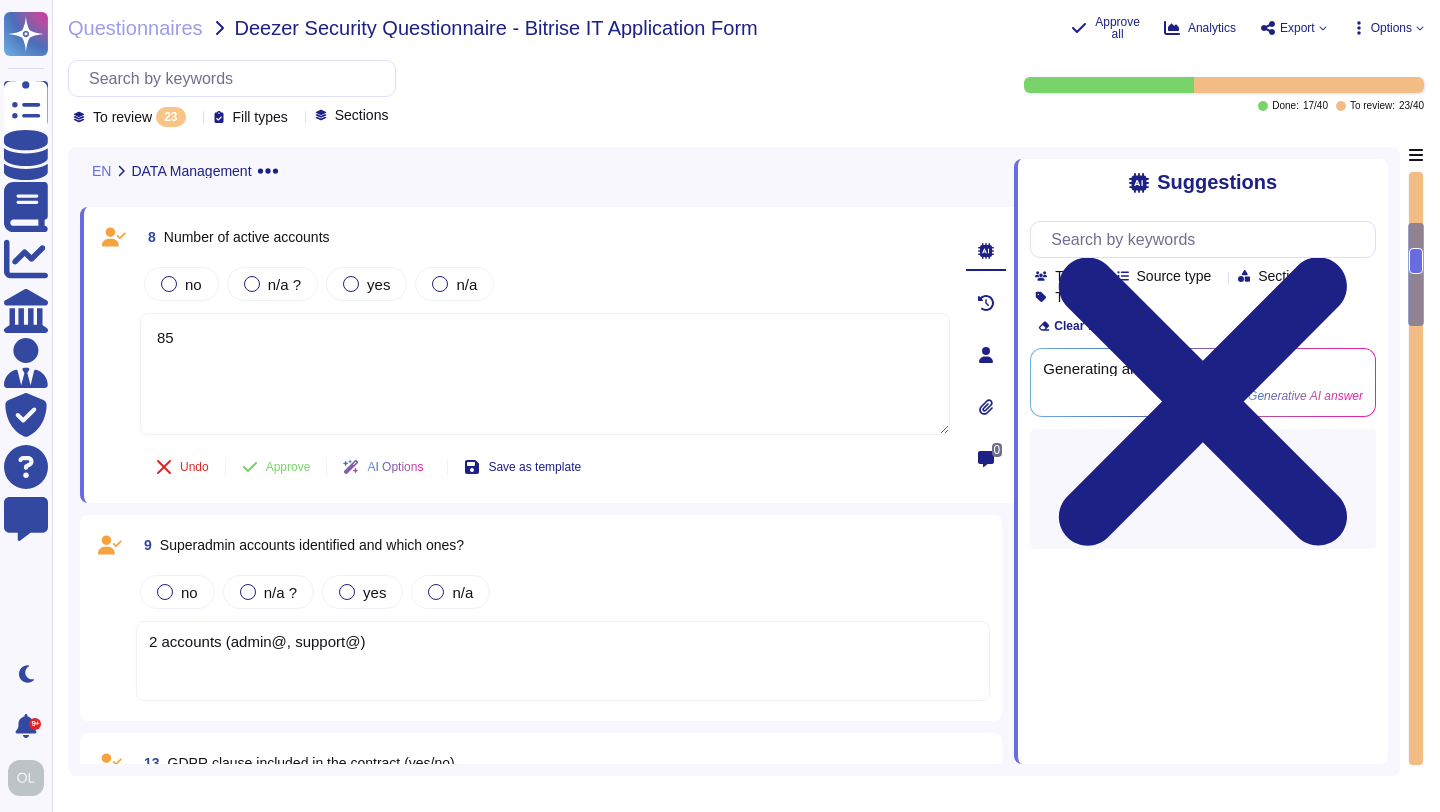 type on "85" 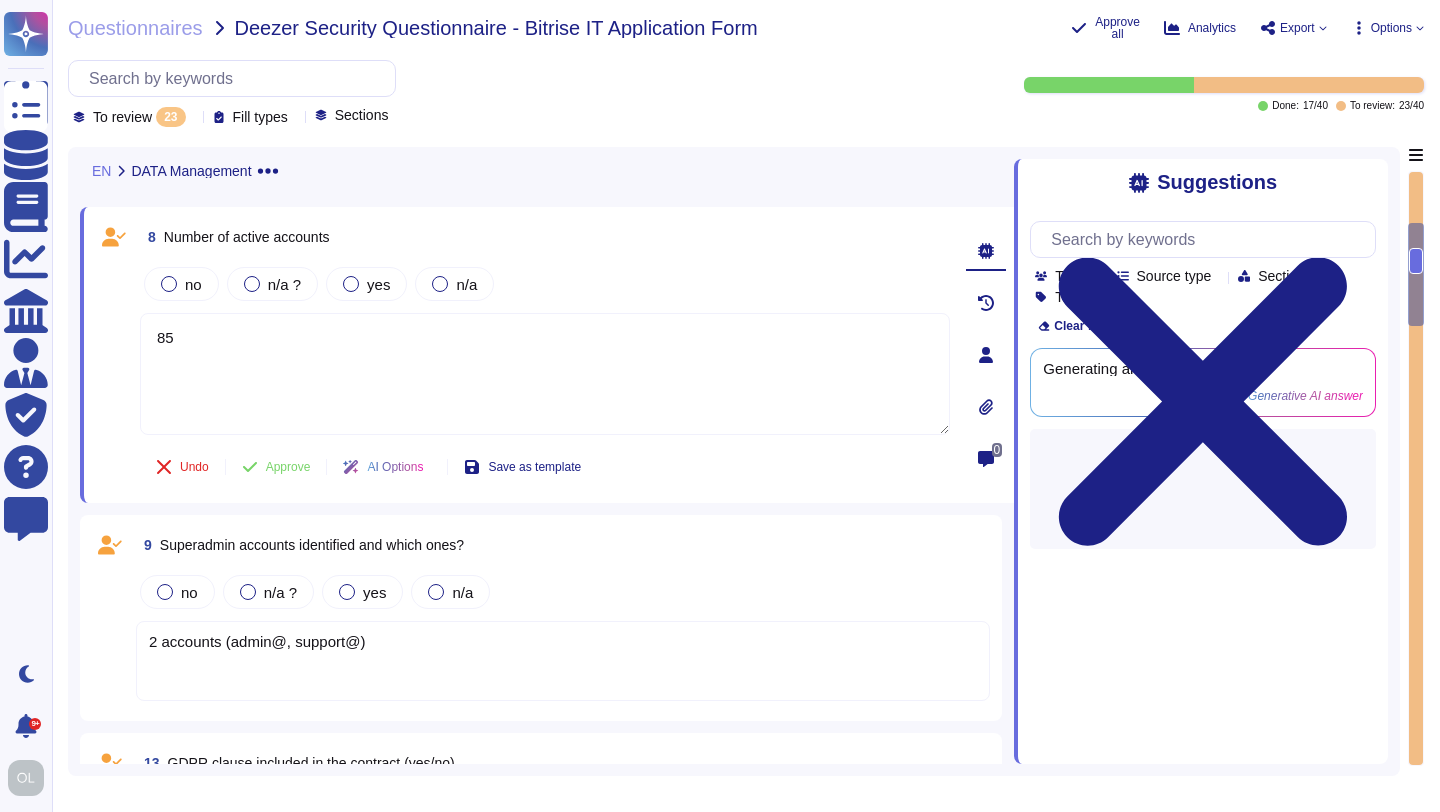 drag, startPoint x: 189, startPoint y: 339, endPoint x: 122, endPoint y: 337, distance: 67.02985 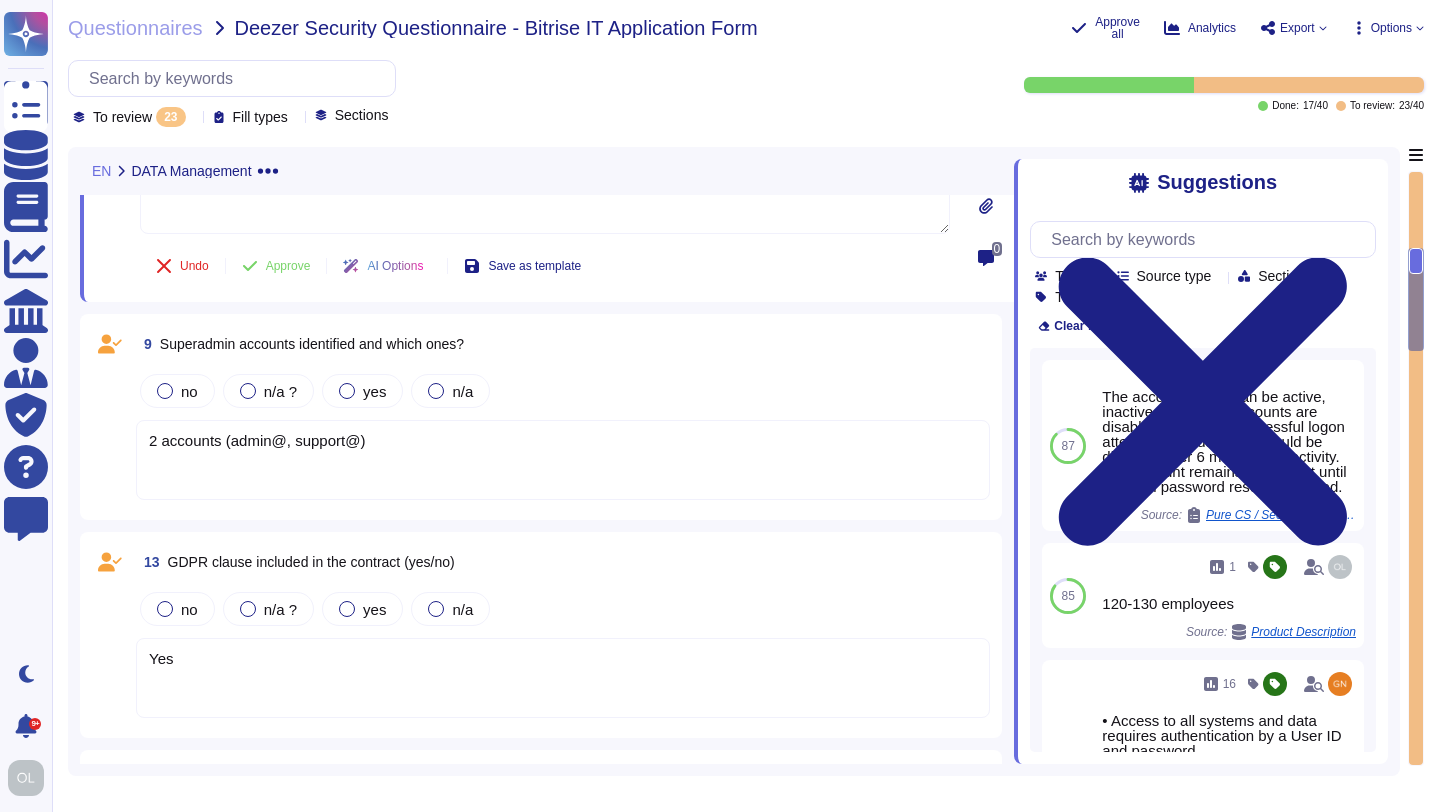 scroll, scrollTop: 857, scrollLeft: 0, axis: vertical 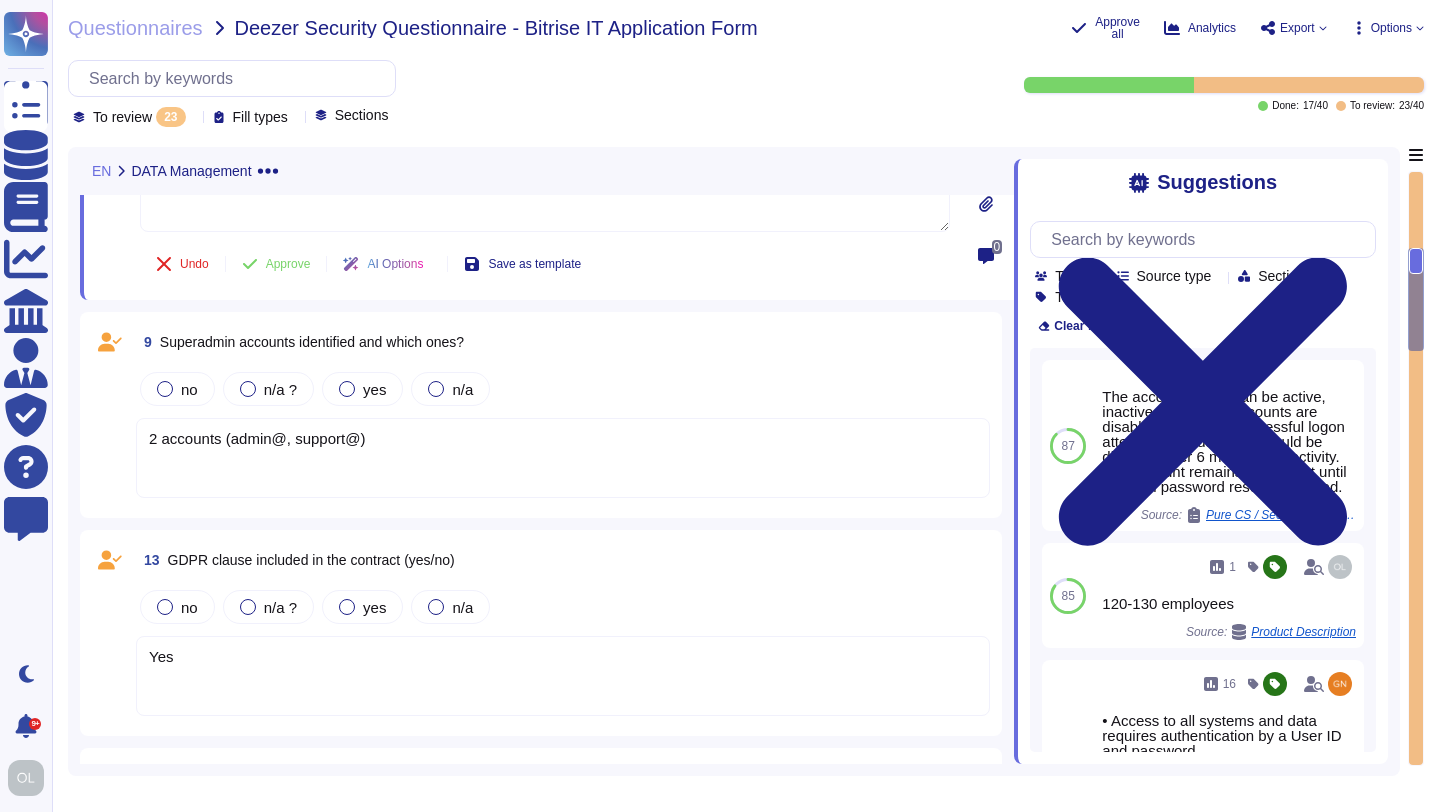 type 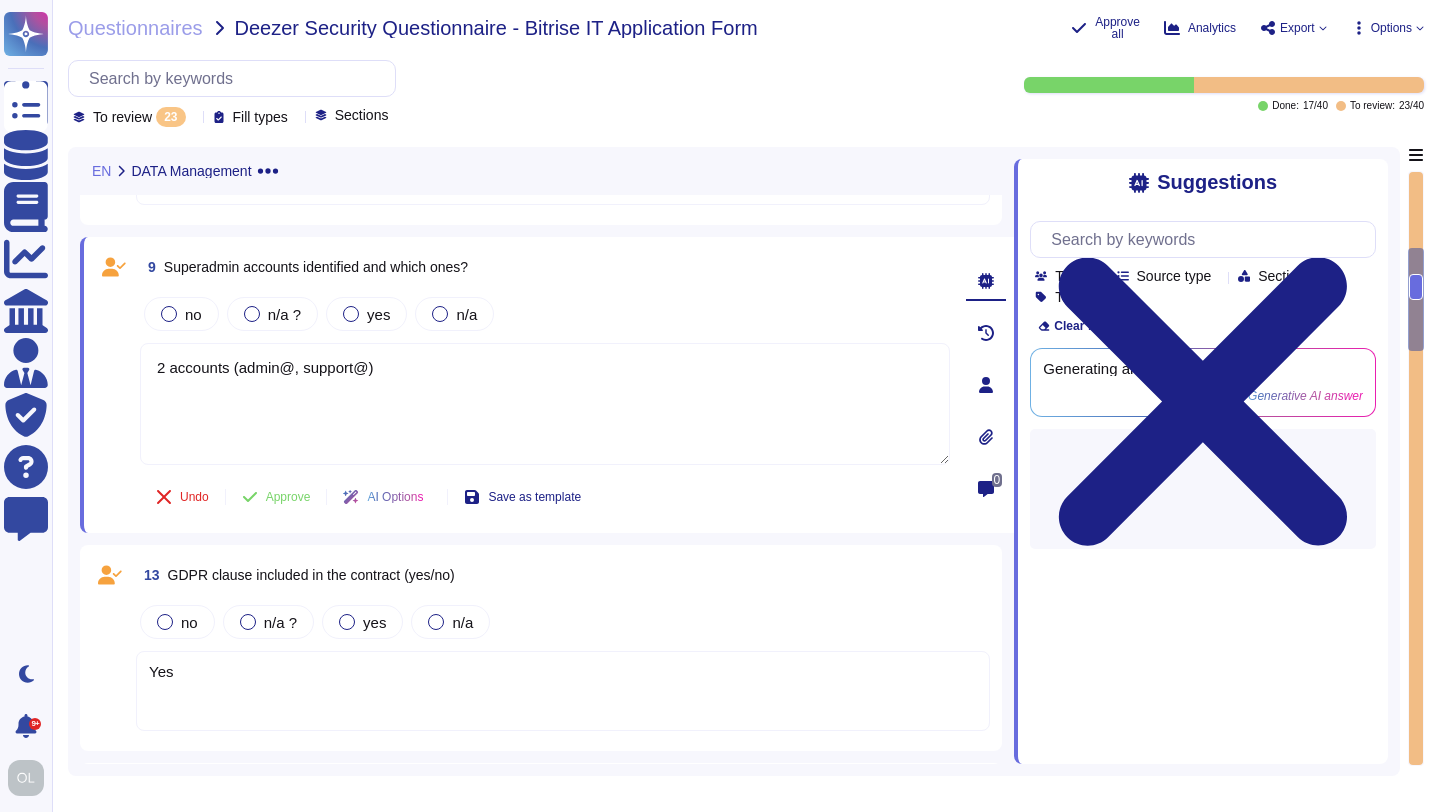 type on "2 accounts (admin@, support@)" 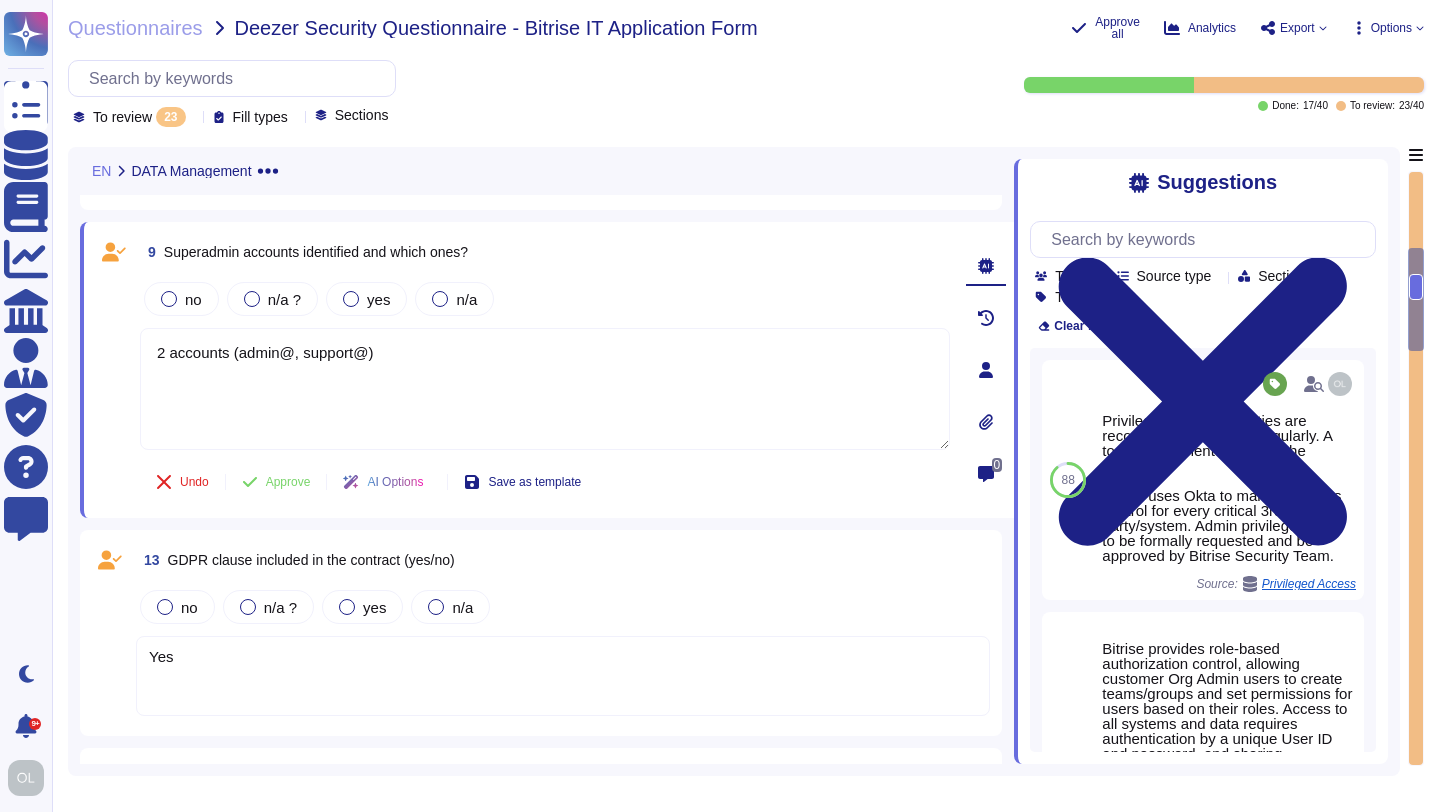 drag, startPoint x: 388, startPoint y: 358, endPoint x: 102, endPoint y: 354, distance: 286.02798 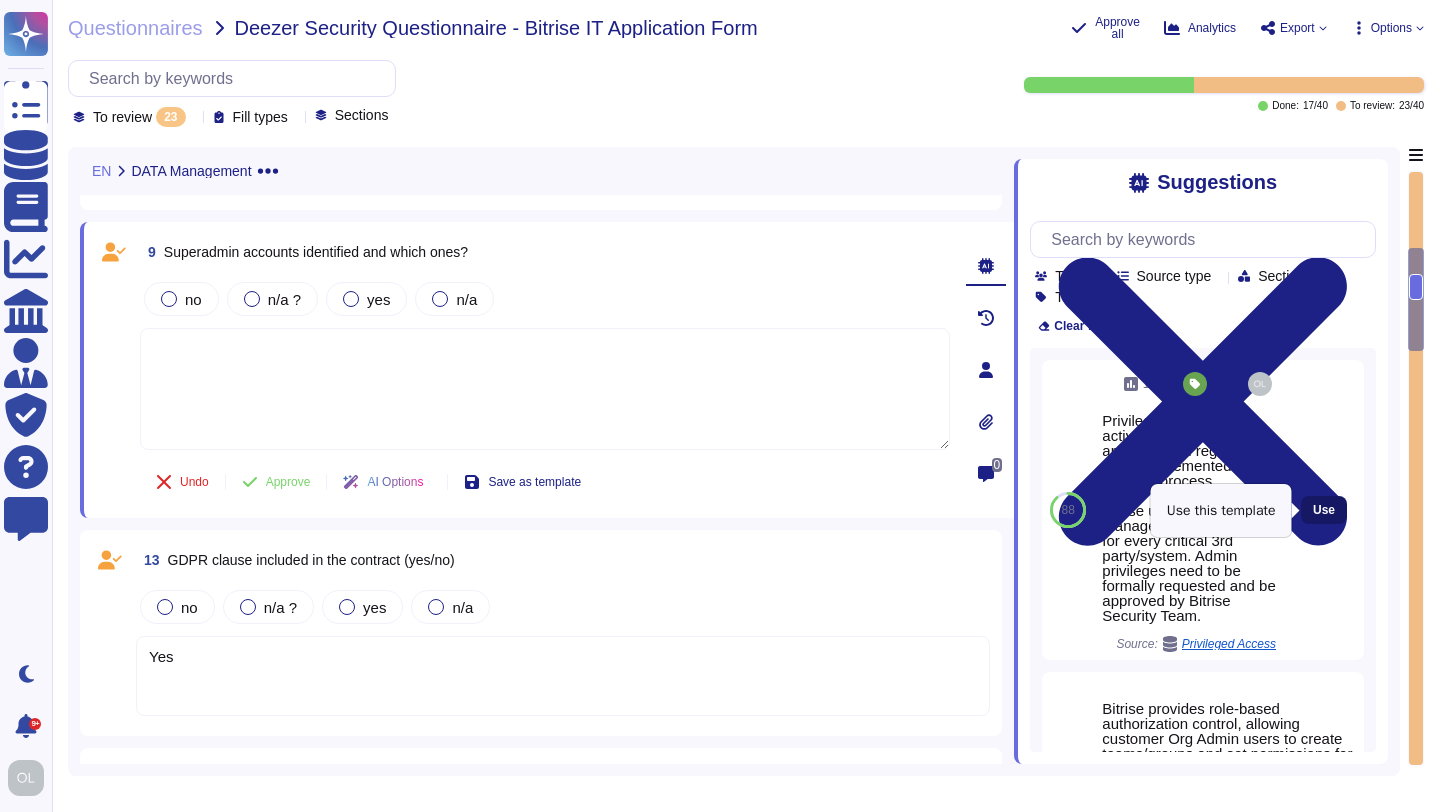 click on "Use" at bounding box center [1324, 510] 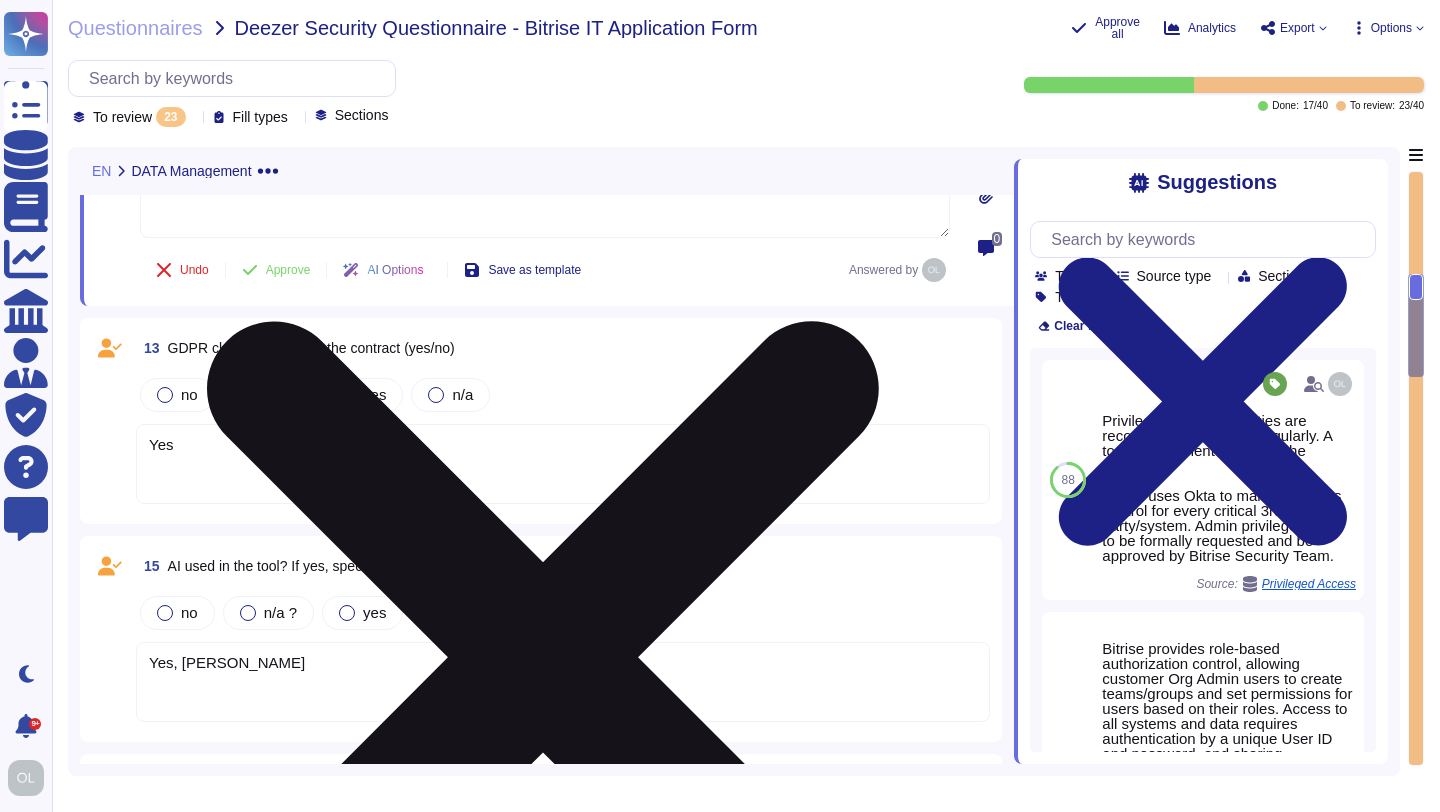 scroll, scrollTop: 1086, scrollLeft: 0, axis: vertical 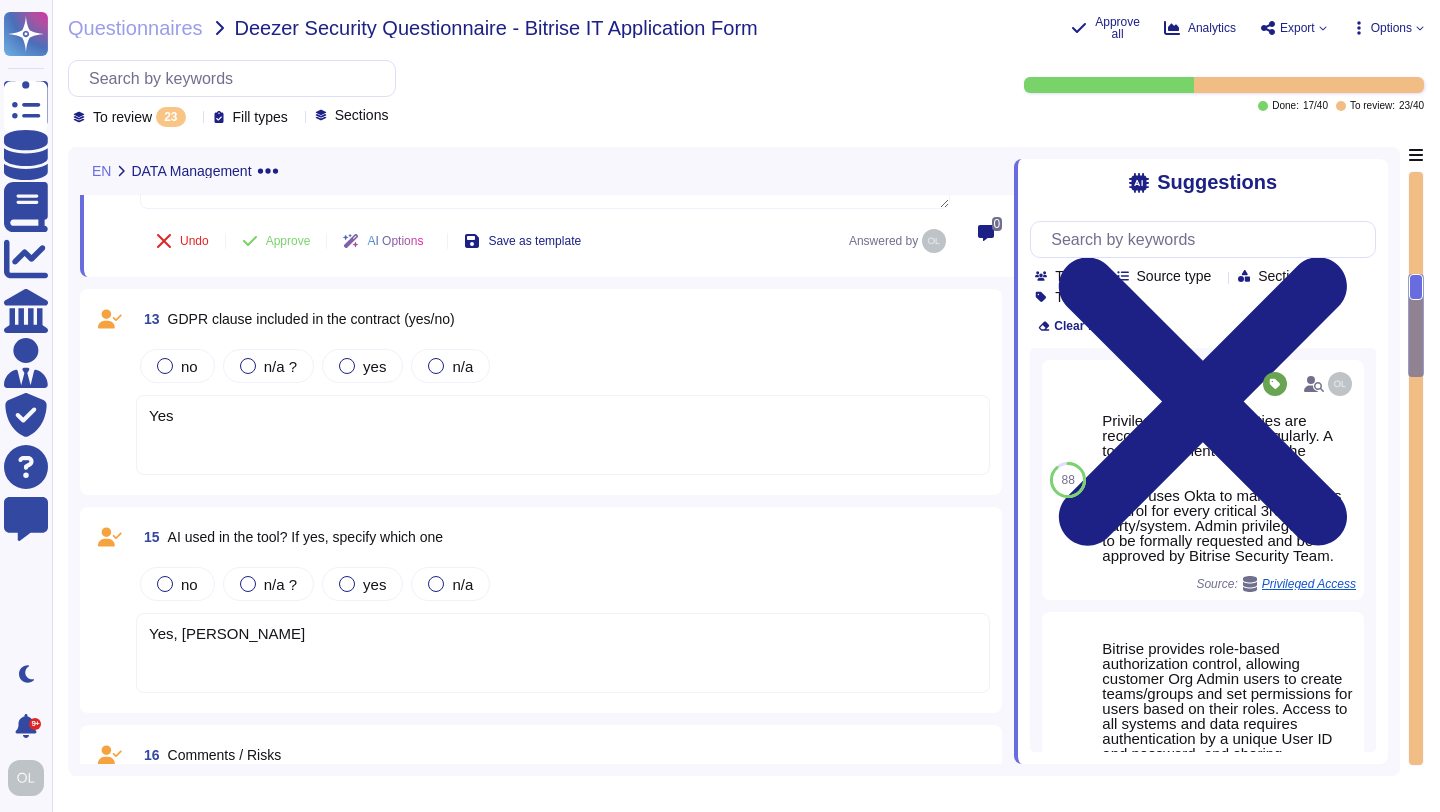 click on "Yes" at bounding box center [563, 435] 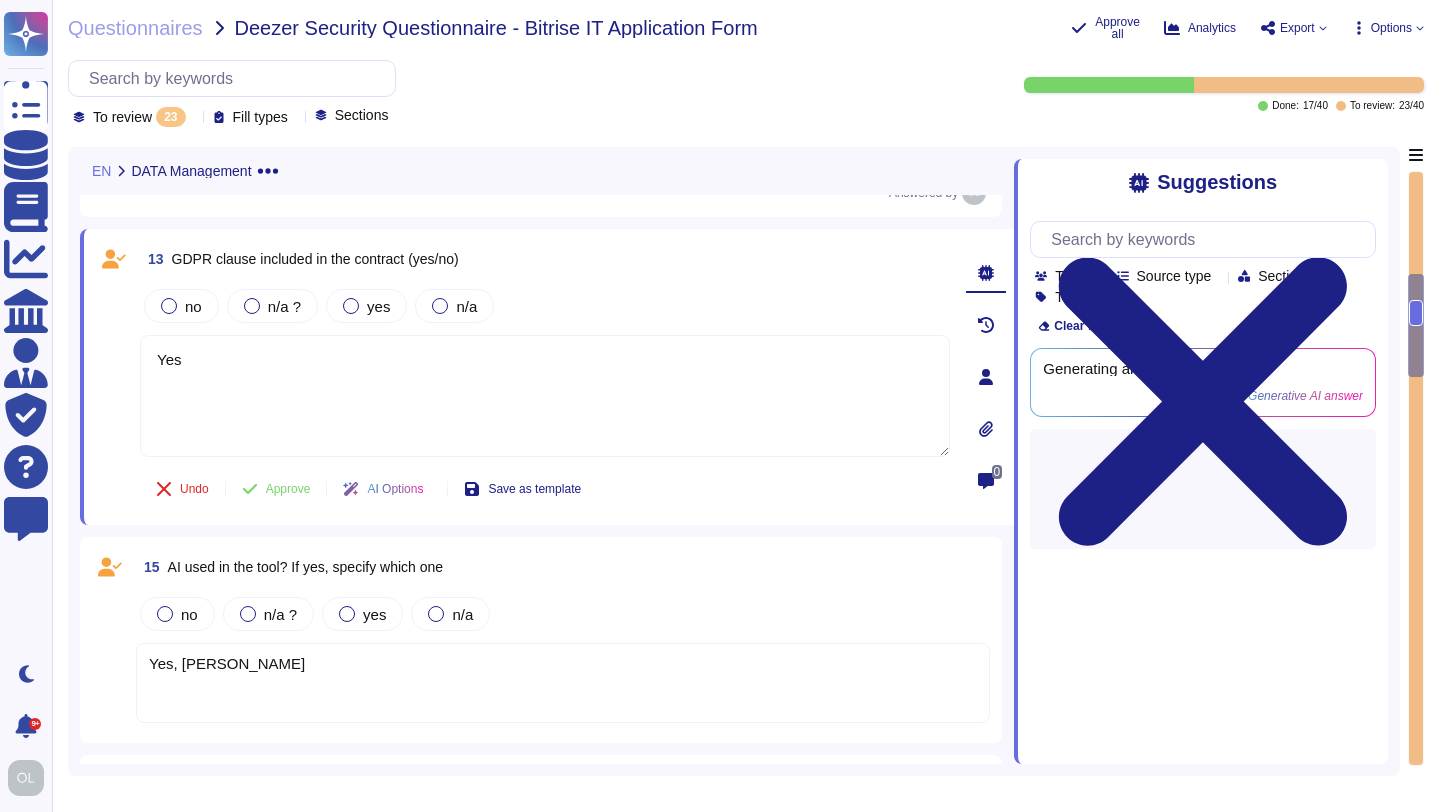 type on "Yes" 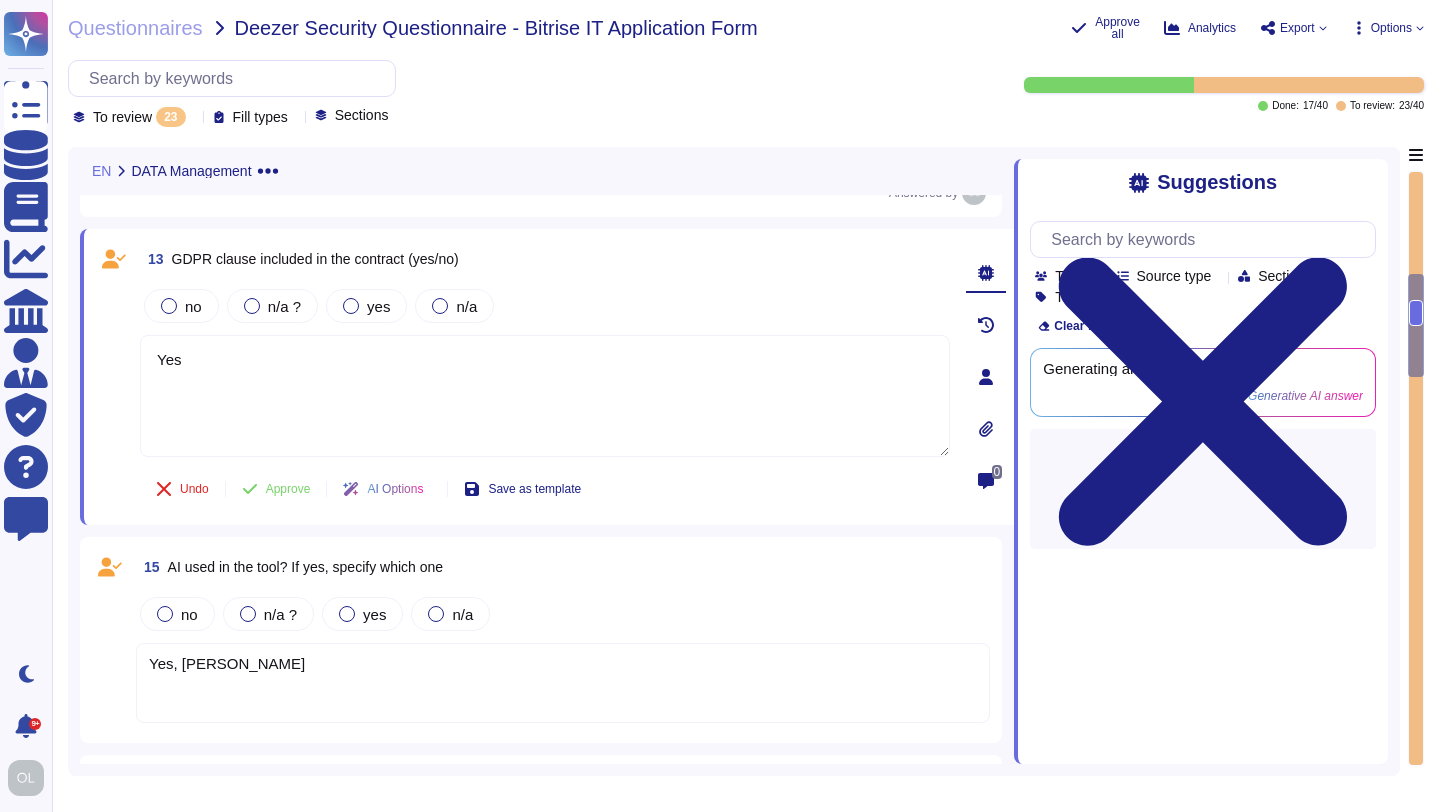 drag, startPoint x: 191, startPoint y: 368, endPoint x: 130, endPoint y: 367, distance: 61.008198 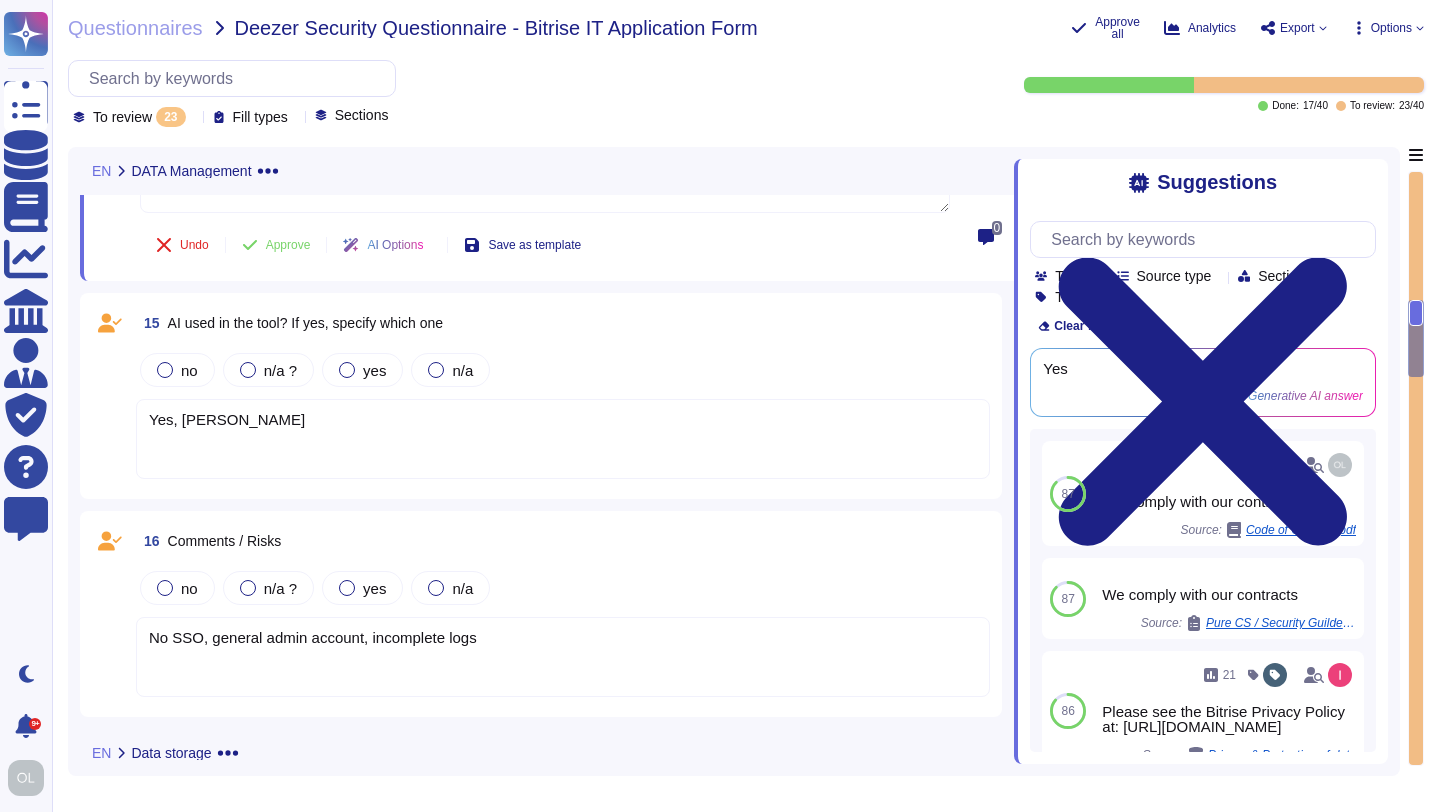 scroll, scrollTop: 1323, scrollLeft: 0, axis: vertical 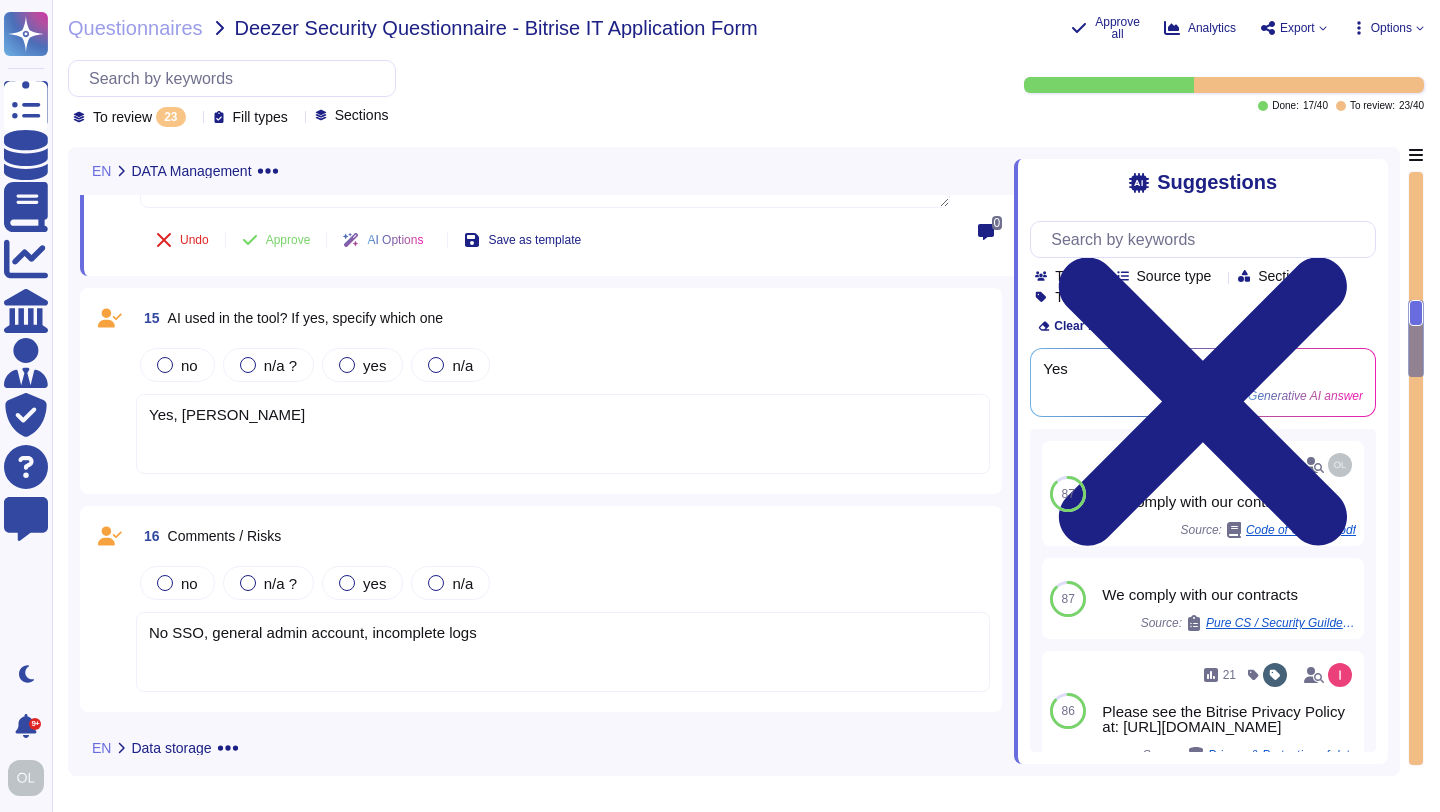type 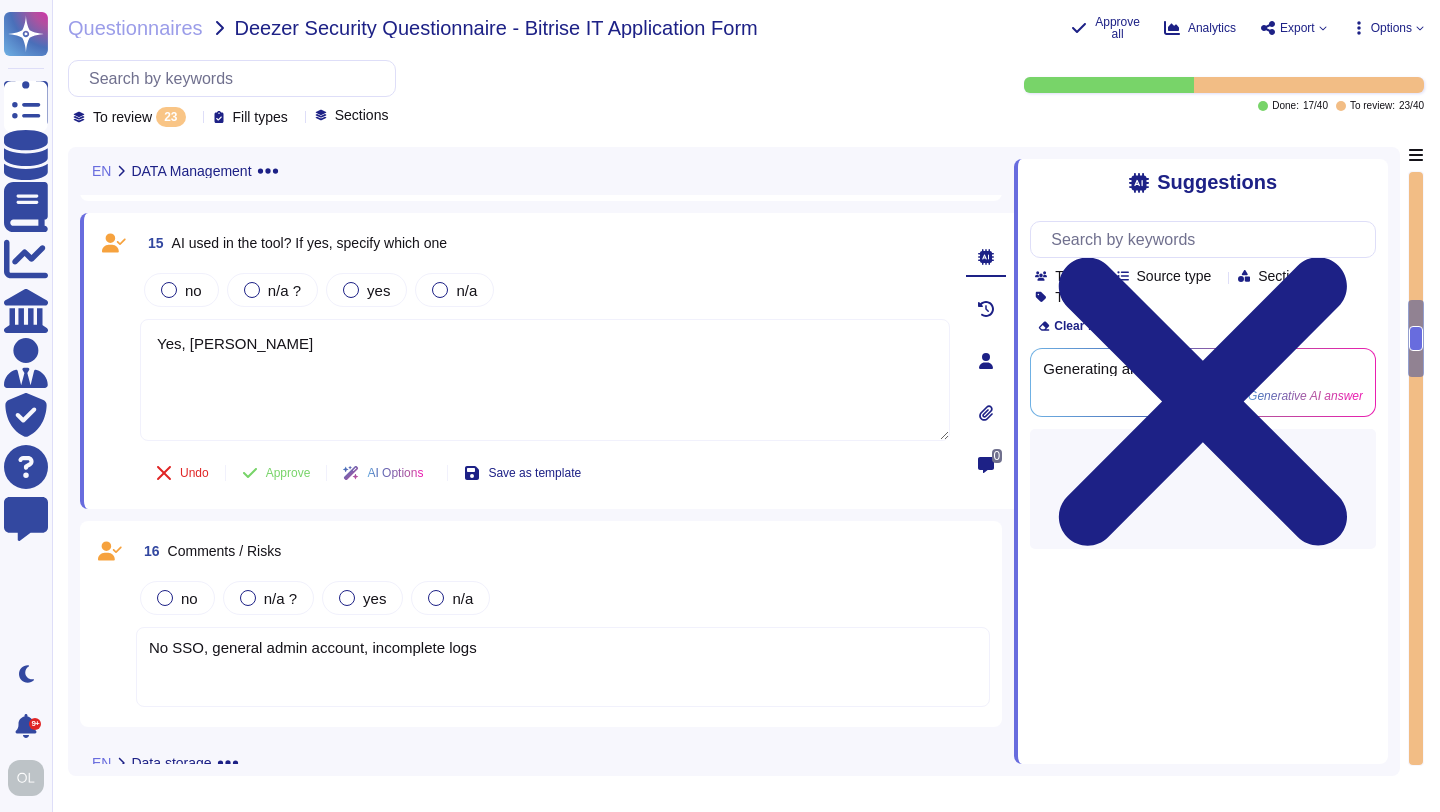 type on "Yes, Claude" 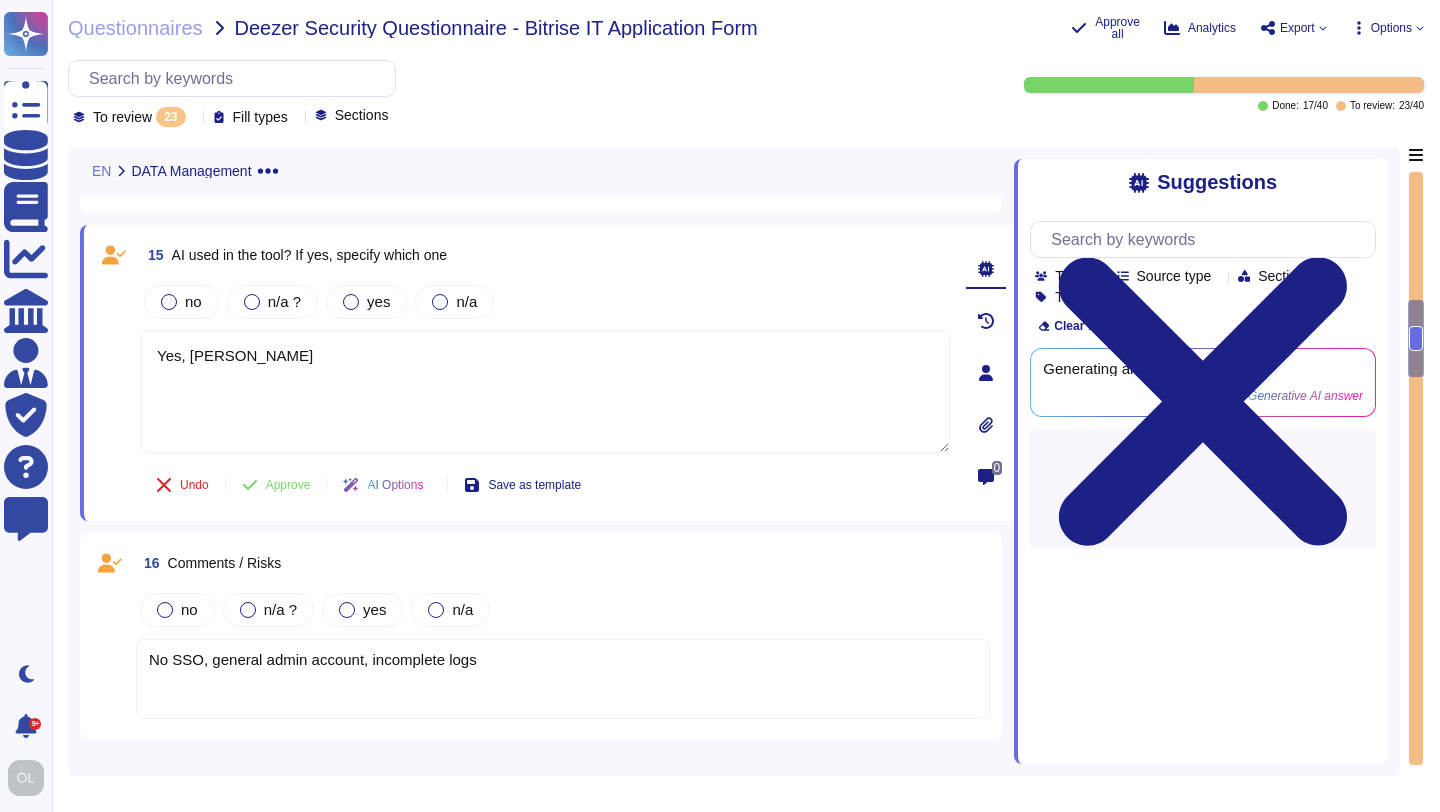 drag, startPoint x: 252, startPoint y: 336, endPoint x: 119, endPoint y: 330, distance: 133.13527 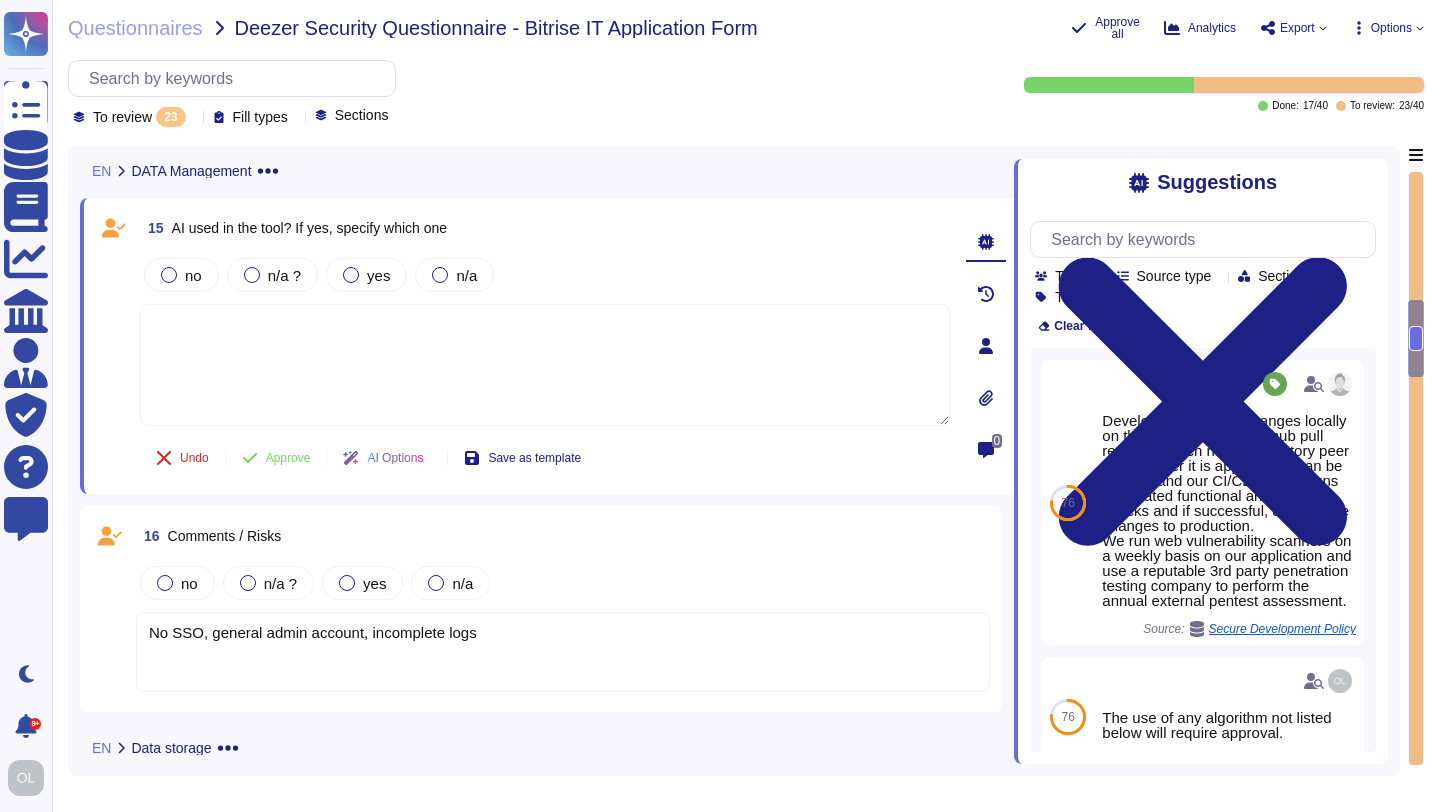 type 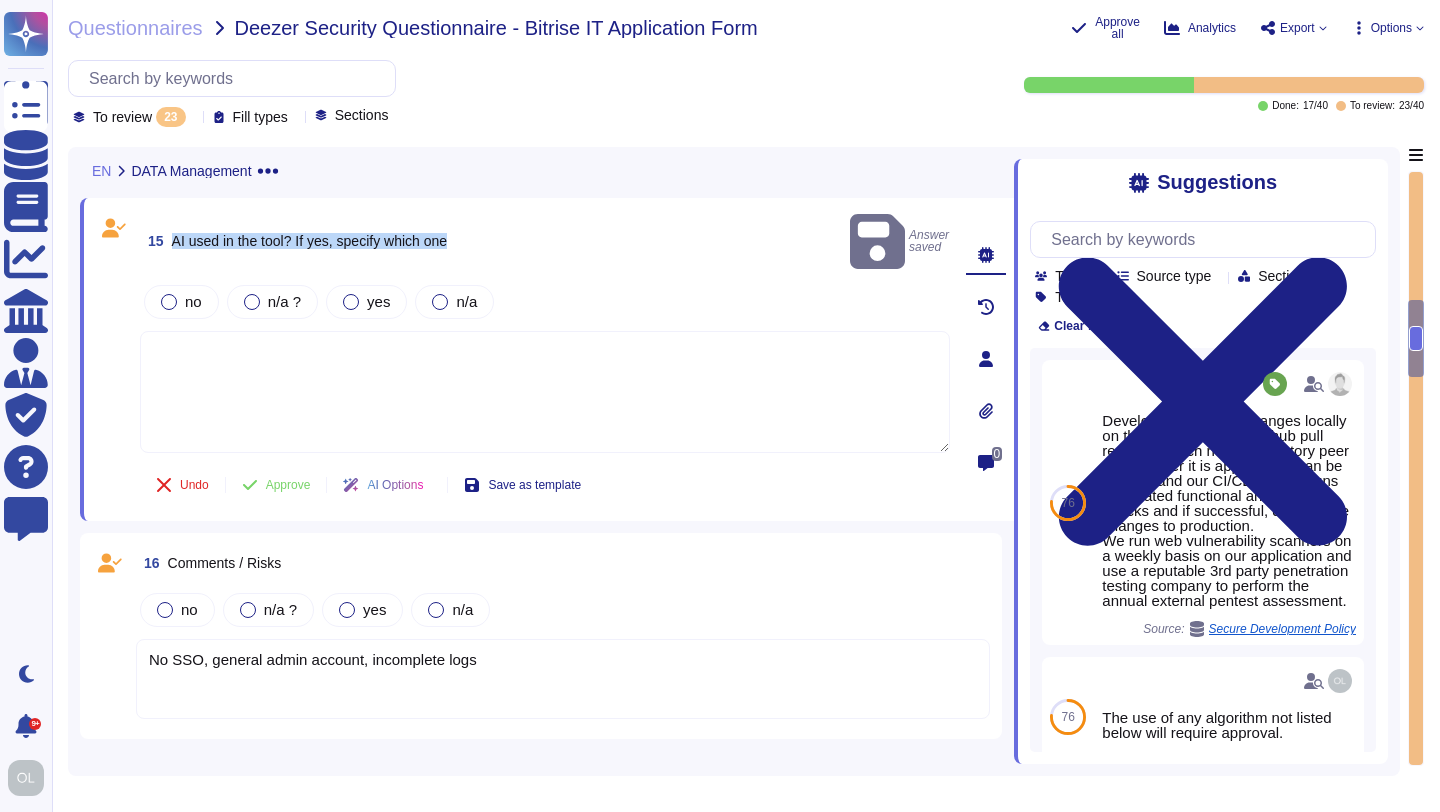 drag, startPoint x: 480, startPoint y: 222, endPoint x: 163, endPoint y: 228, distance: 317.05676 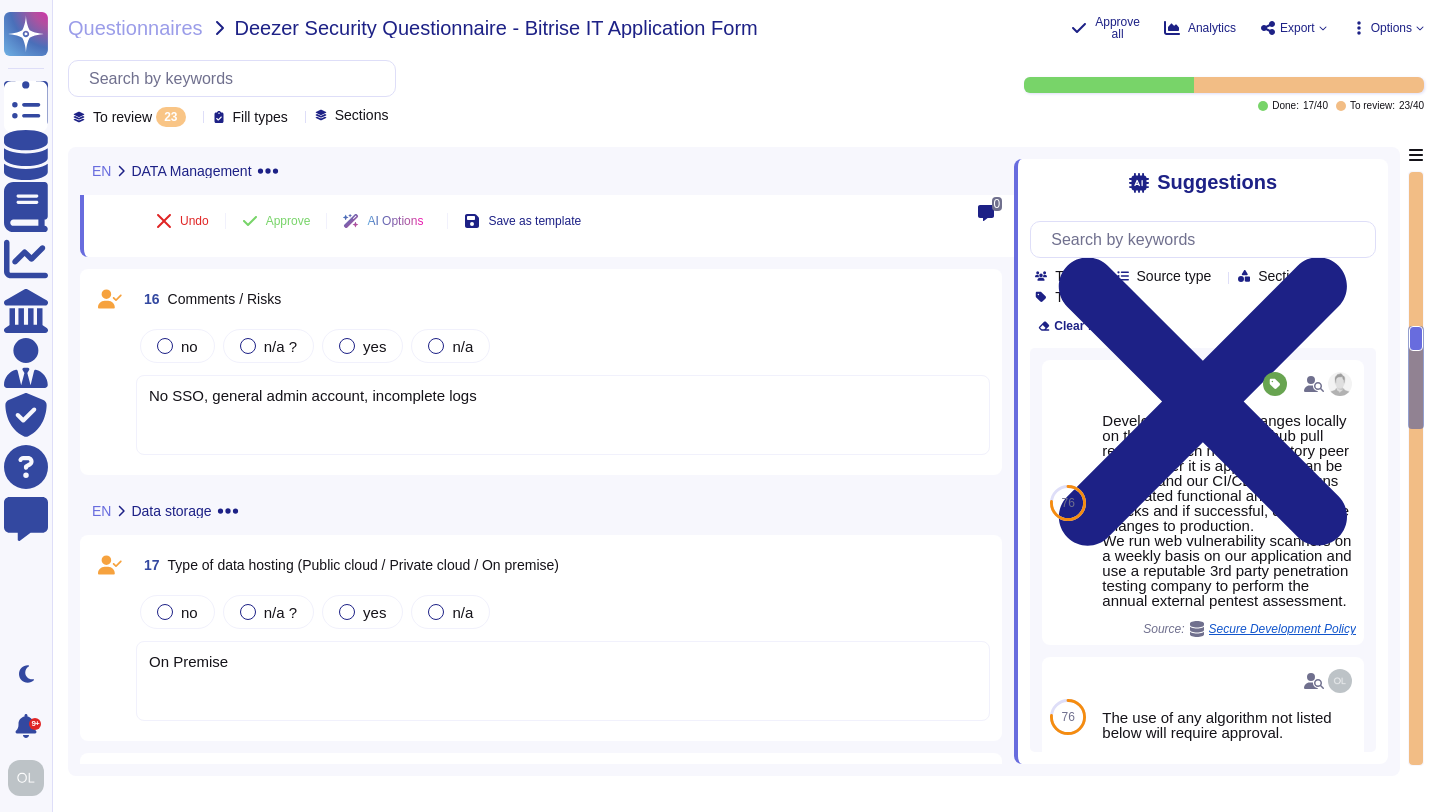 scroll, scrollTop: 1551, scrollLeft: 0, axis: vertical 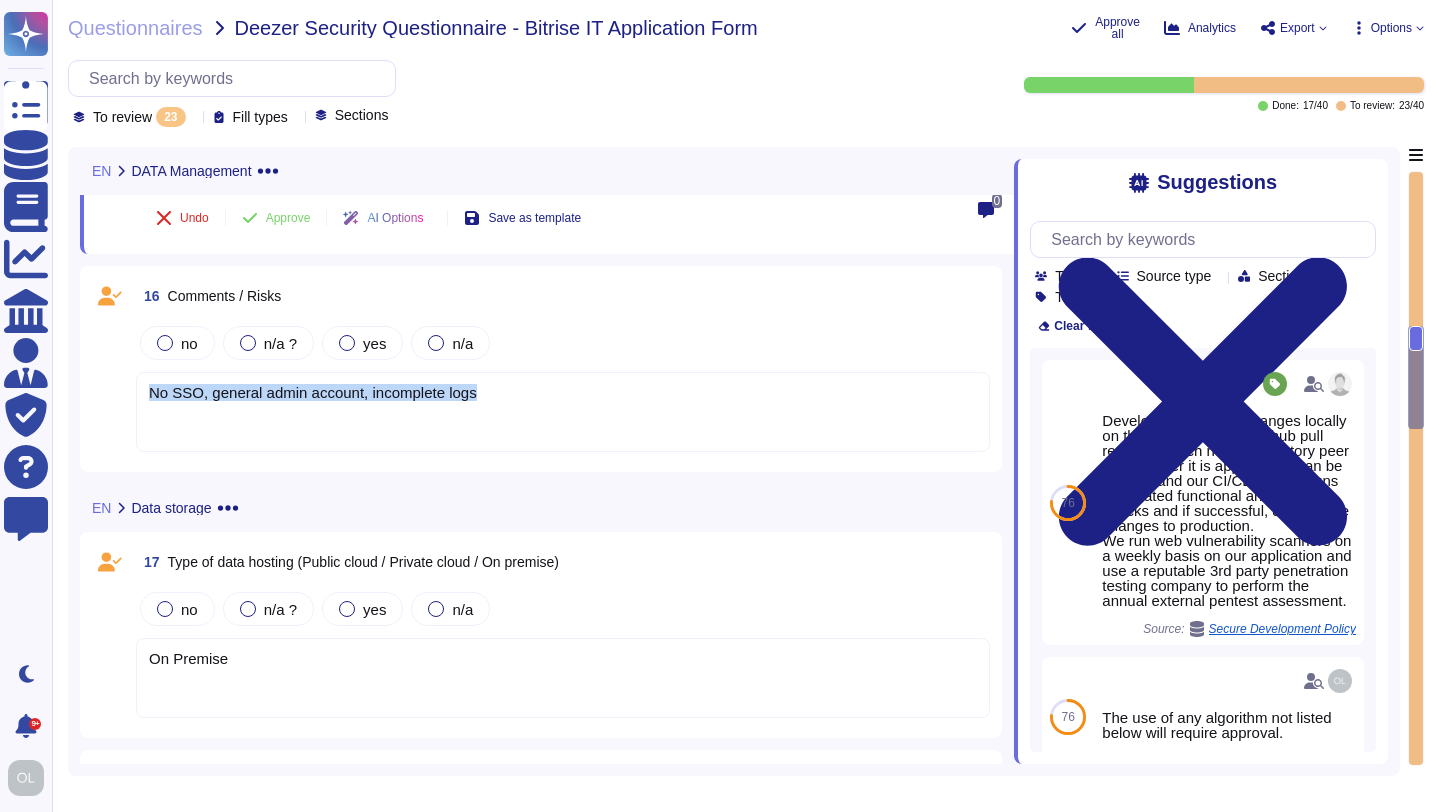 drag, startPoint x: 510, startPoint y: 399, endPoint x: 139, endPoint y: 376, distance: 371.71225 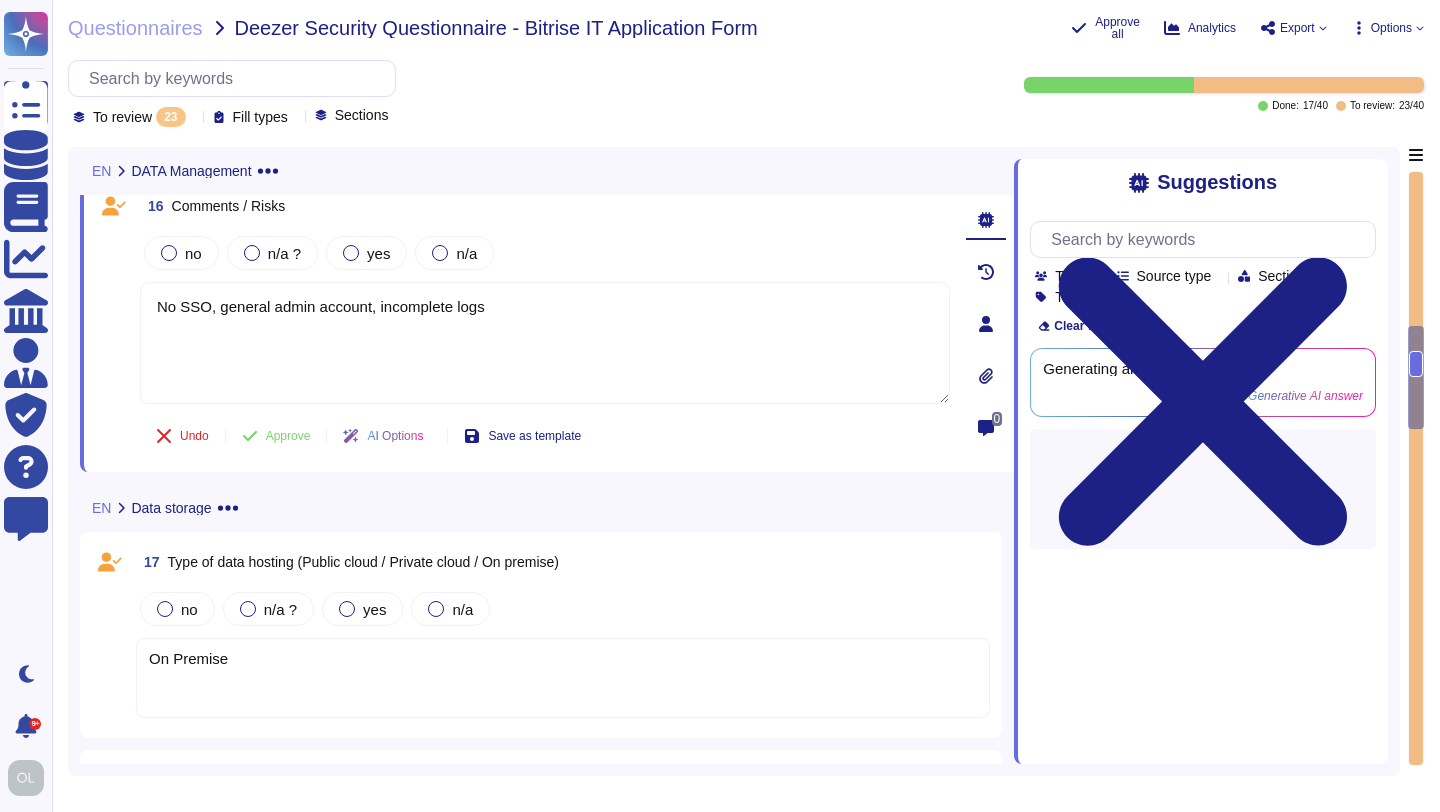 type on "No SSO, general admin account, incomplete logs" 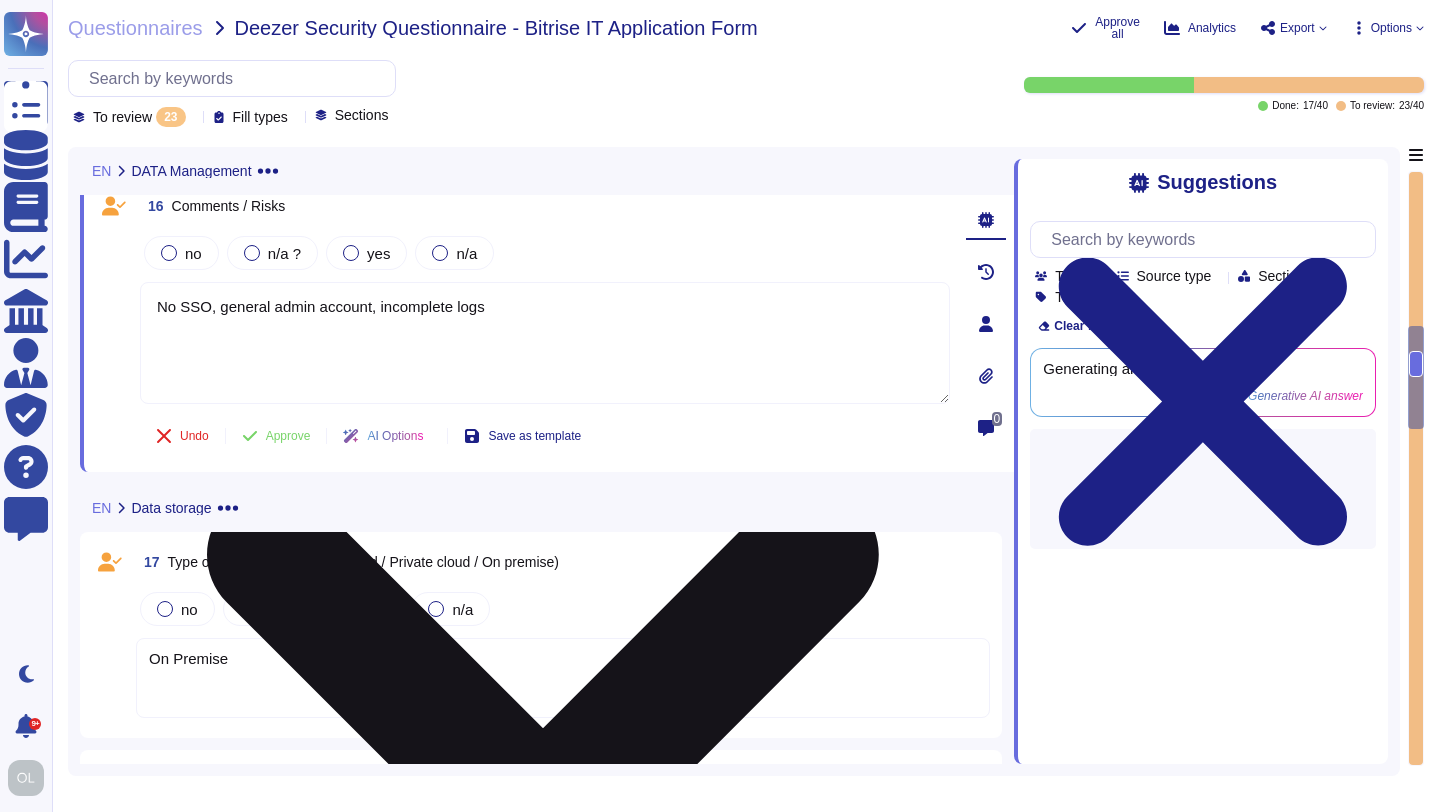 click on "No SSO, general admin account, incomplete logs" at bounding box center [545, 343] 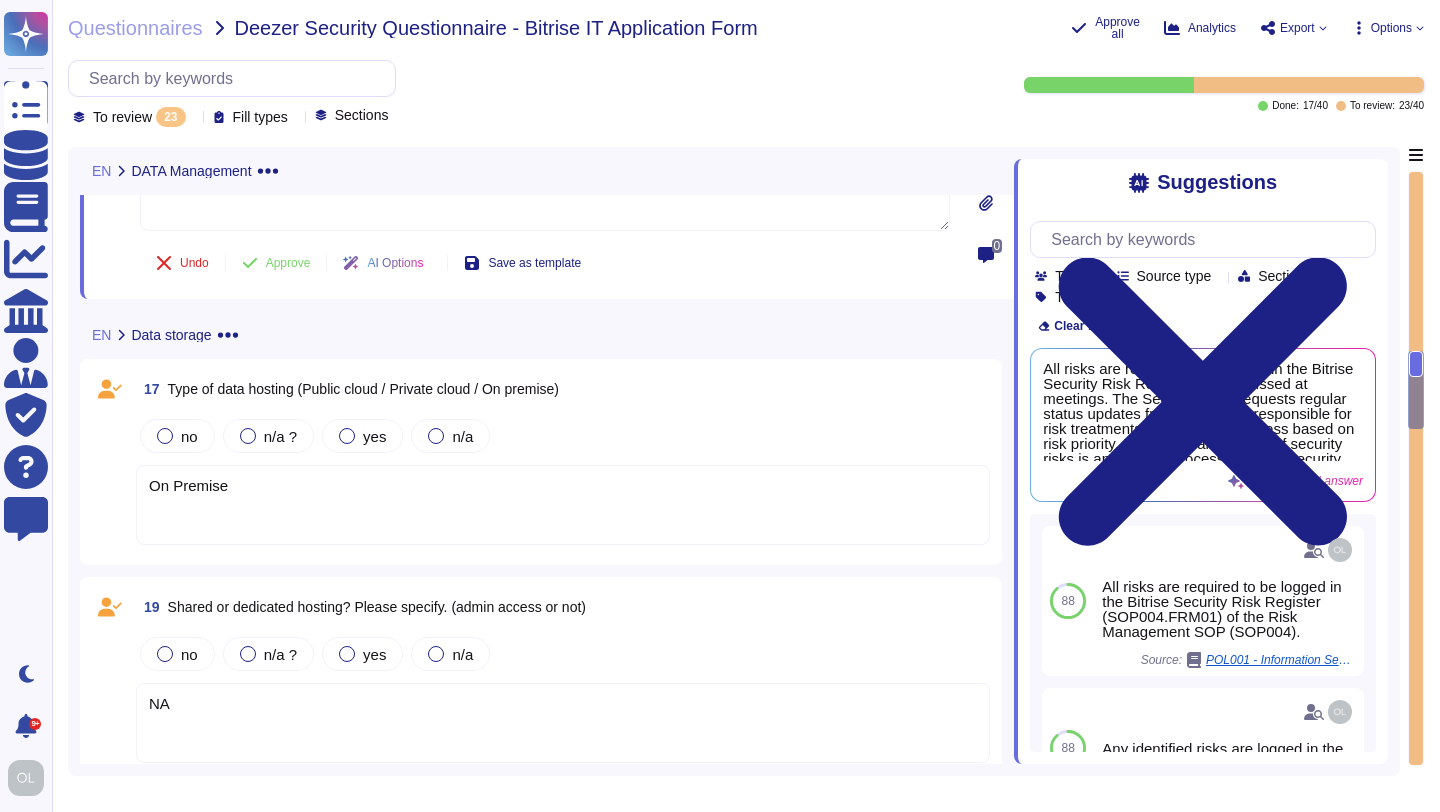 scroll, scrollTop: 1718, scrollLeft: 0, axis: vertical 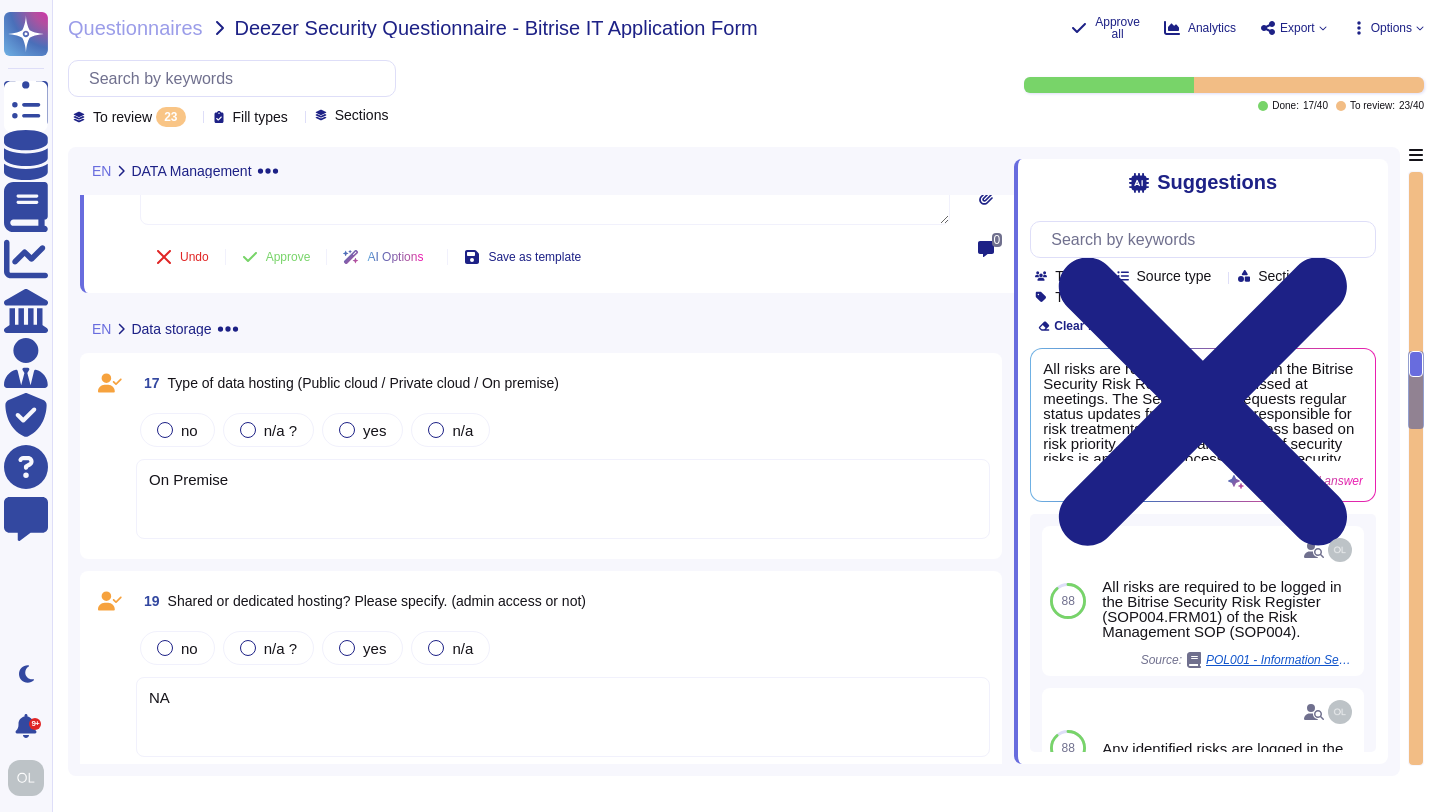 type 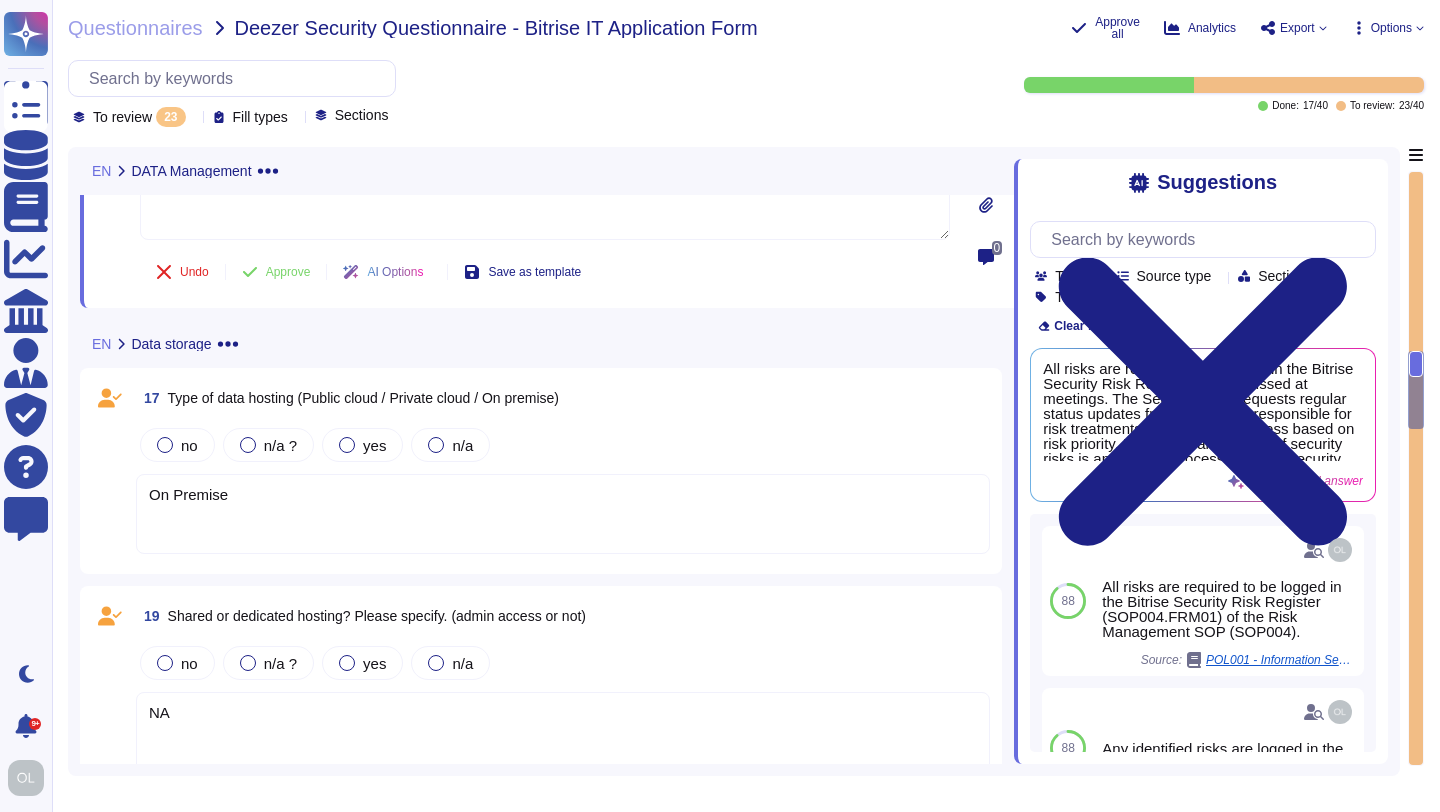 click on "On Premise" at bounding box center (563, 514) 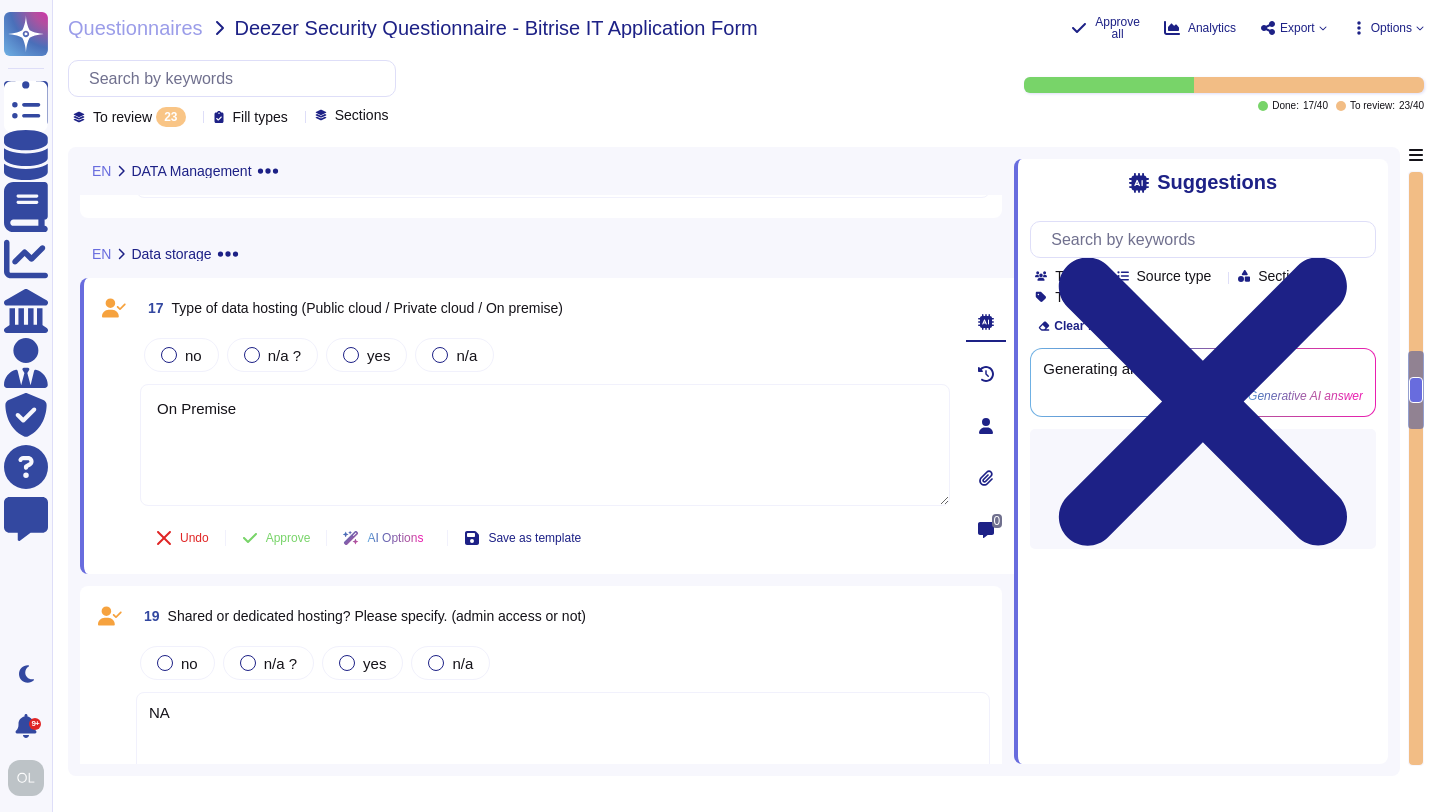 type on "On Premise" 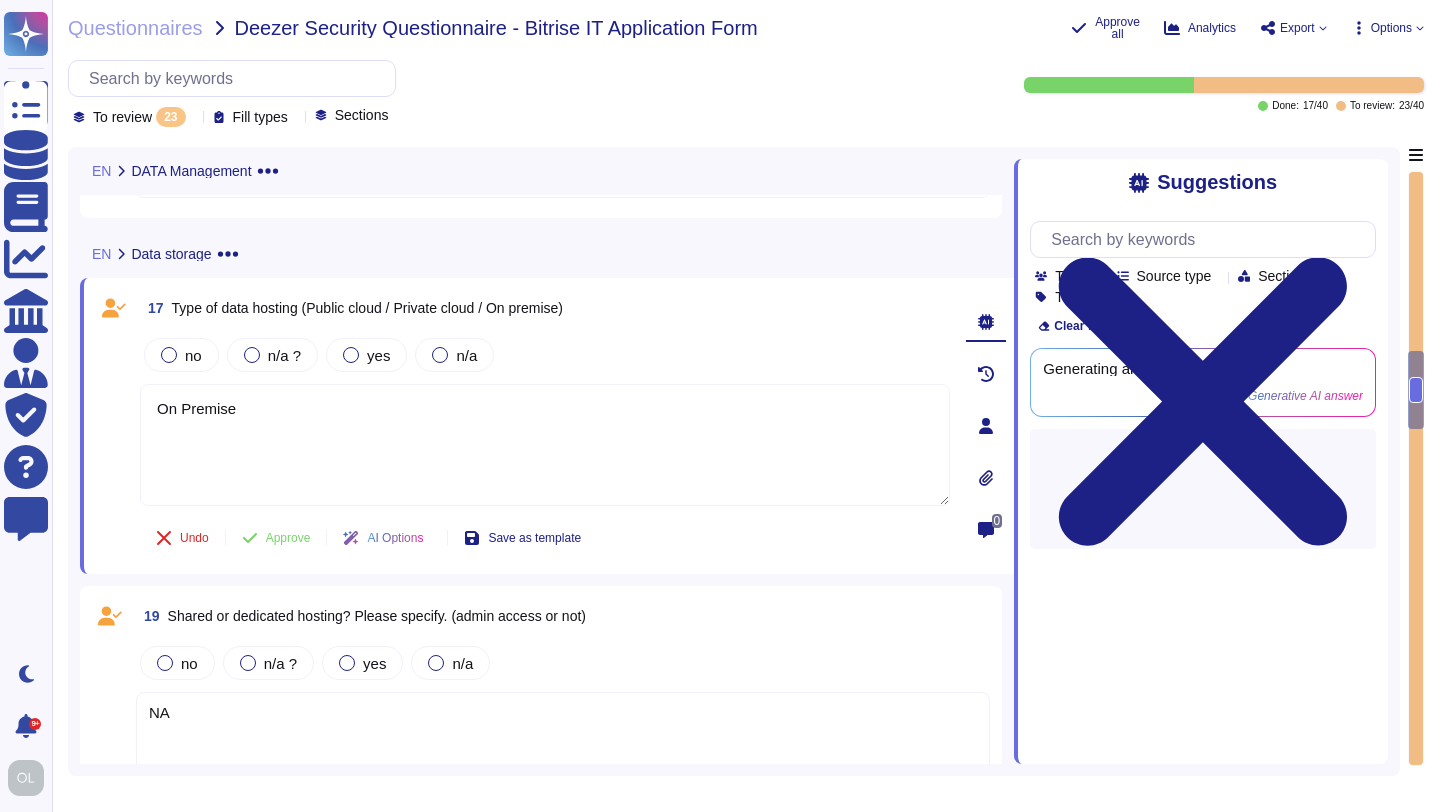 drag, startPoint x: 256, startPoint y: 400, endPoint x: 92, endPoint y: 379, distance: 165.33905 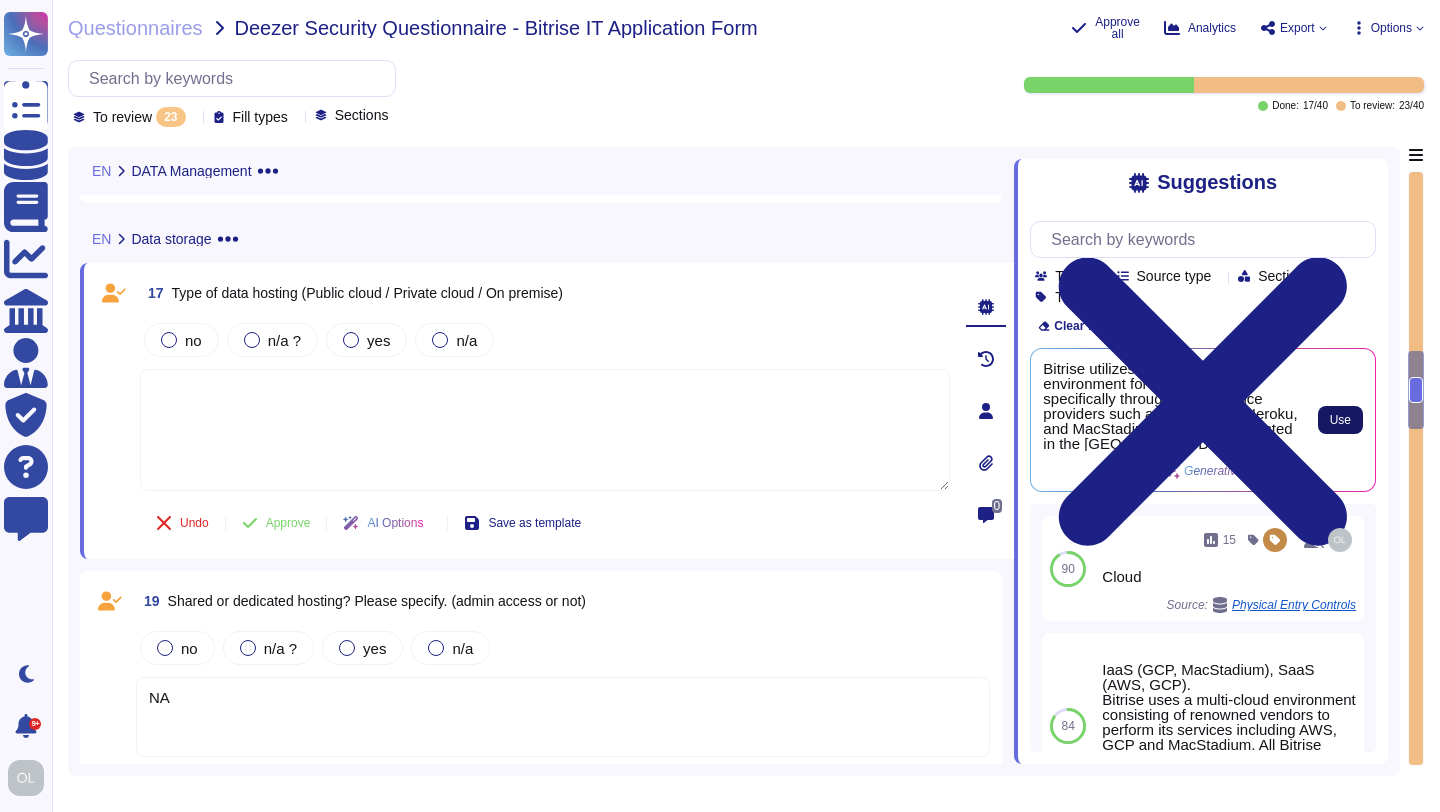 click on "Use" at bounding box center [1340, 420] 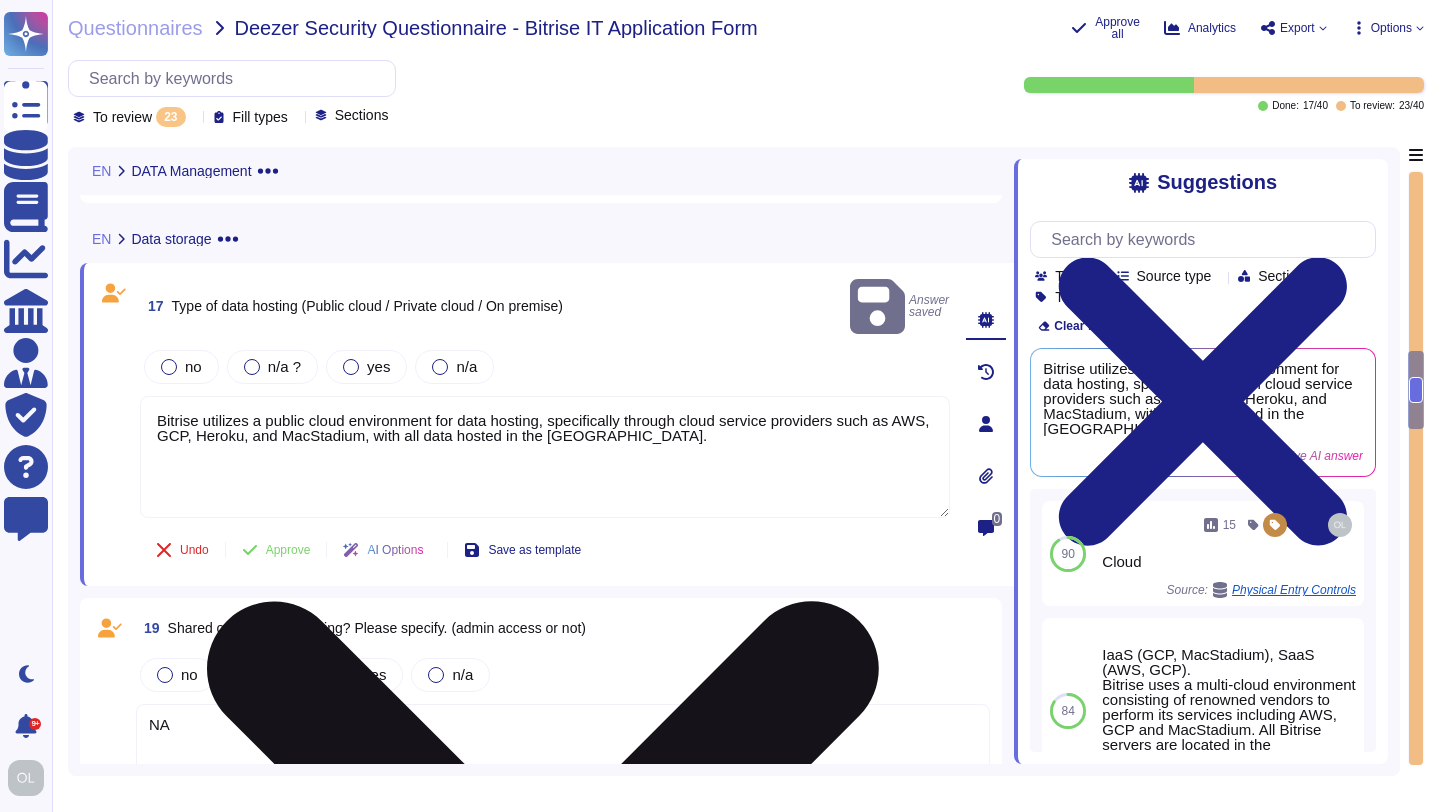 drag, startPoint x: 293, startPoint y: 413, endPoint x: 236, endPoint y: 413, distance: 57 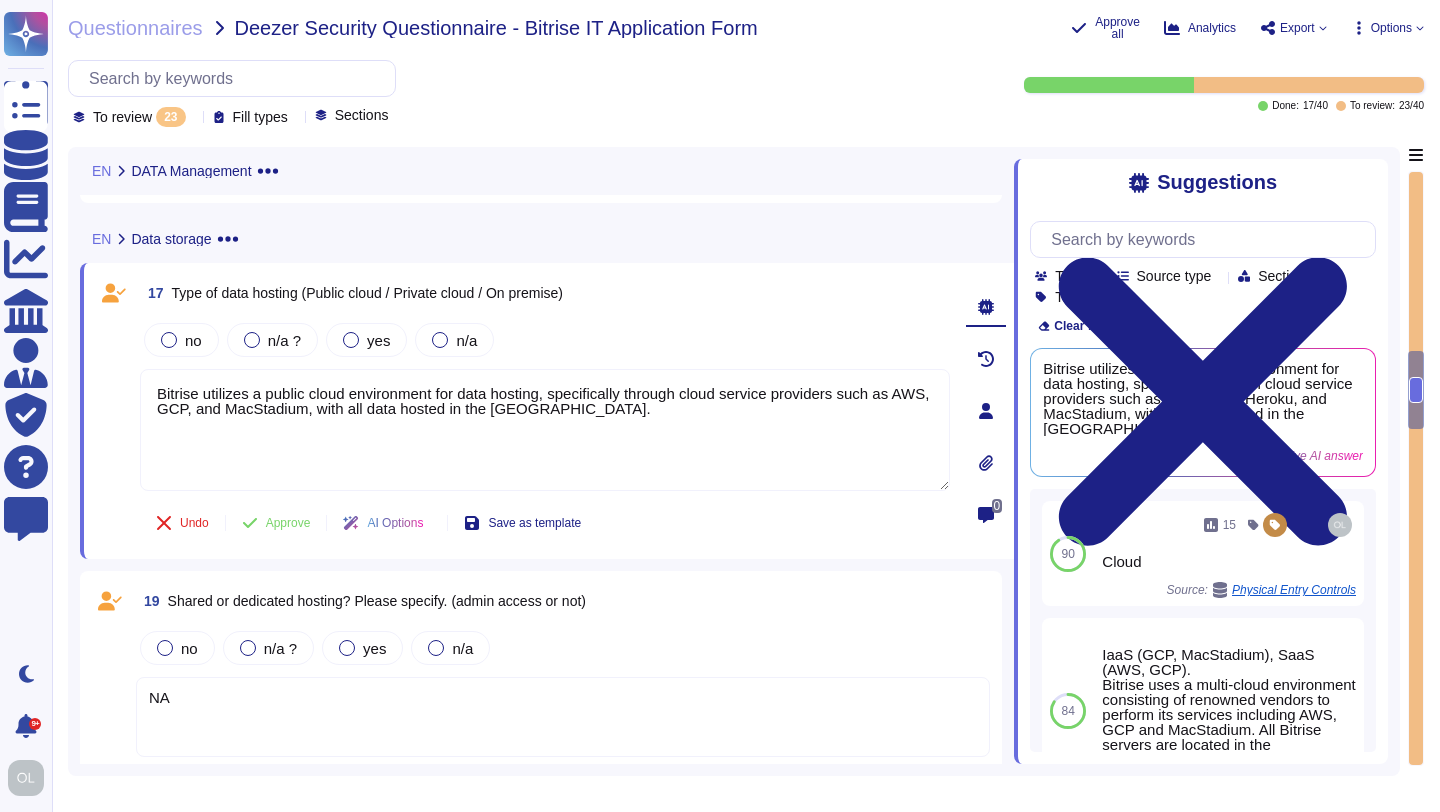 drag, startPoint x: 644, startPoint y: 409, endPoint x: 68, endPoint y: 376, distance: 576.9445 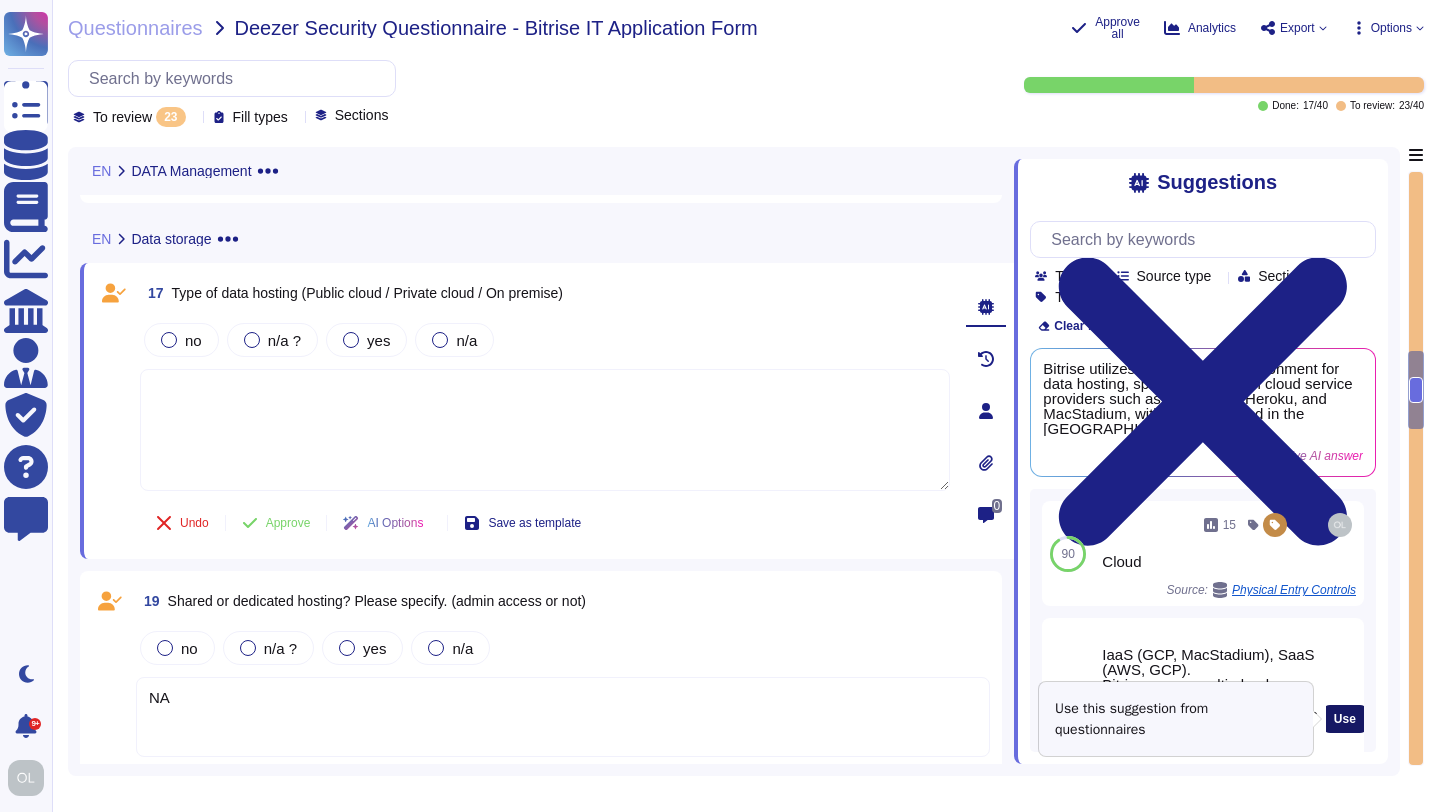click on "Use" at bounding box center [1345, 719] 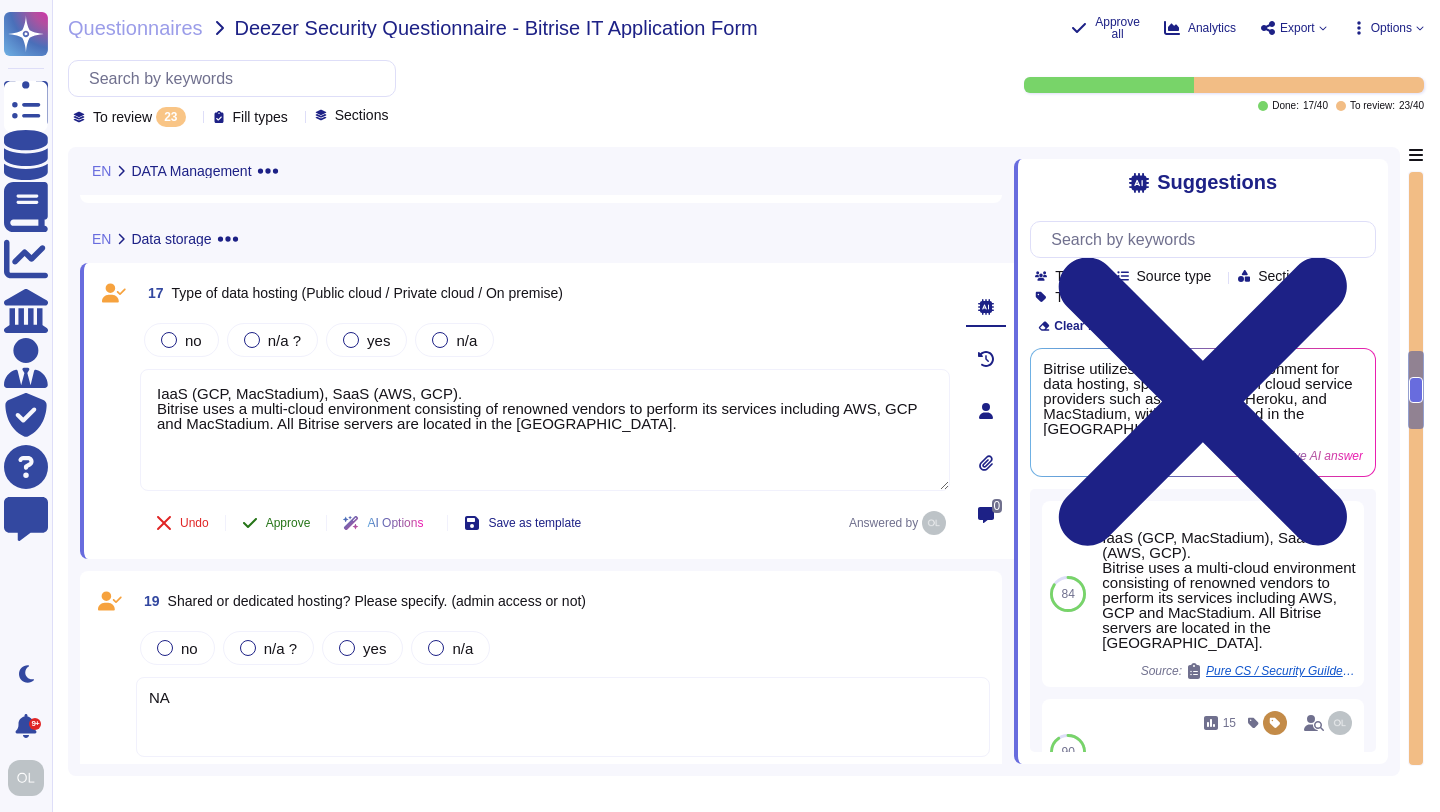 click on "Approve" at bounding box center (288, 523) 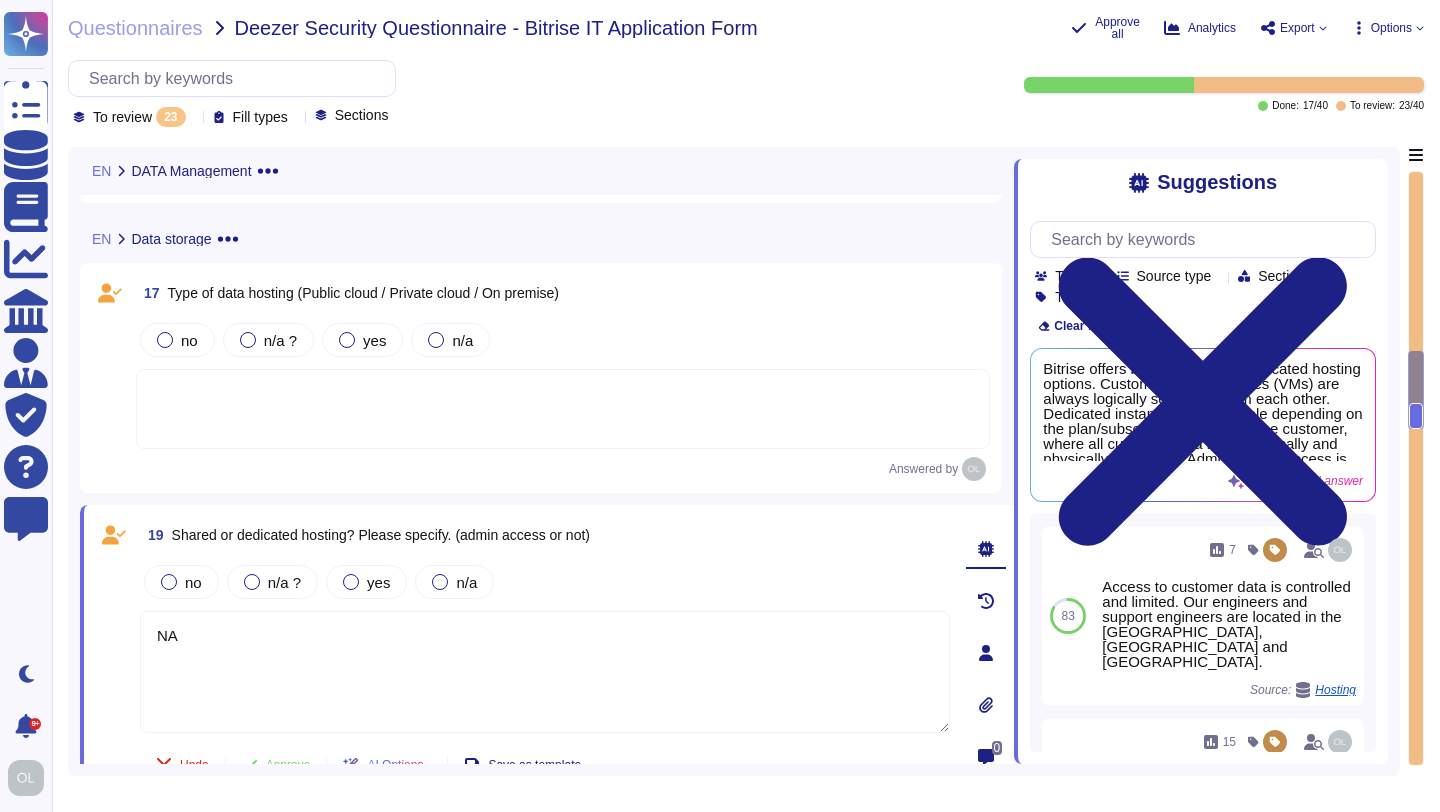 type on "NA" 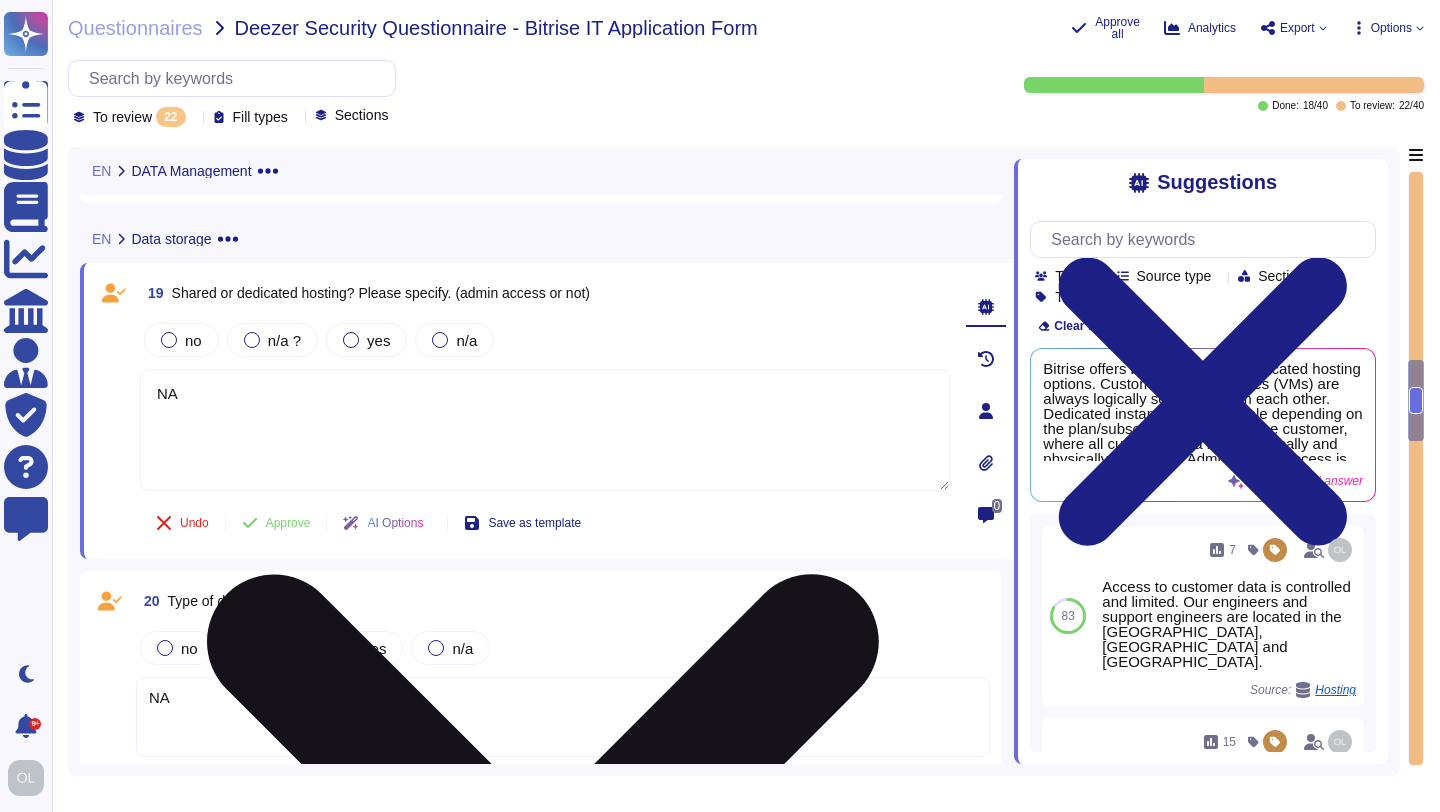 type on "NA" 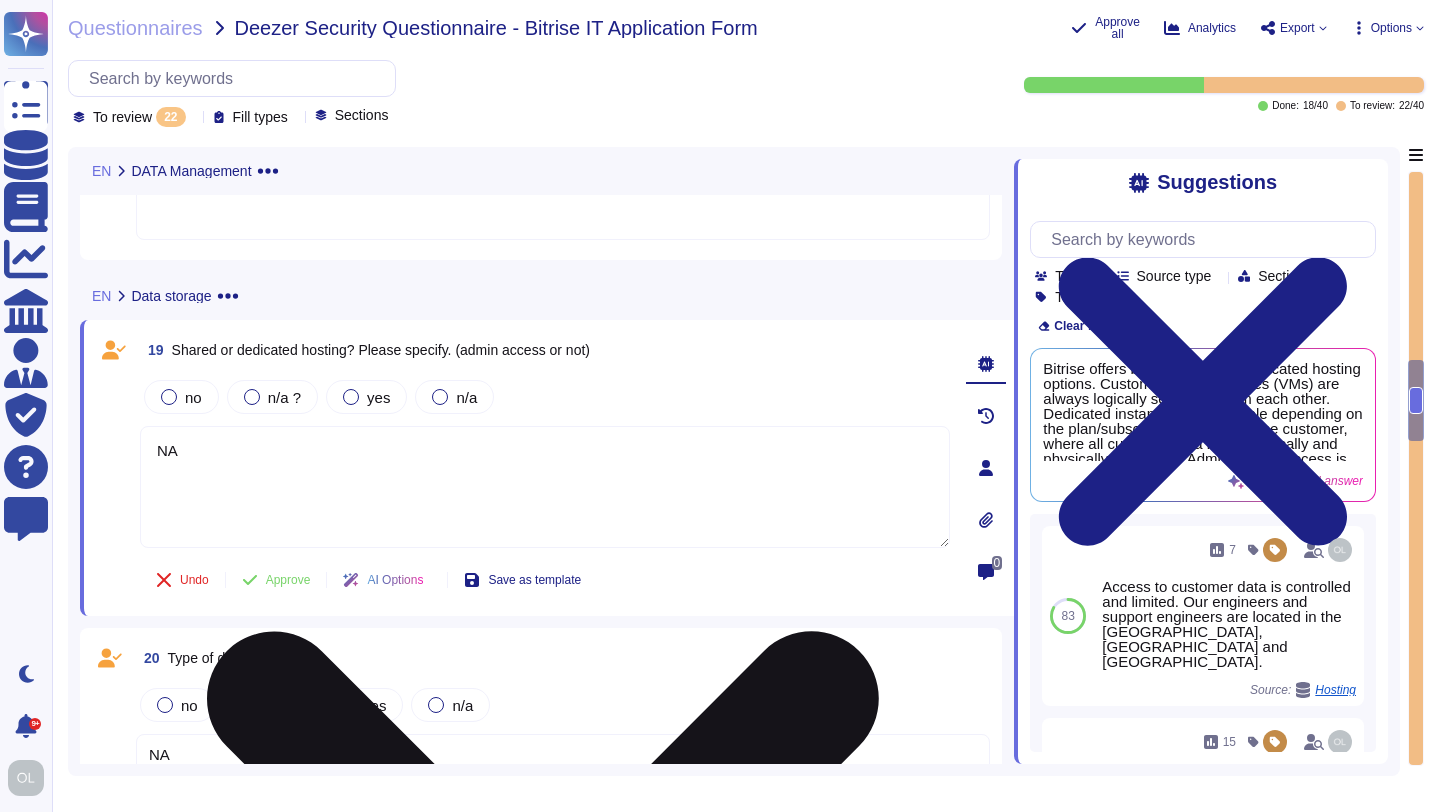 scroll, scrollTop: 1660, scrollLeft: 0, axis: vertical 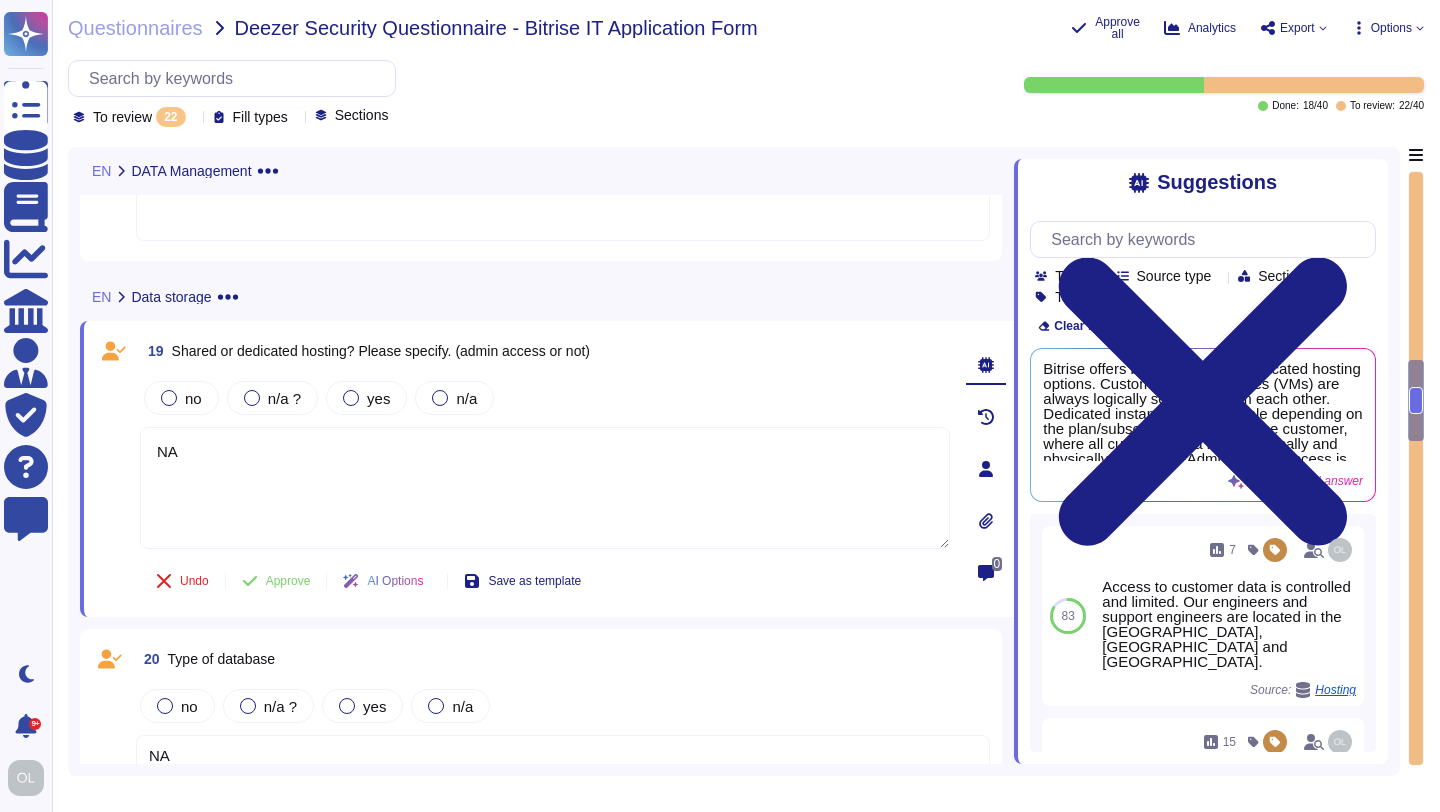 drag, startPoint x: 239, startPoint y: 452, endPoint x: 122, endPoint y: 452, distance: 117 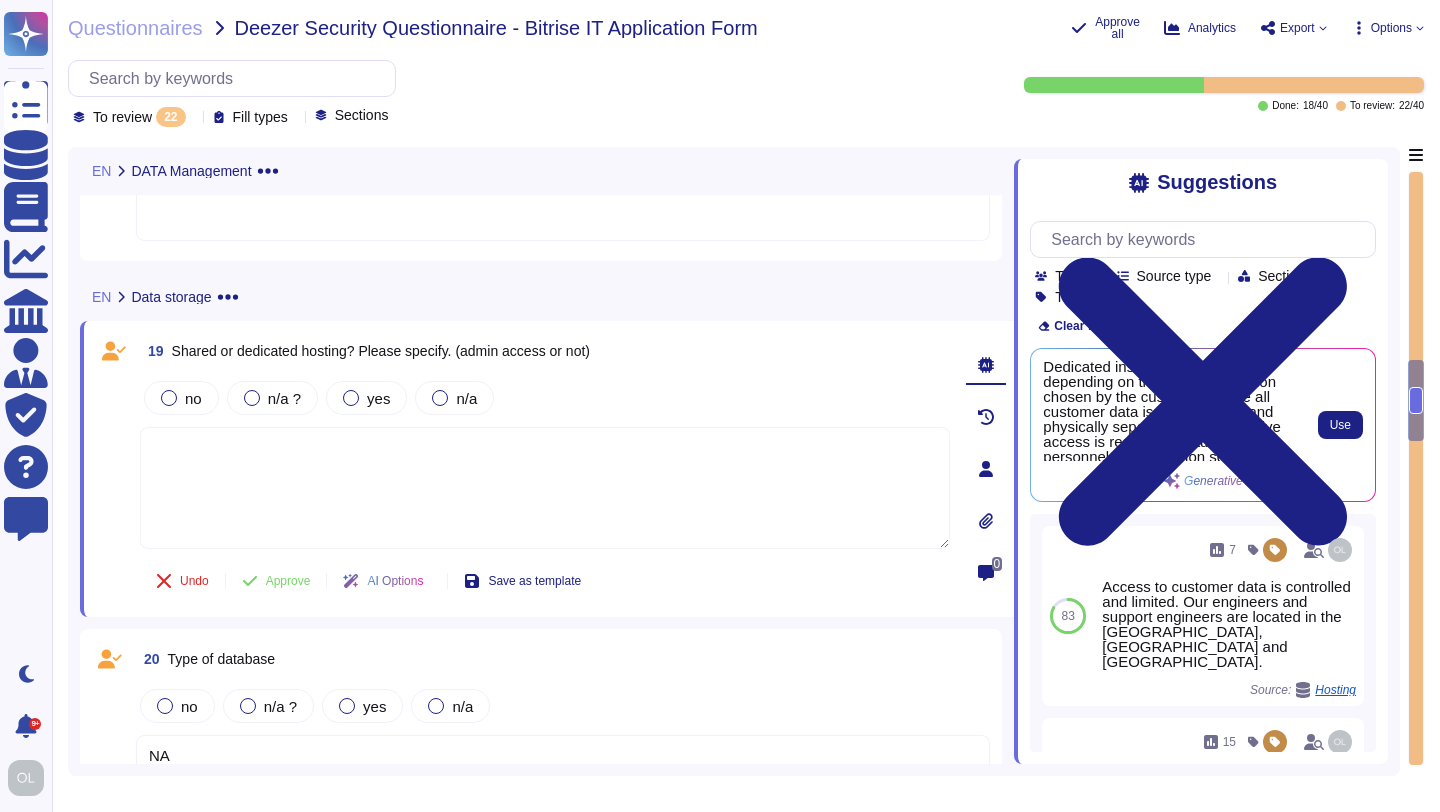 scroll, scrollTop: 68, scrollLeft: 0, axis: vertical 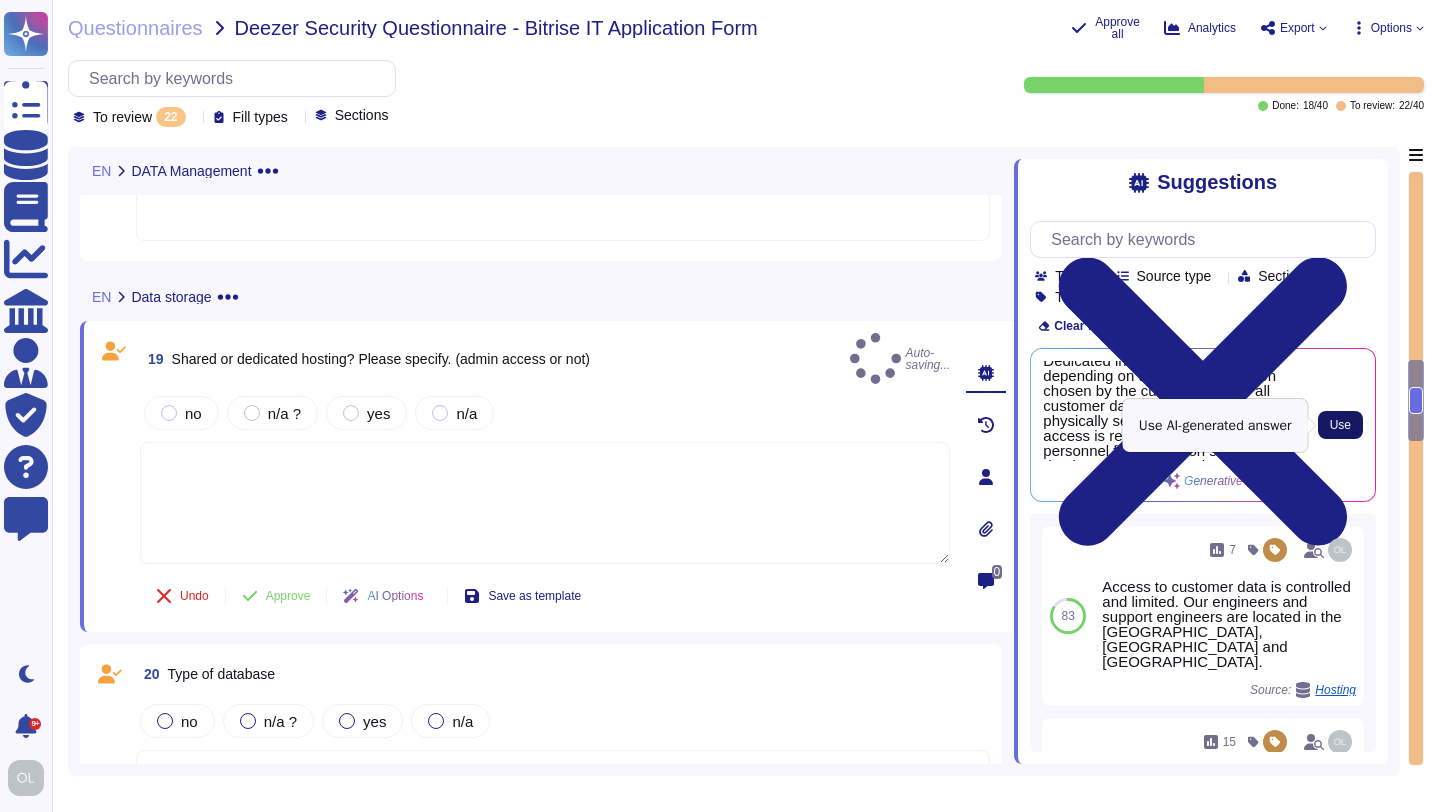 type 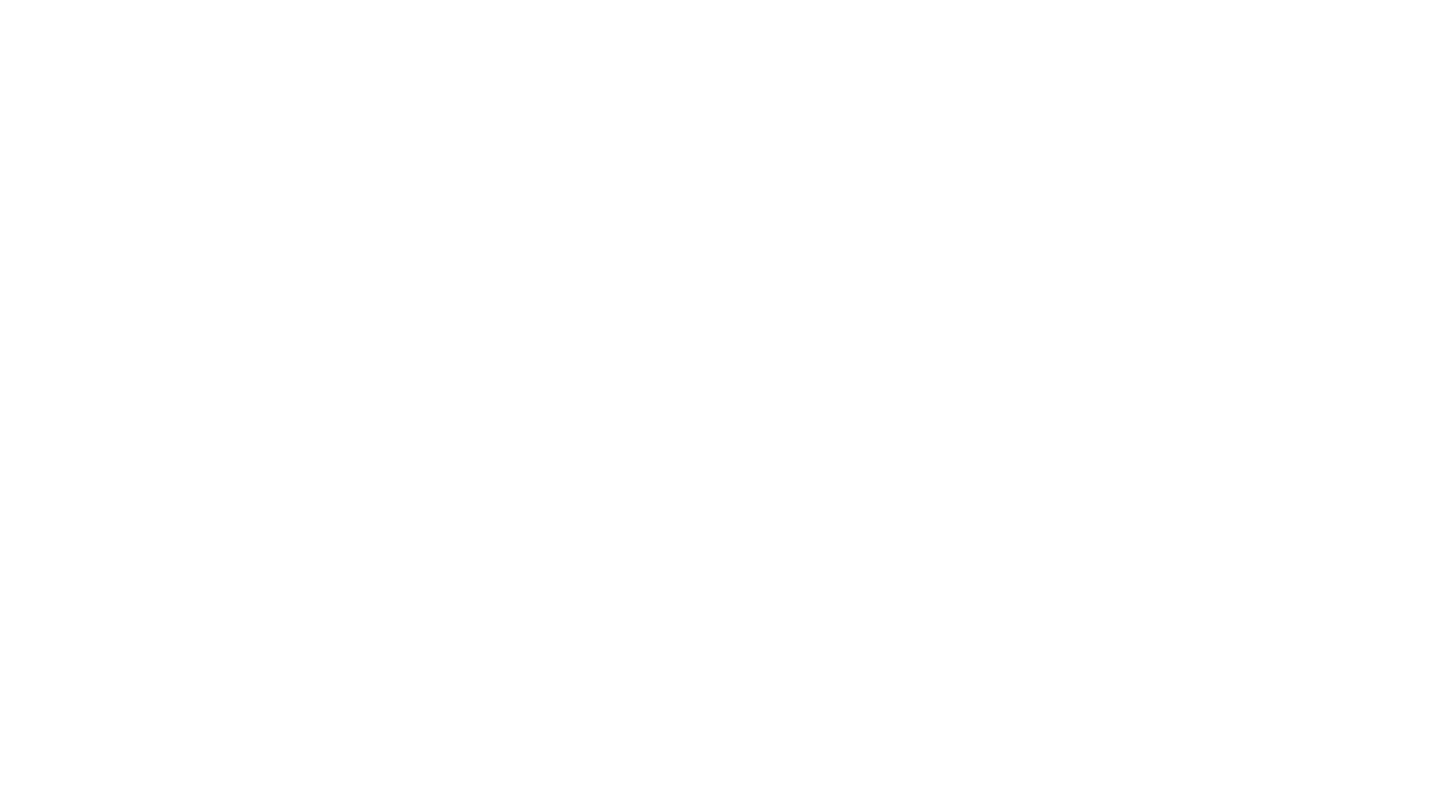 scroll, scrollTop: 0, scrollLeft: 0, axis: both 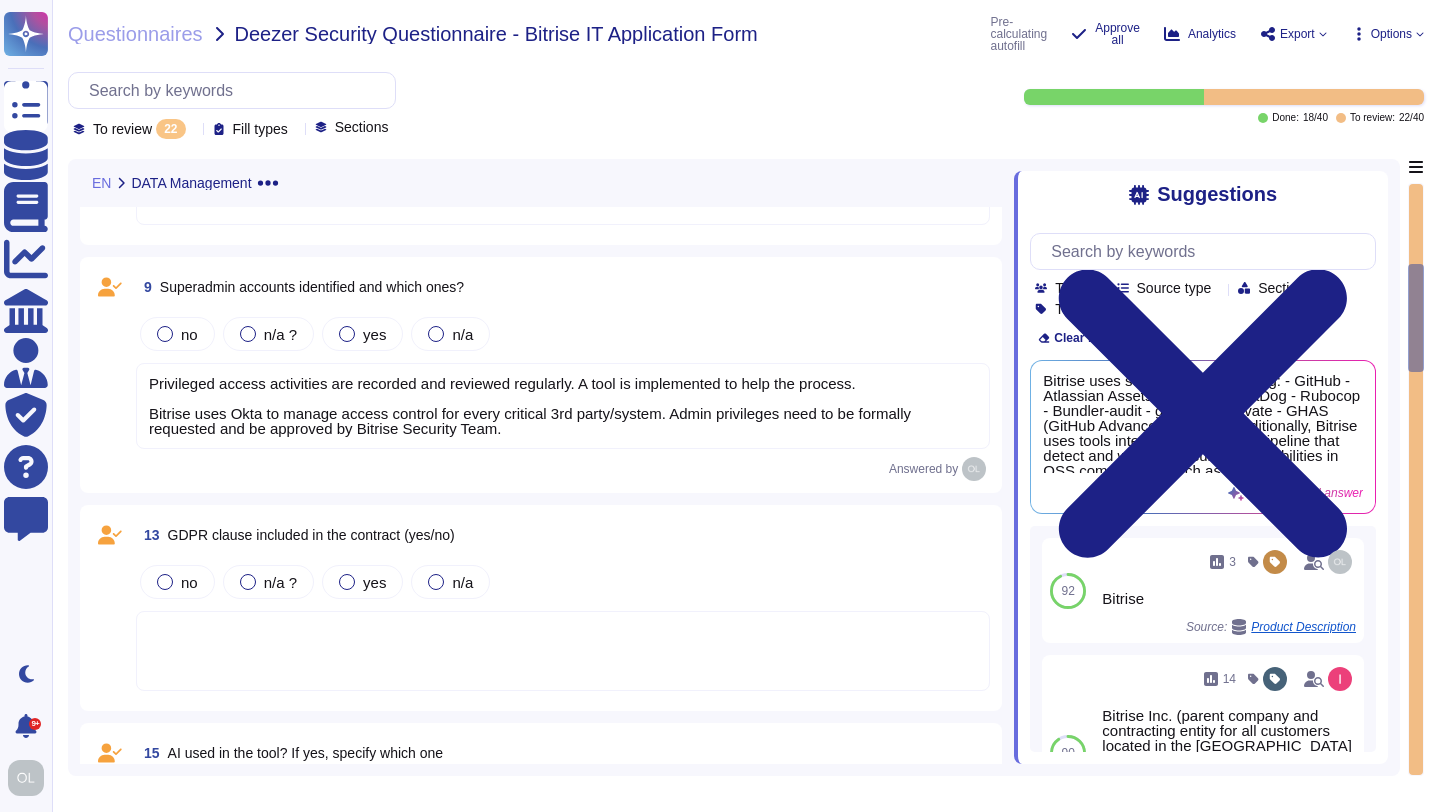 click on "Privileged access activities are recorded and reviewed regularly. A tool is implemented to help the process.
Bitrise uses Okta to manage access control for every critical 3rd party/system. Admin privileges need to be formally requested and be approved by Bitrise Security Team." at bounding box center (530, 406) 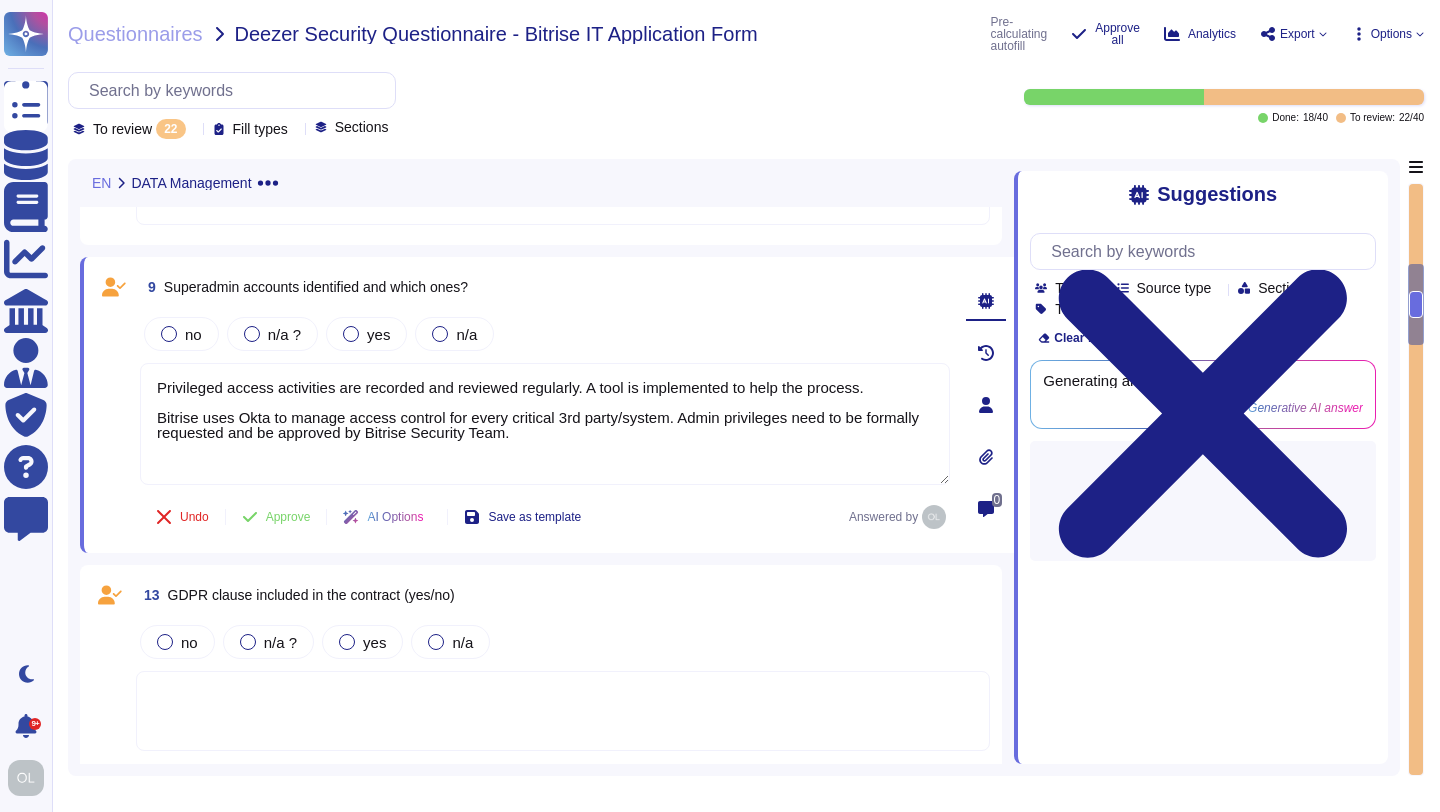 type on "Privileged access activities are recorded and reviewed regularly. A tool is implemented to help the process.
Bitrise uses Okta to manage access control for every critical 3rd party/system. Admin privileges need to be formally requested and be approved by Bitrise Security Team." 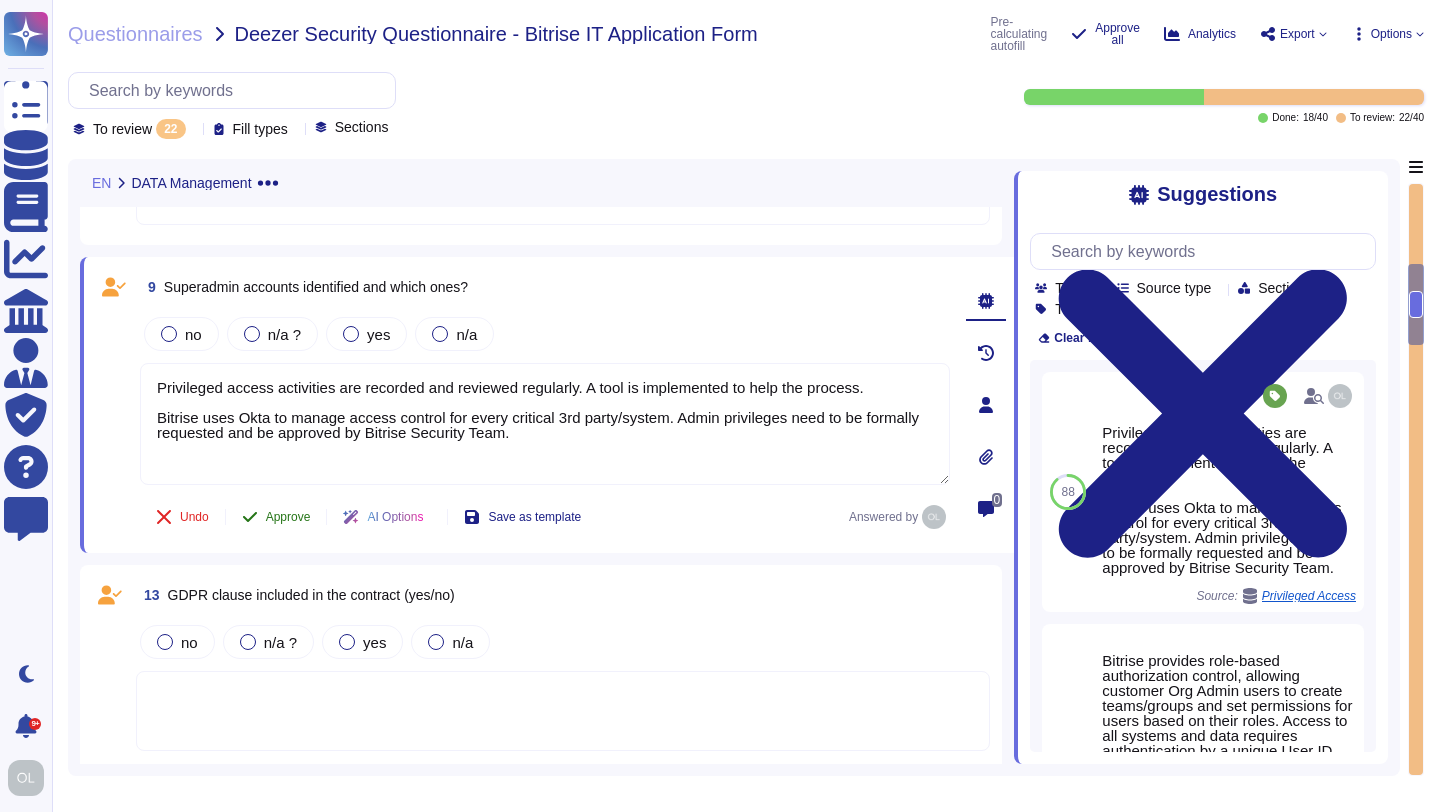 click on "Approve" at bounding box center [288, 517] 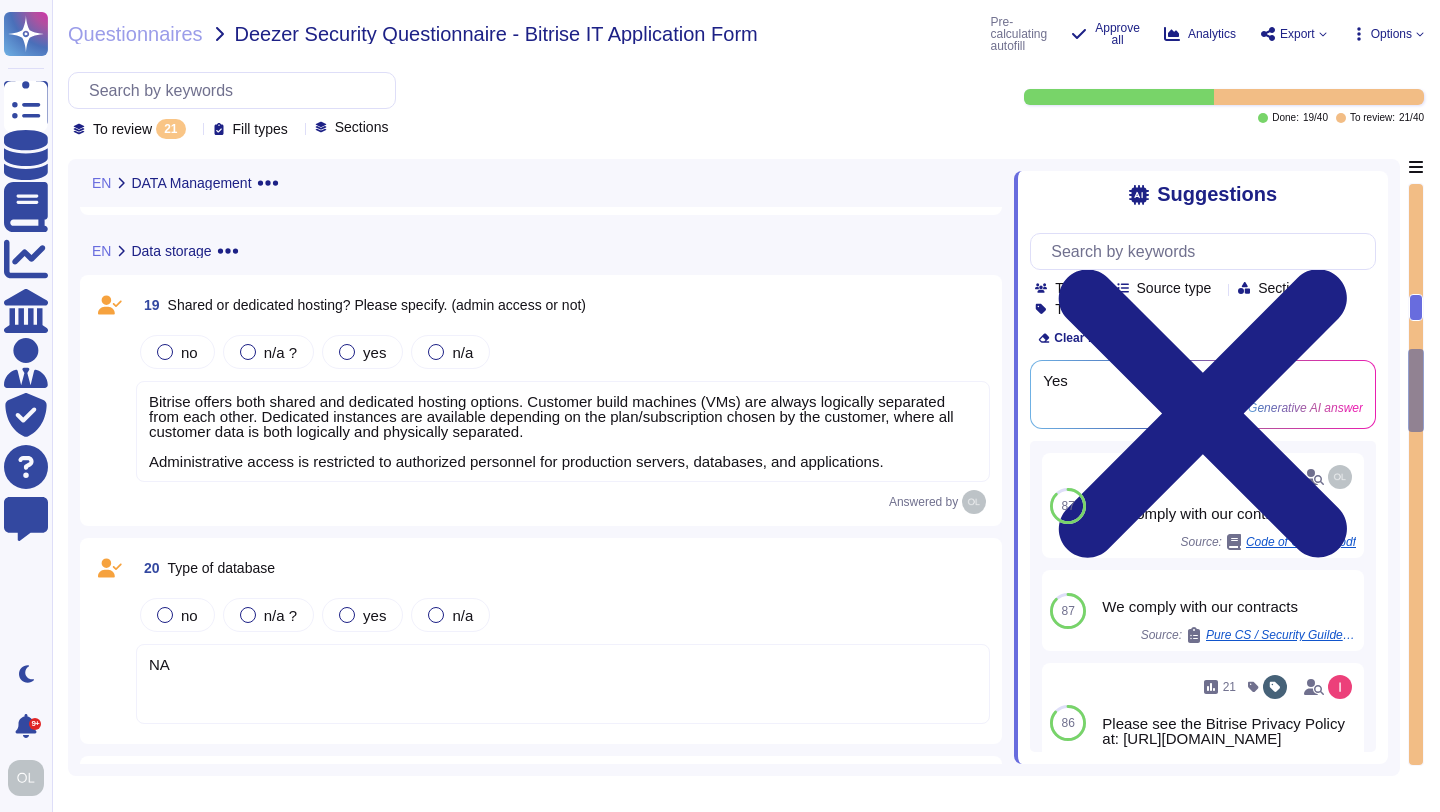 scroll, scrollTop: 1589, scrollLeft: 0, axis: vertical 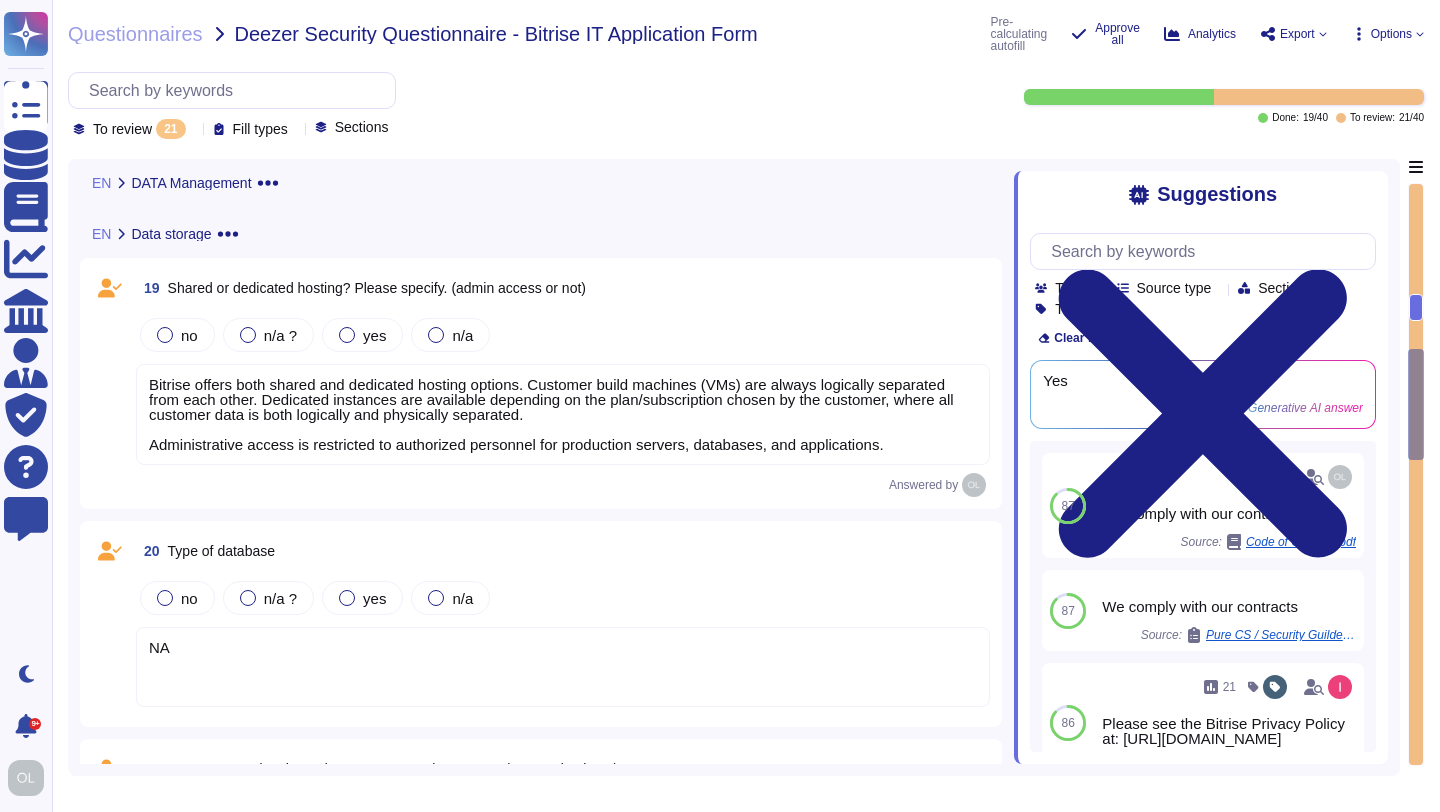 click on "Bitrise offers both shared and dedicated hosting options. Customer build machines (VMs) are always logically separated from each other. Dedicated instances are available depending on the plan/subscription chosen by the customer, where all customer data is both logically and physically separated.
Administrative access is restricted to authorized personnel for production servers, databases, and applications." at bounding box center [551, 414] 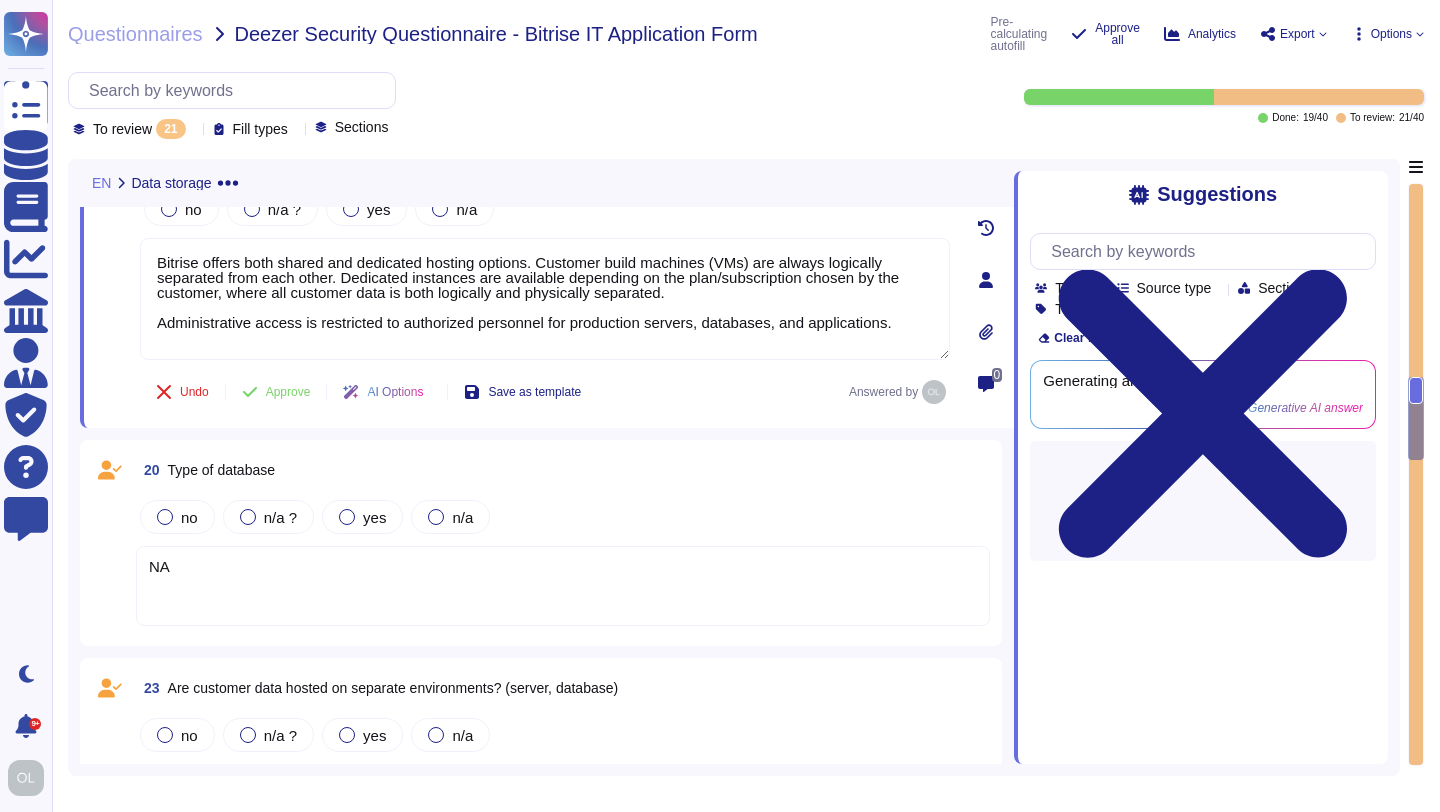 type on "Bitrise offers both shared and dedicated hosting options. Customer build machines (VMs) are always logically separated from each other. Dedicated instances are available depending on the plan/subscription chosen by the customer, where all customer data is both logically and physically separated.
Administrative access is restricted to authorized personnel for production servers, databases, and applications." 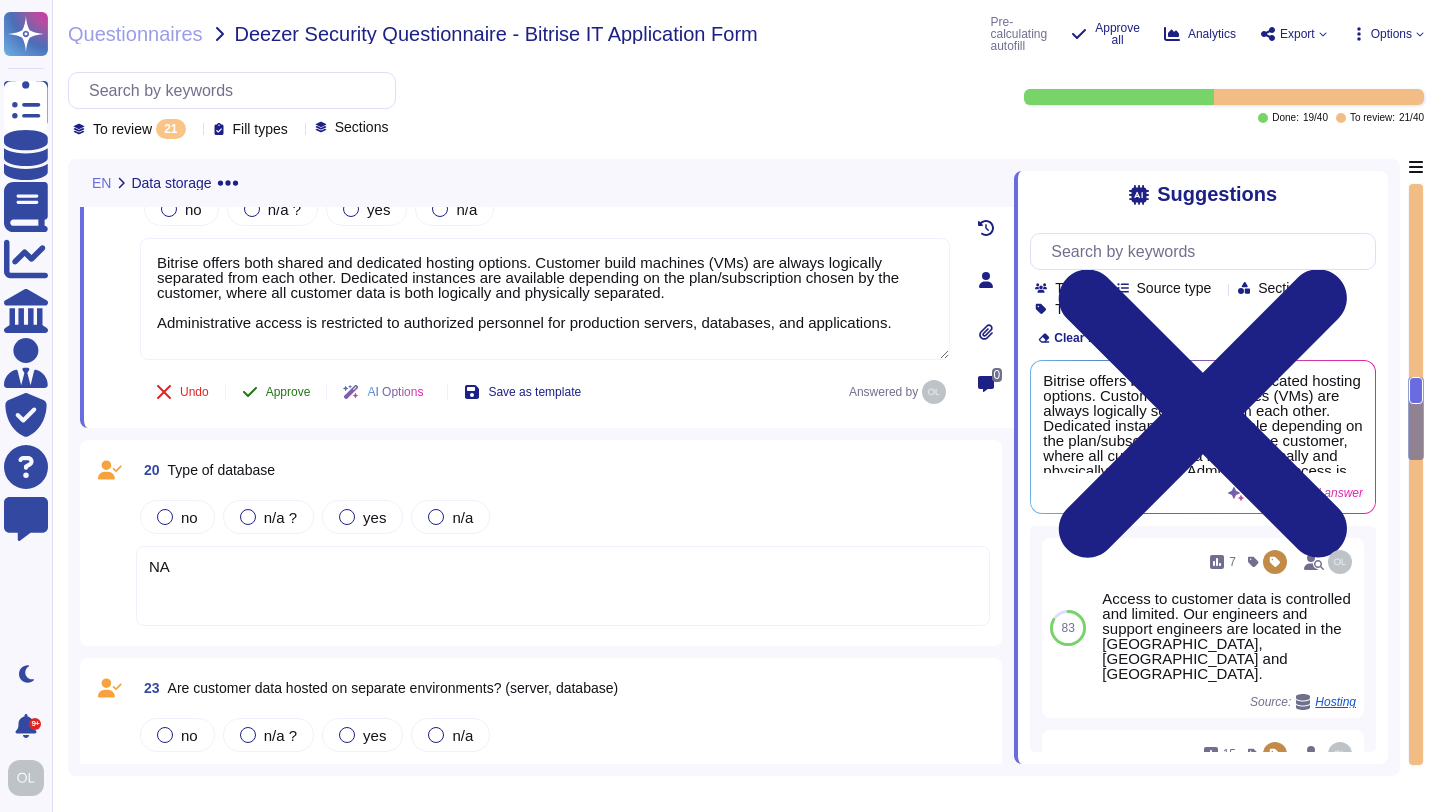 click on "Approve" at bounding box center [288, 392] 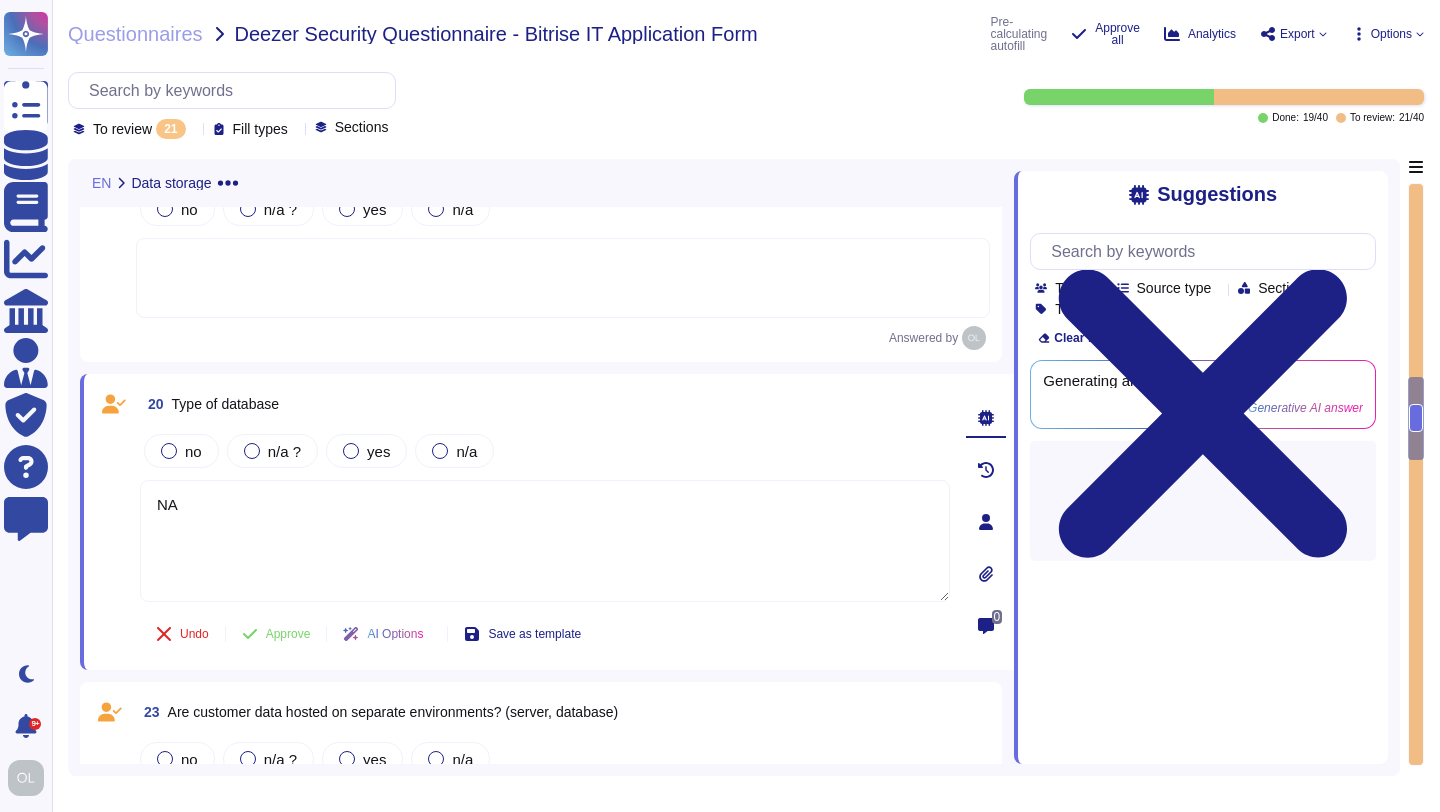 type on "NA" 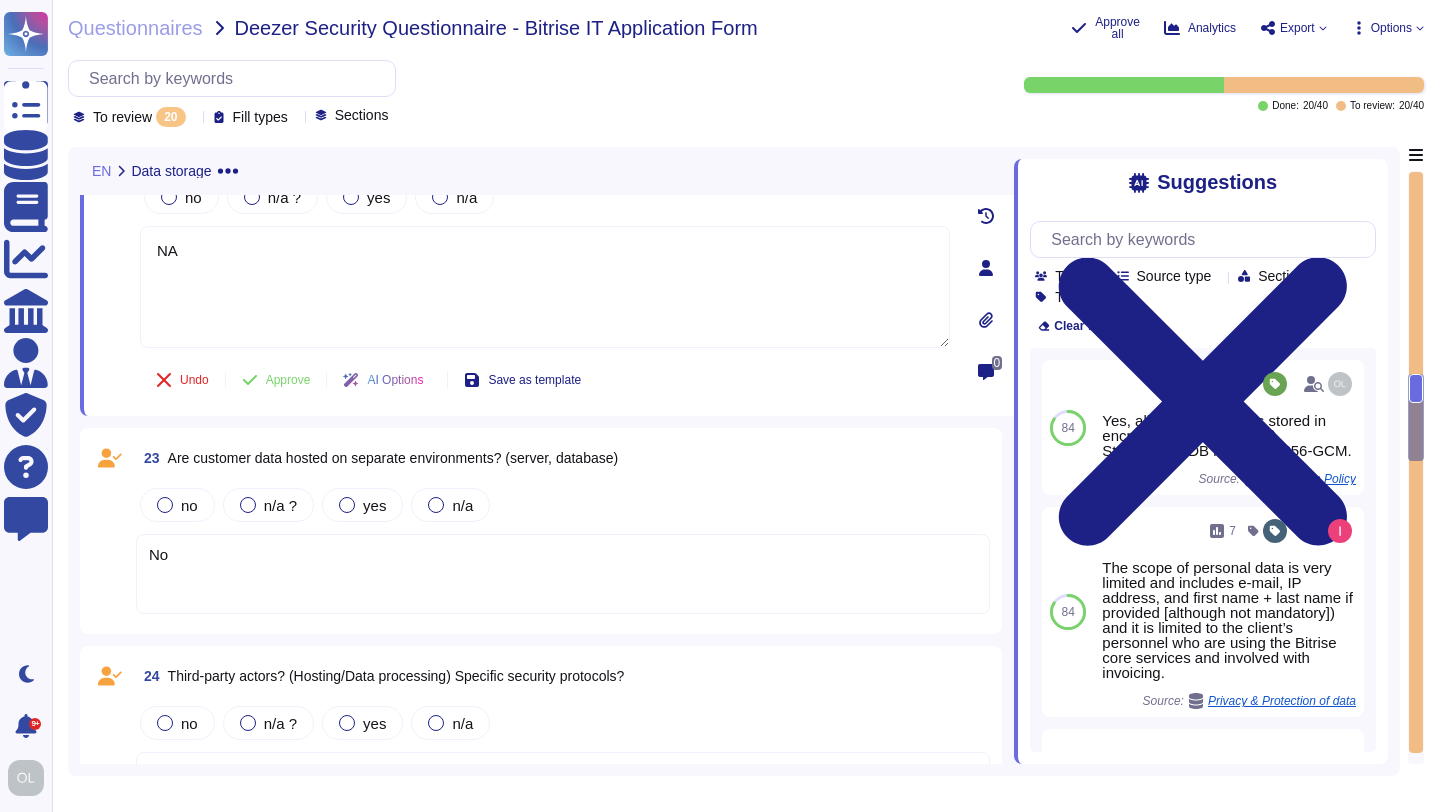 type on "NA" 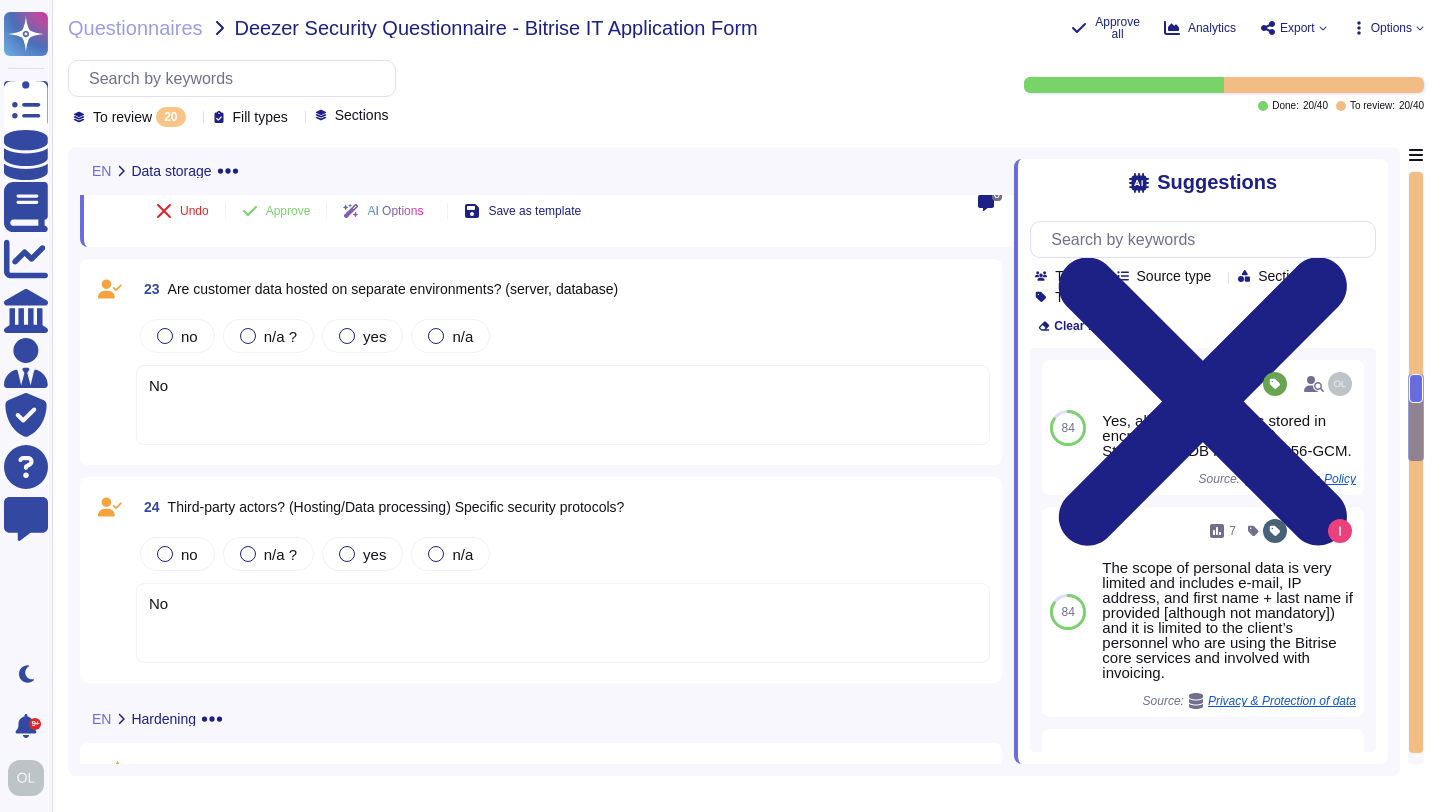 scroll, scrollTop: 1810, scrollLeft: 0, axis: vertical 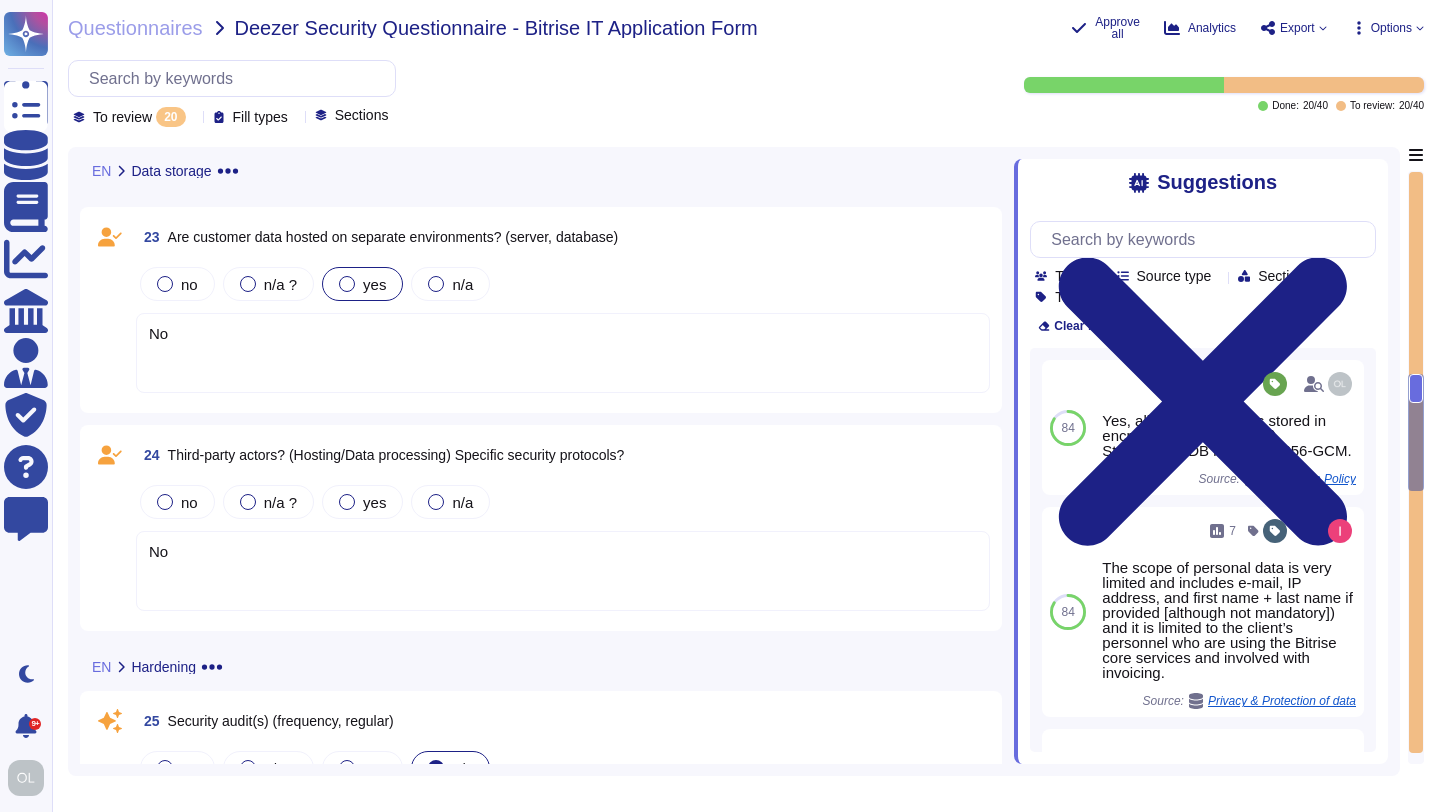 click on "yes" at bounding box center (362, 284) 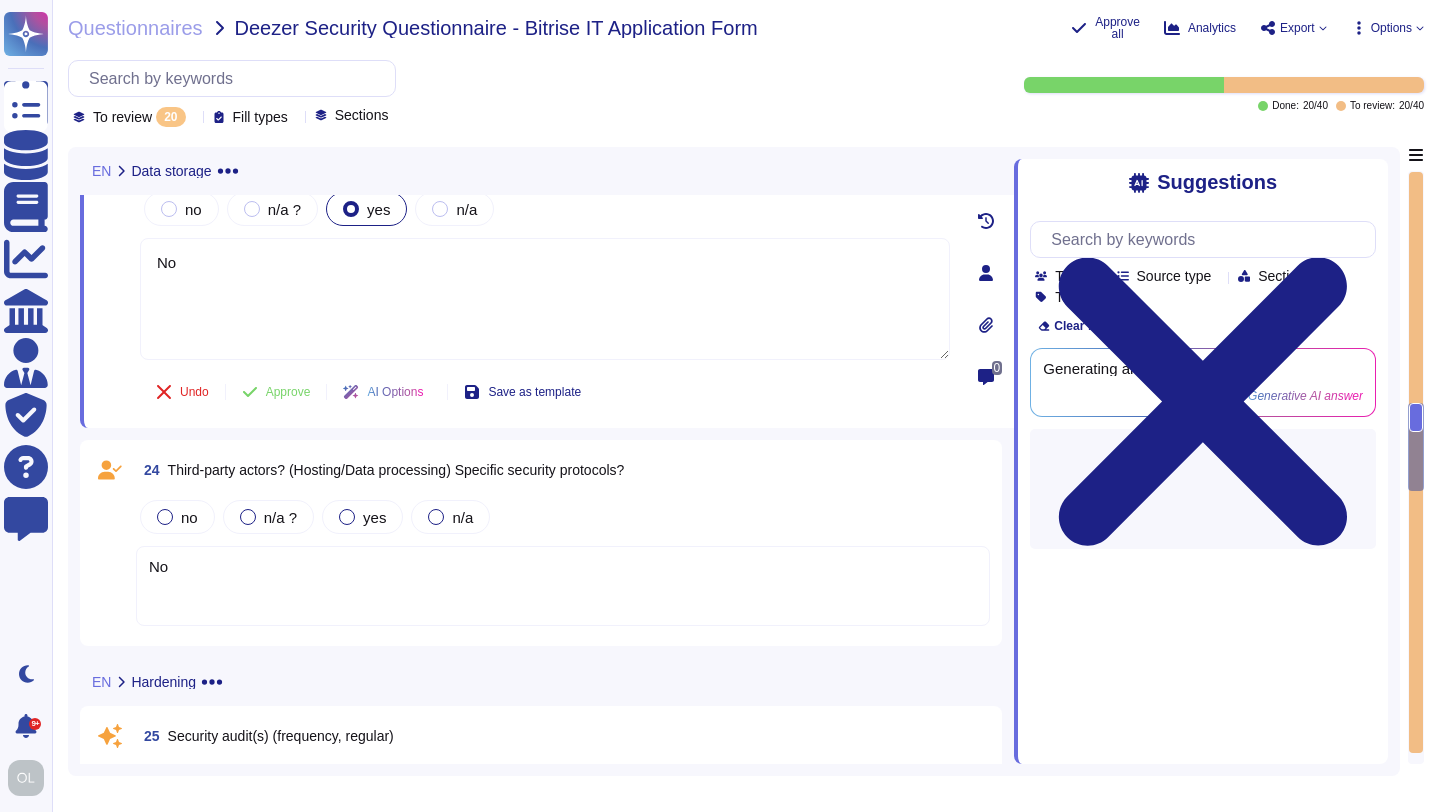 type on "No" 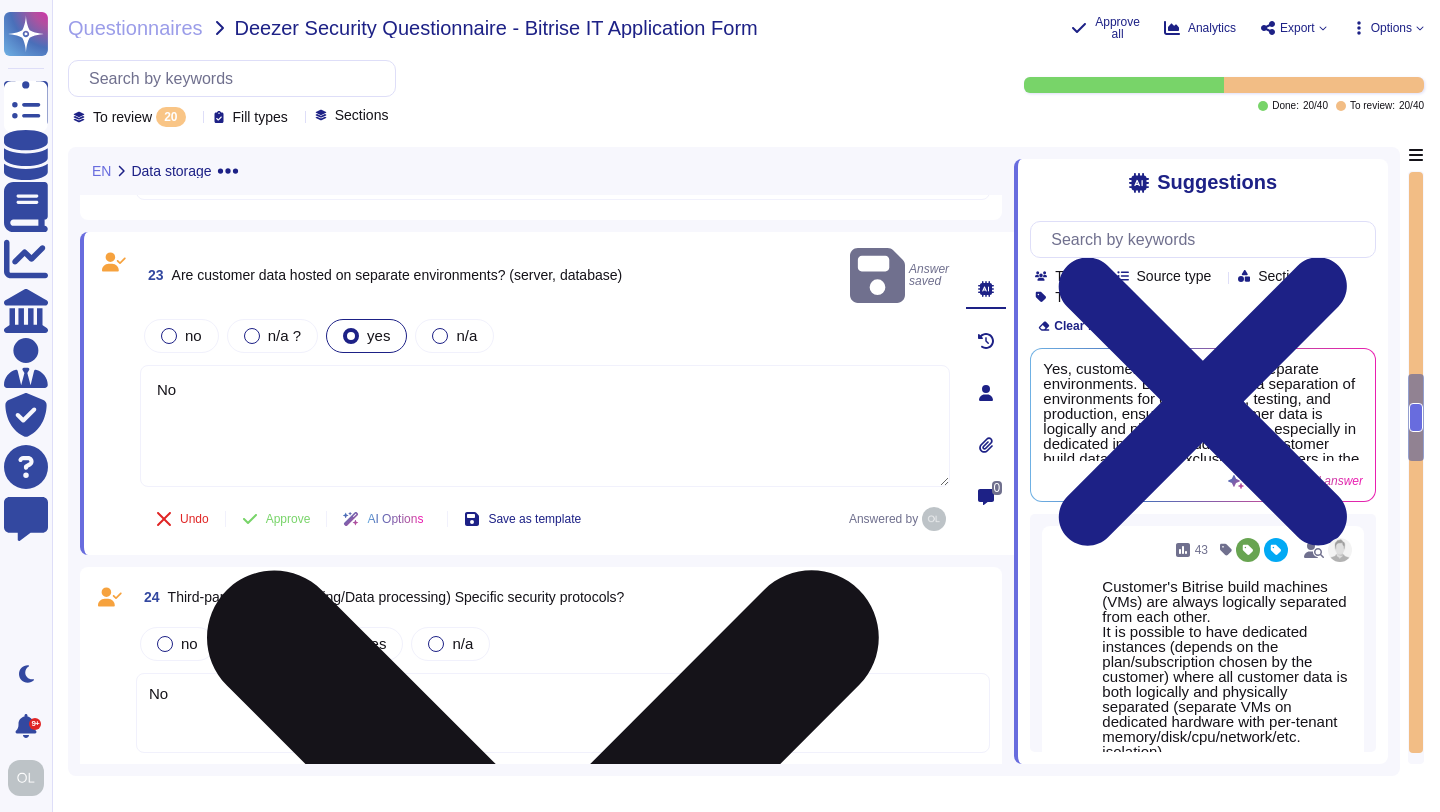 scroll, scrollTop: 1687, scrollLeft: 0, axis: vertical 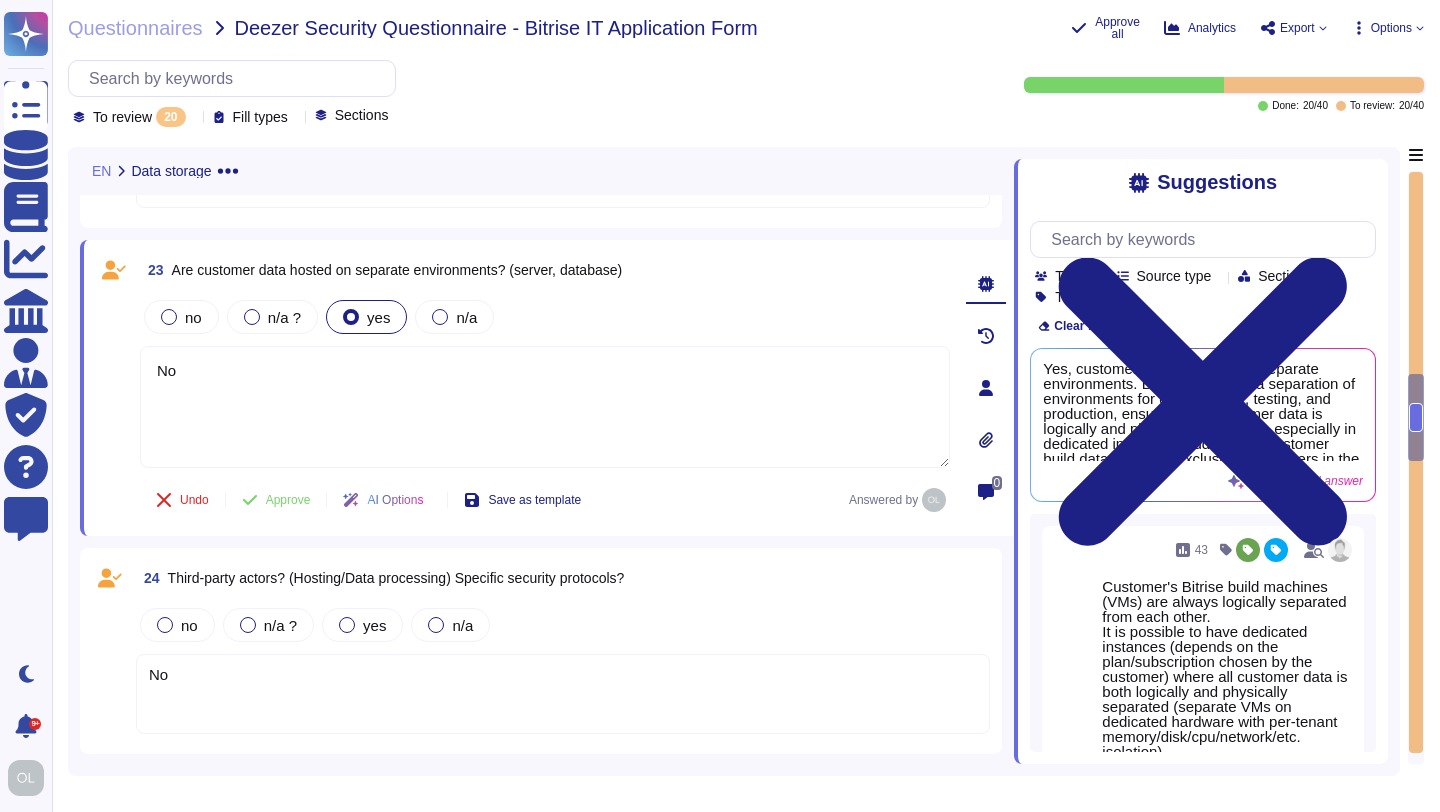 drag, startPoint x: 194, startPoint y: 383, endPoint x: 124, endPoint y: 370, distance: 71.19691 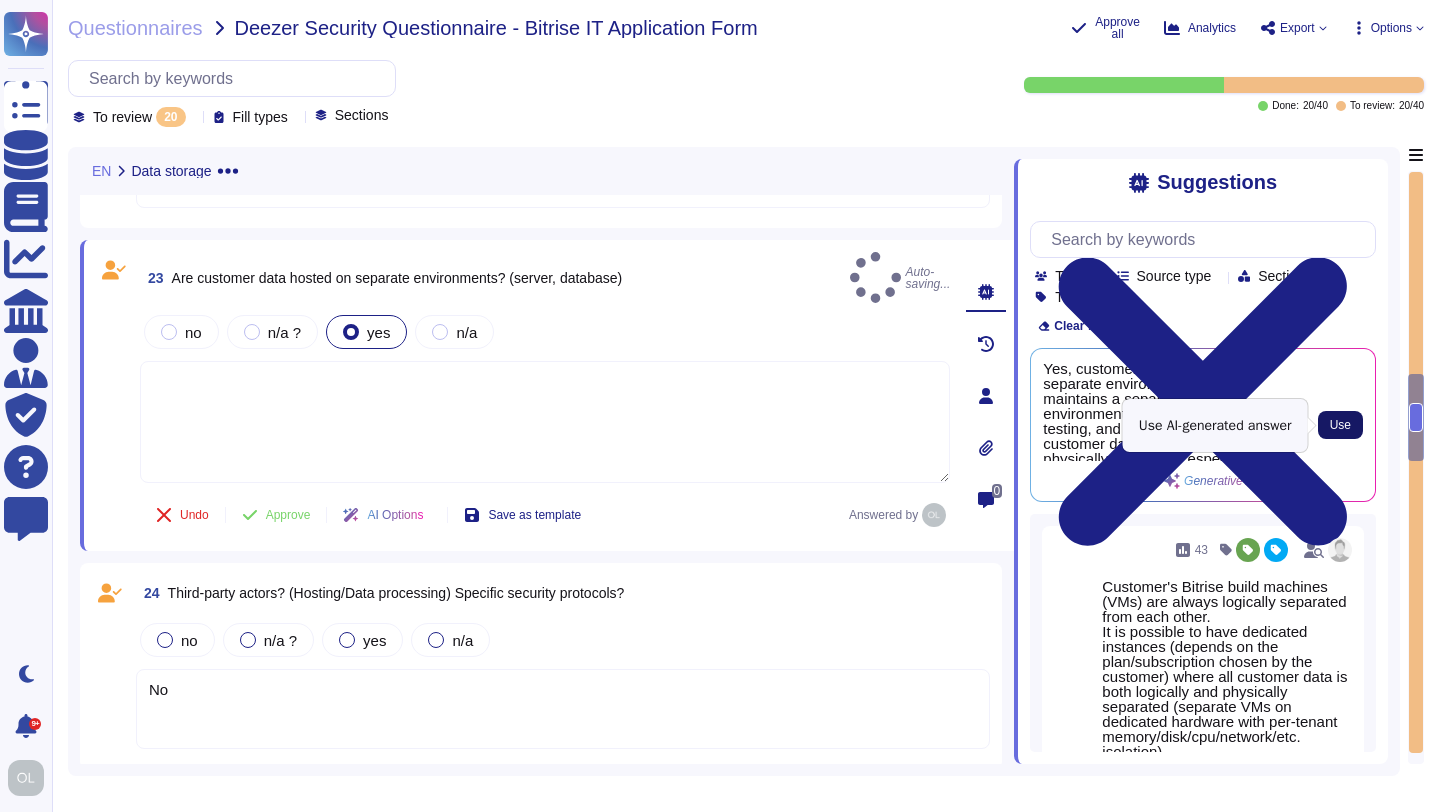 click on "Use" at bounding box center (1340, 425) 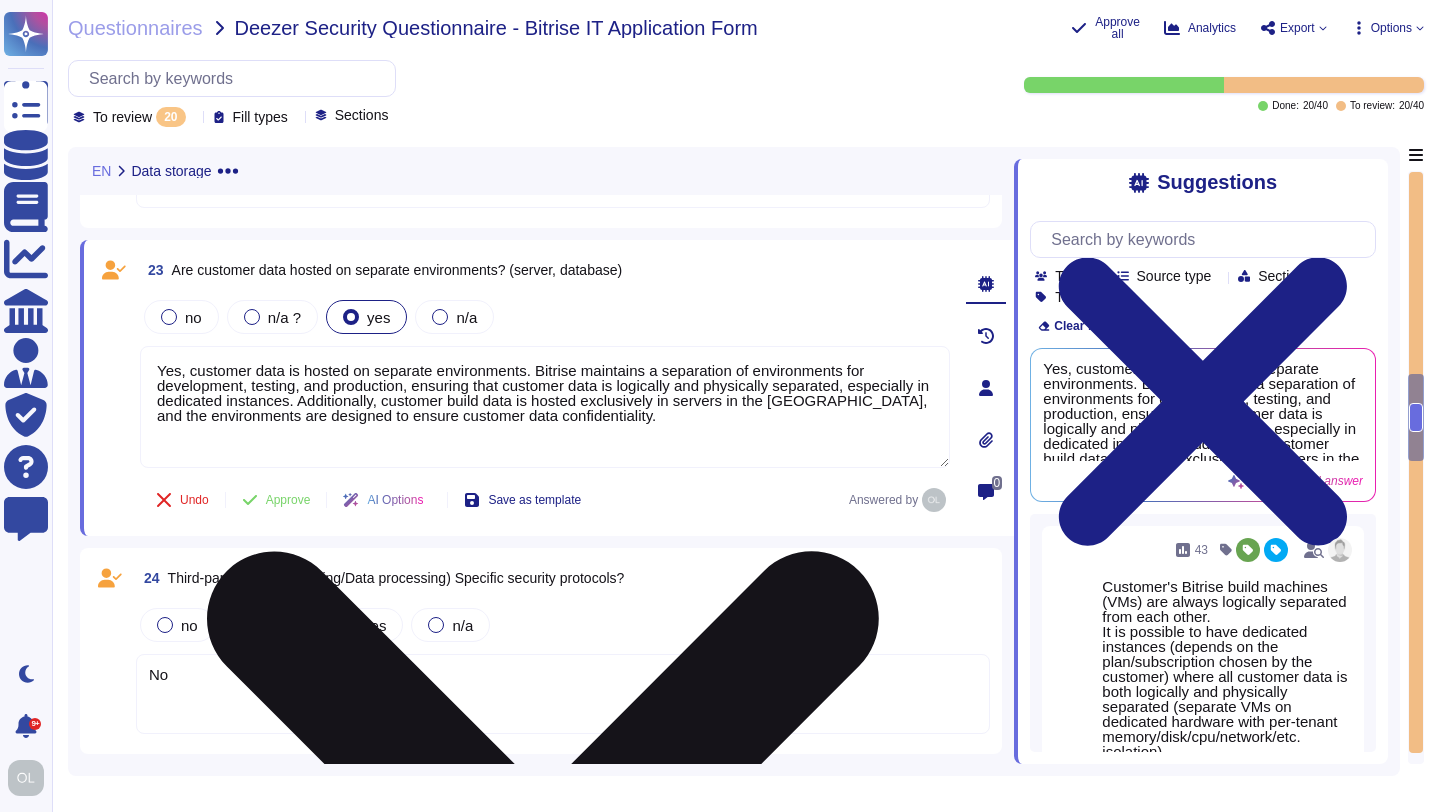 drag, startPoint x: 732, startPoint y: 430, endPoint x: 388, endPoint y: 401, distance: 345.2202 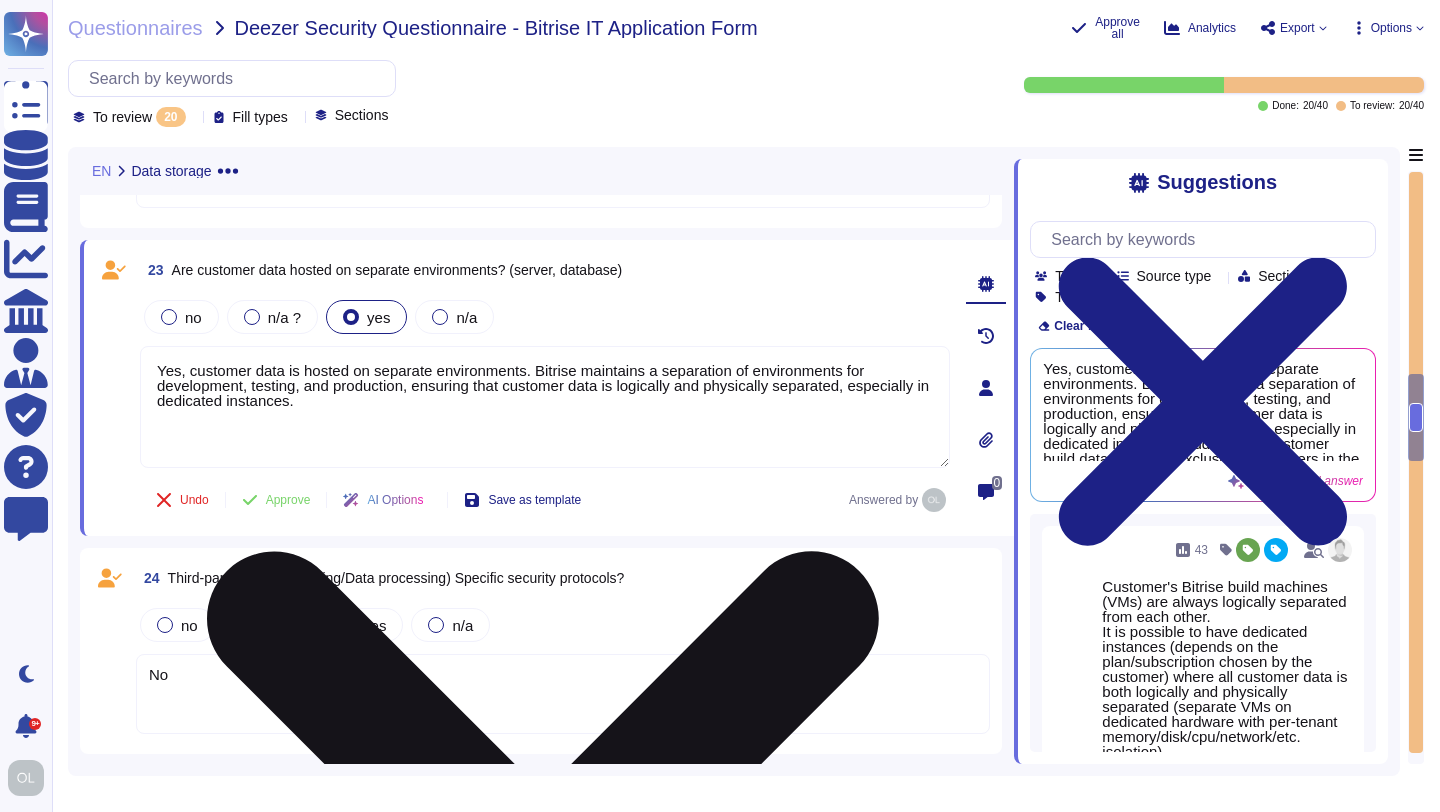 drag, startPoint x: 795, startPoint y: 390, endPoint x: 694, endPoint y: 390, distance: 101 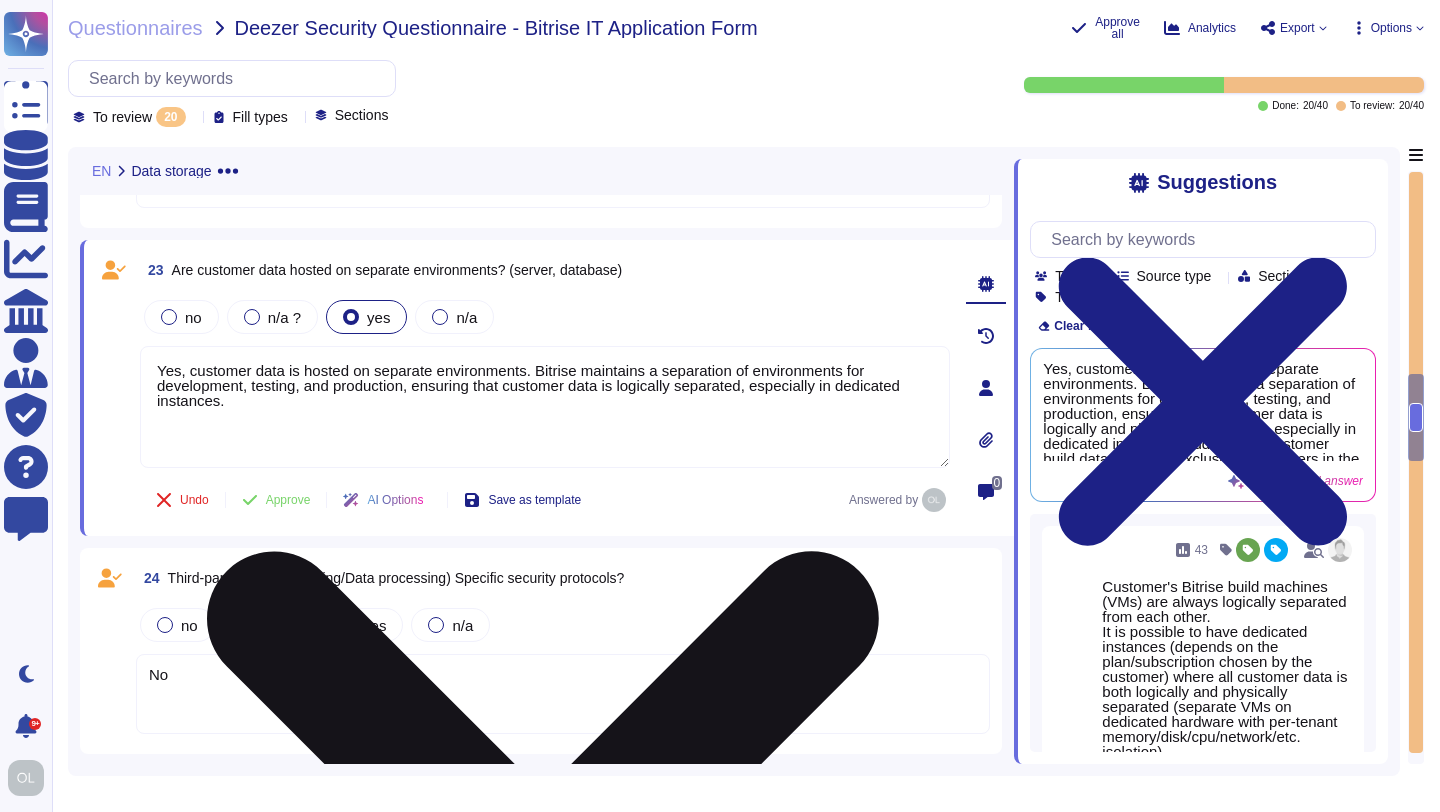 drag, startPoint x: 354, startPoint y: 414, endPoint x: 764, endPoint y: 386, distance: 410.955 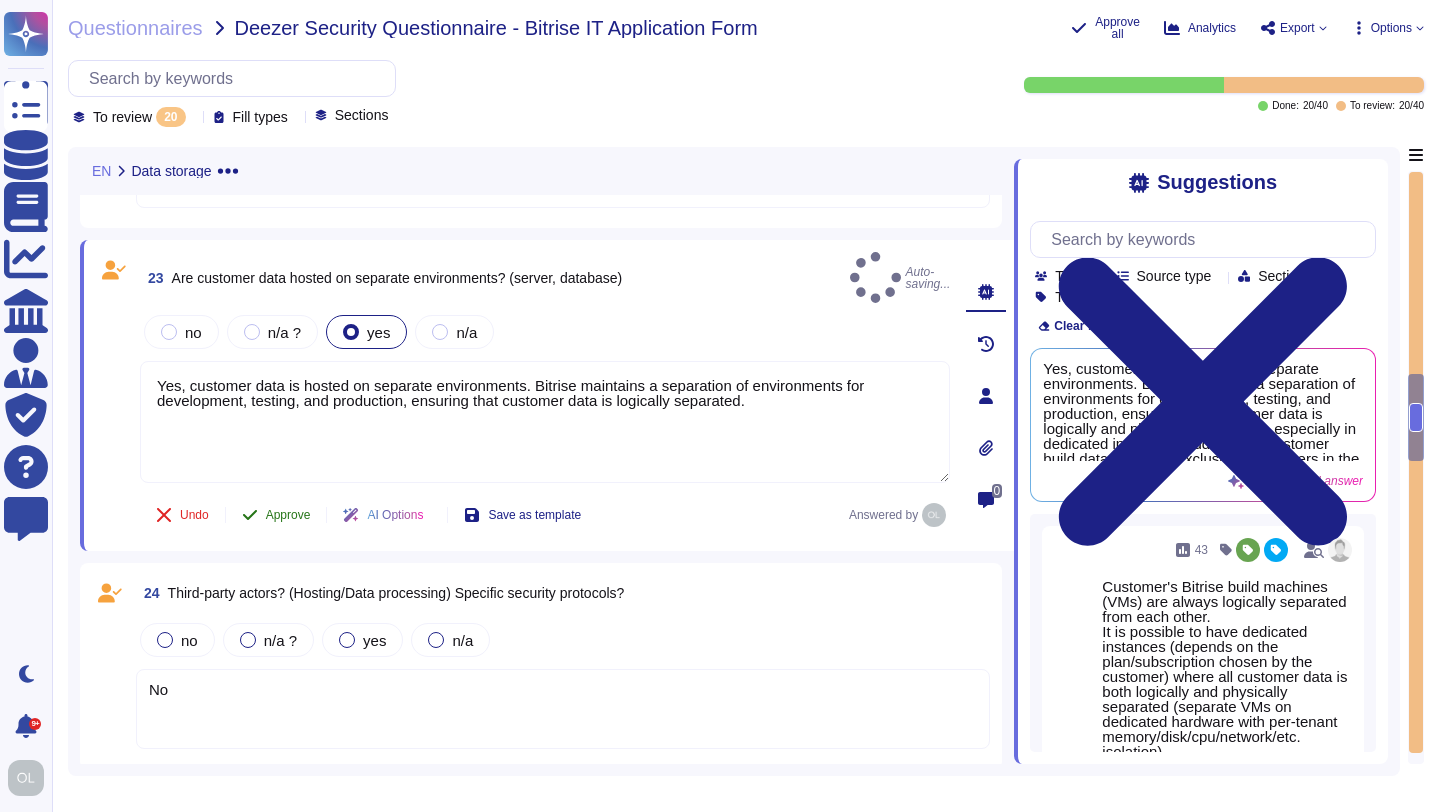 type on "Yes, customer data is hosted on separate environments. Bitrise maintains a separation of environments for development, testing, and production, ensuring that customer data is logically separated." 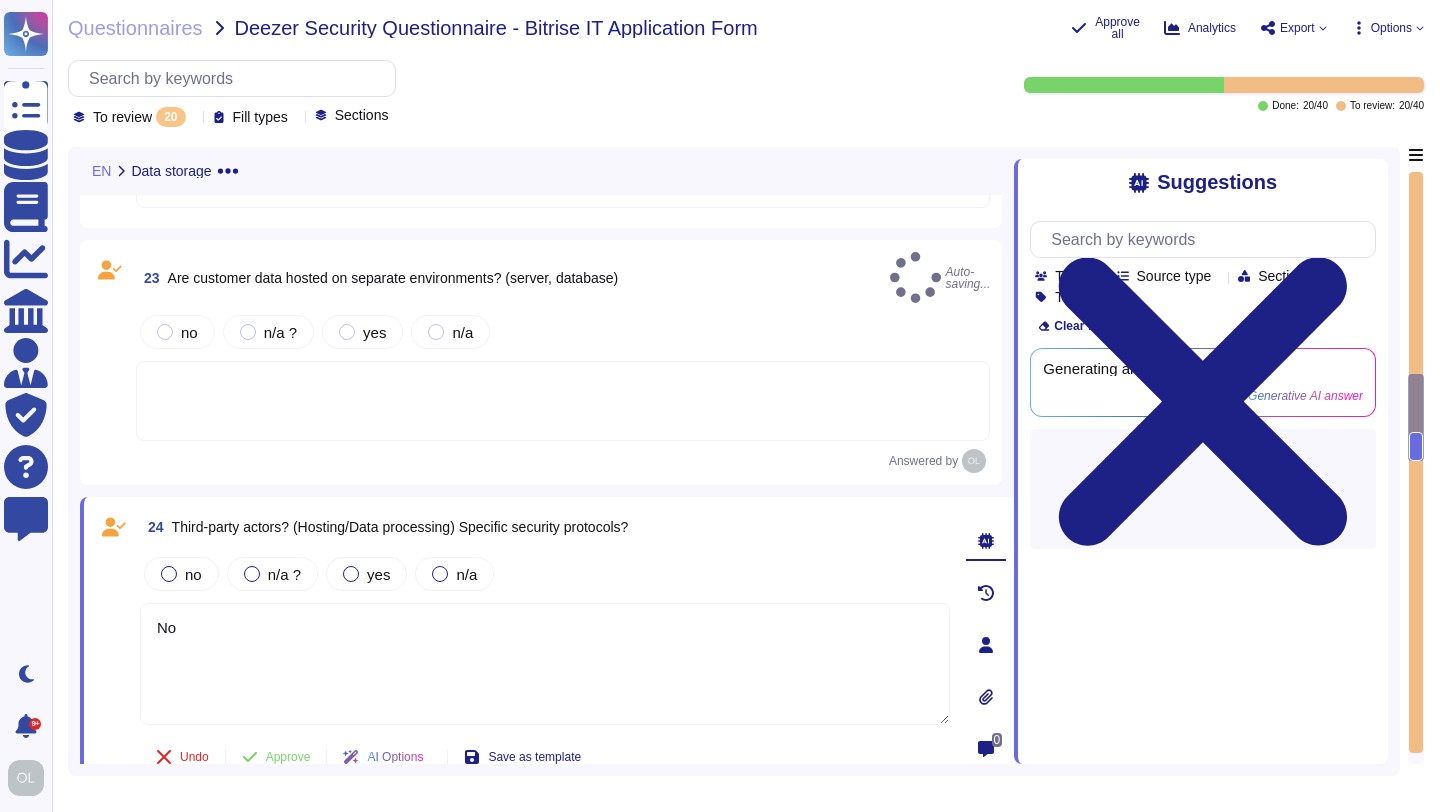 type on "No" 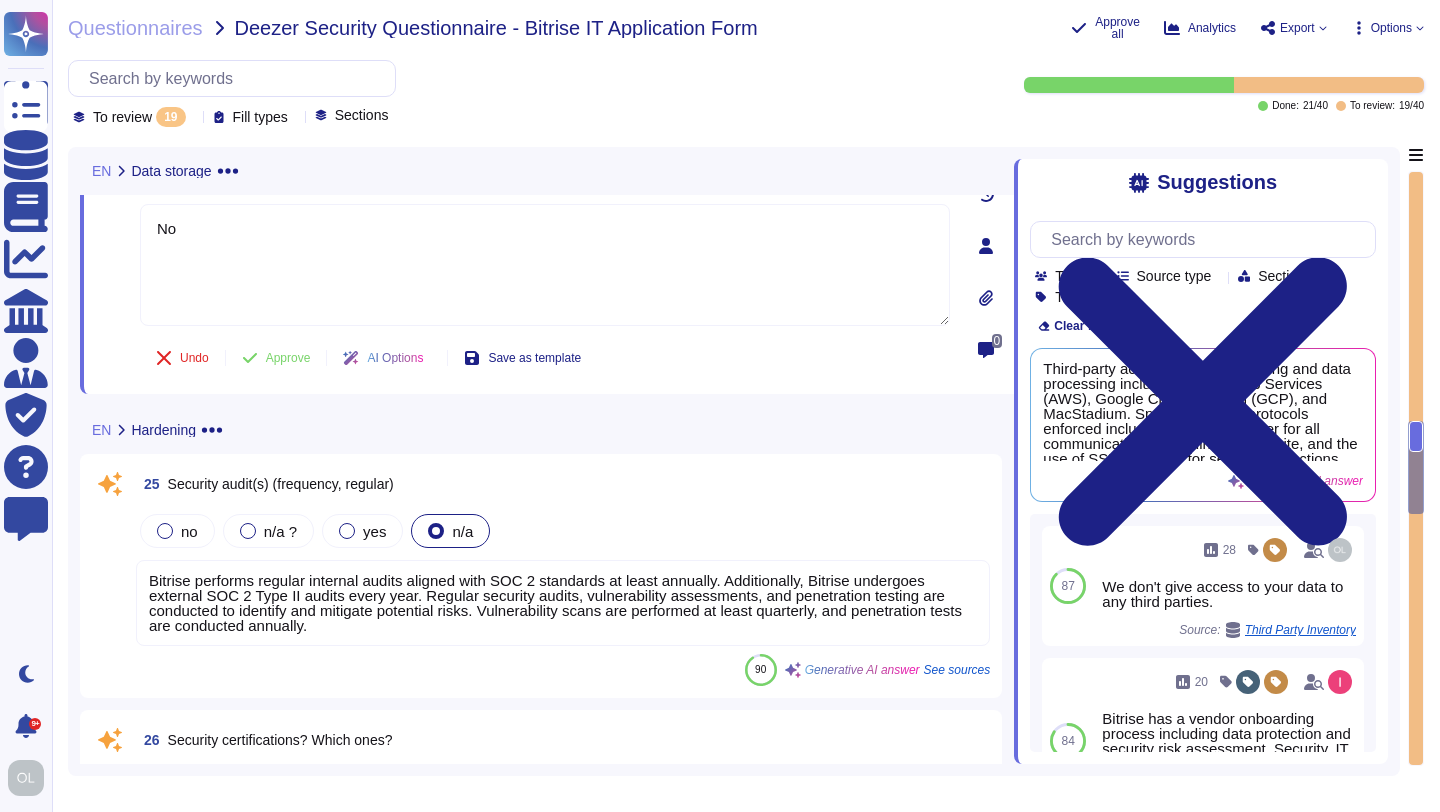 type on "No" 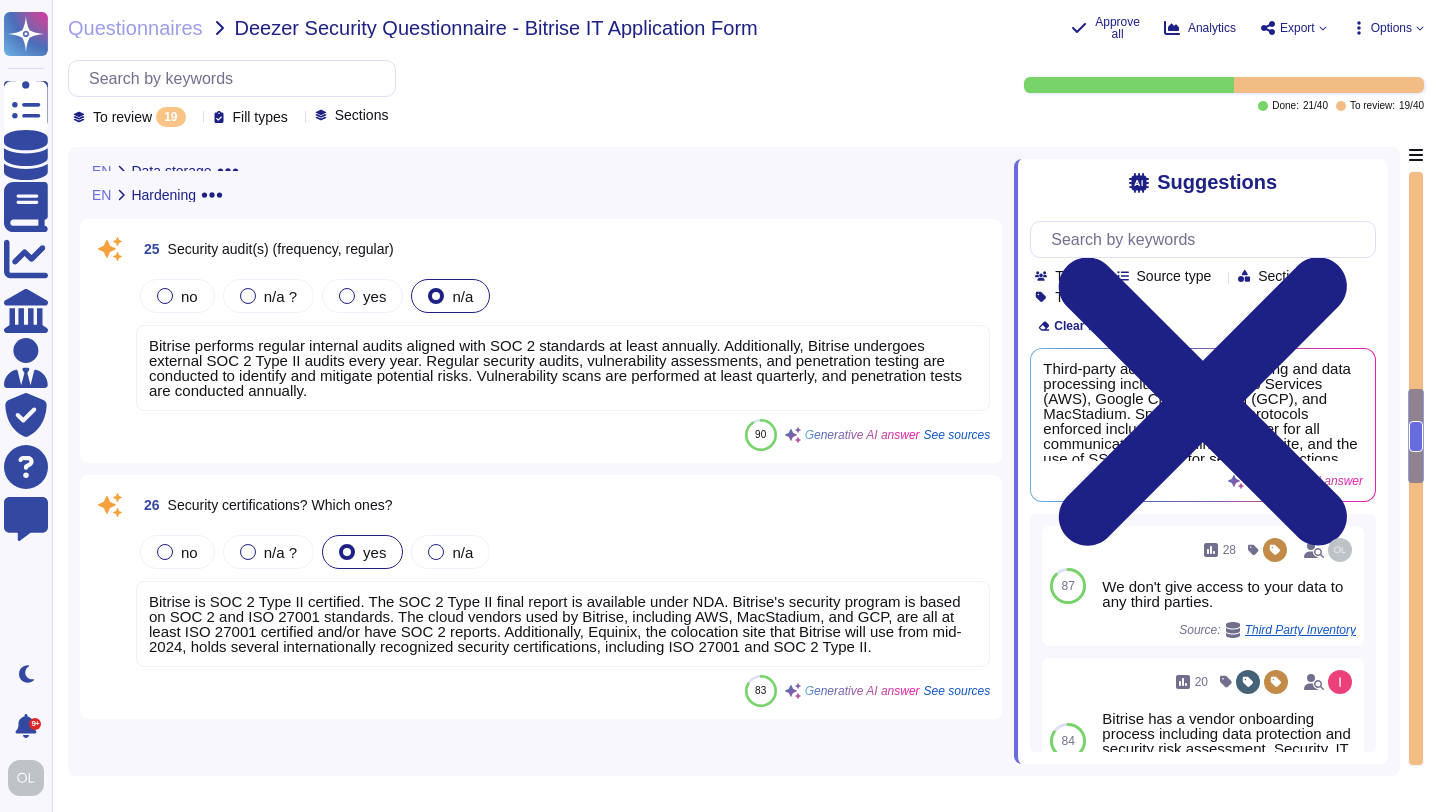 type on "No" 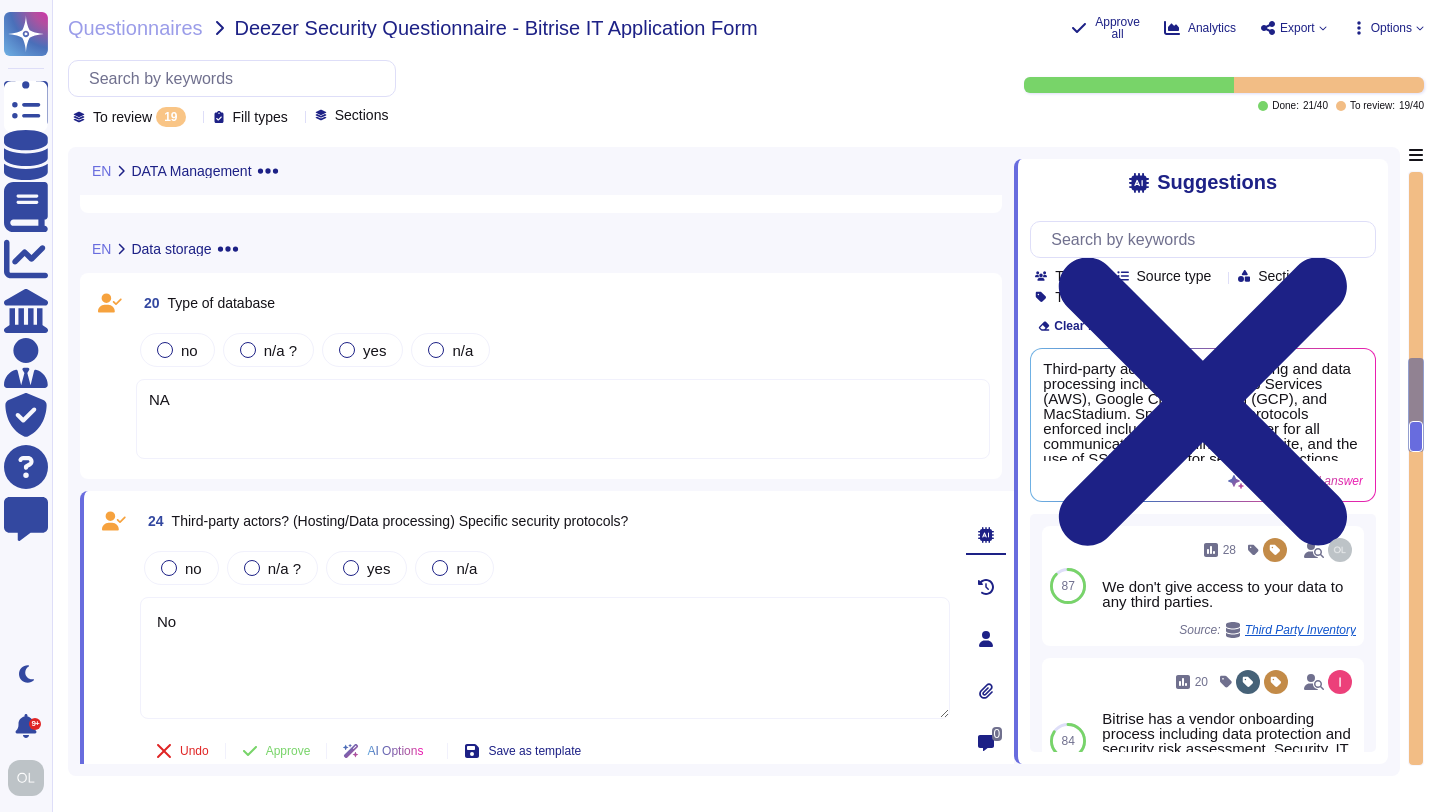 scroll, scrollTop: 1475, scrollLeft: 0, axis: vertical 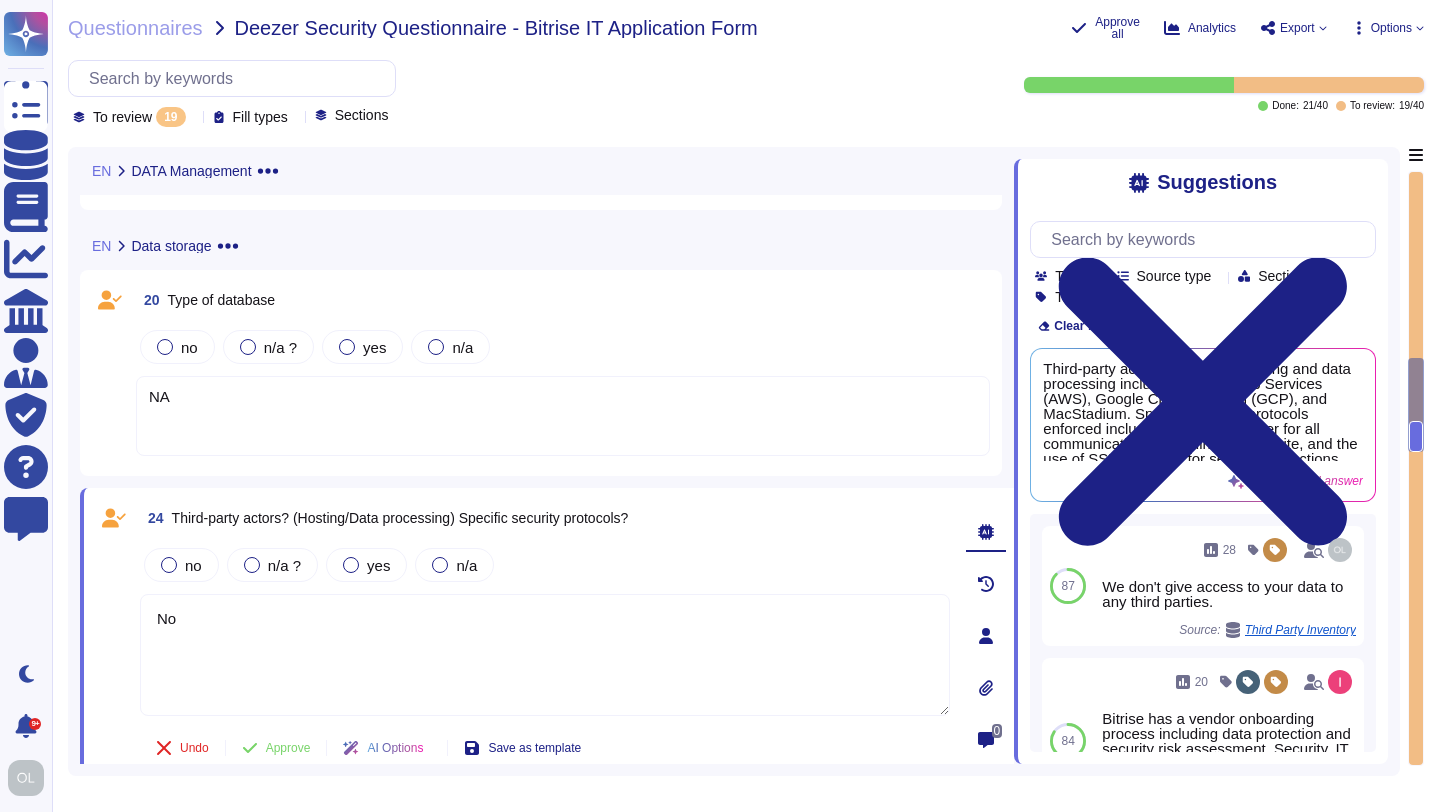 click on "NA" at bounding box center (563, 416) 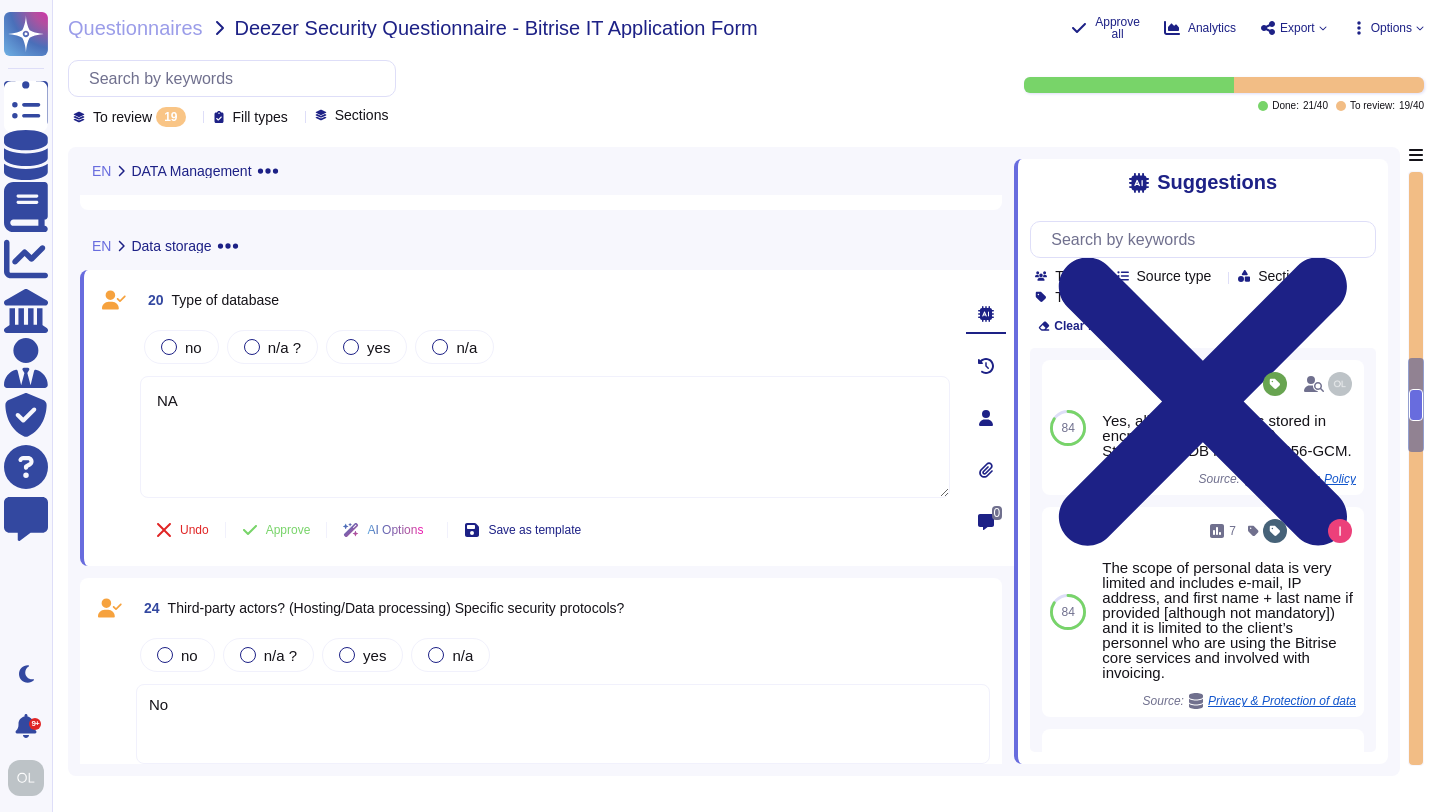 type on "NA" 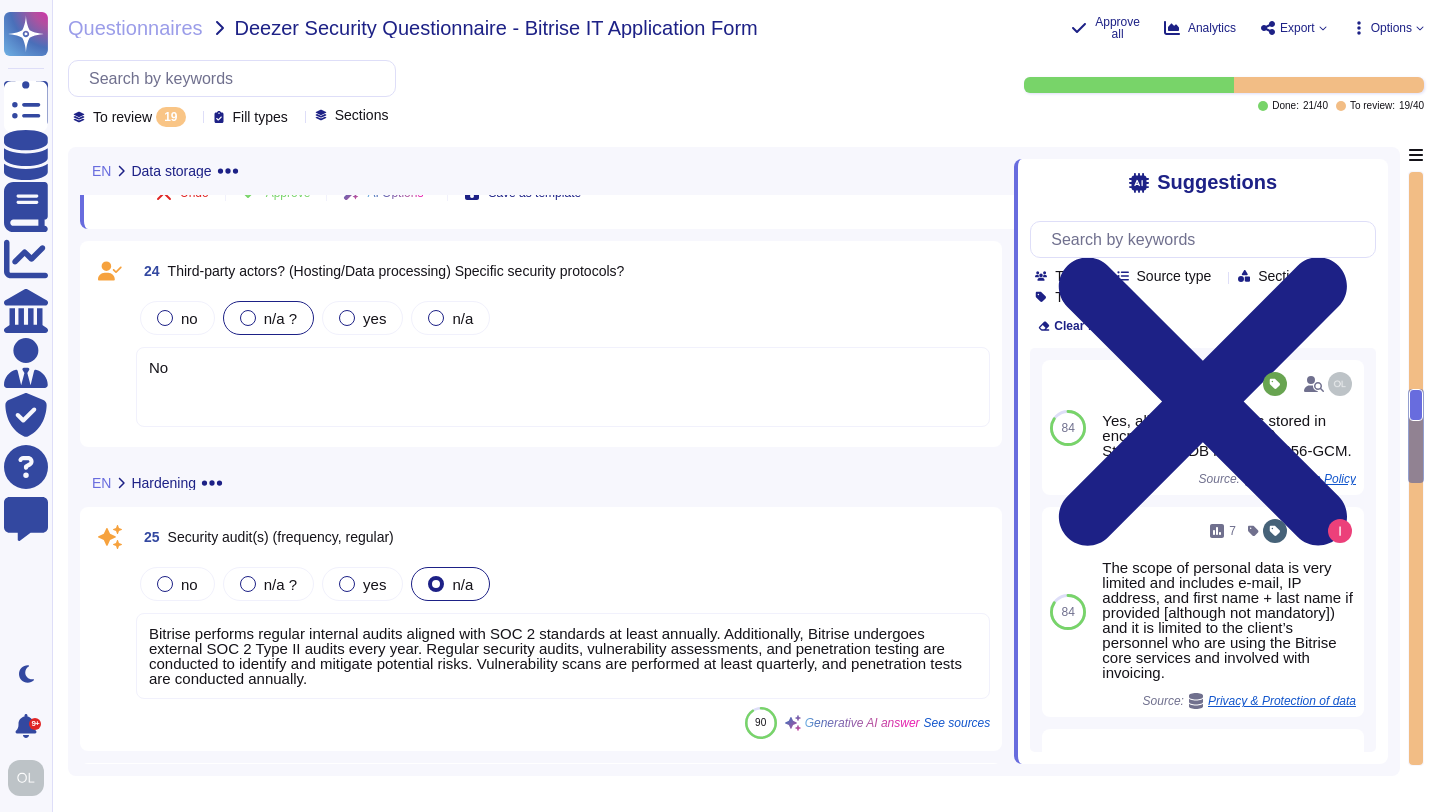 scroll, scrollTop: 1780, scrollLeft: 0, axis: vertical 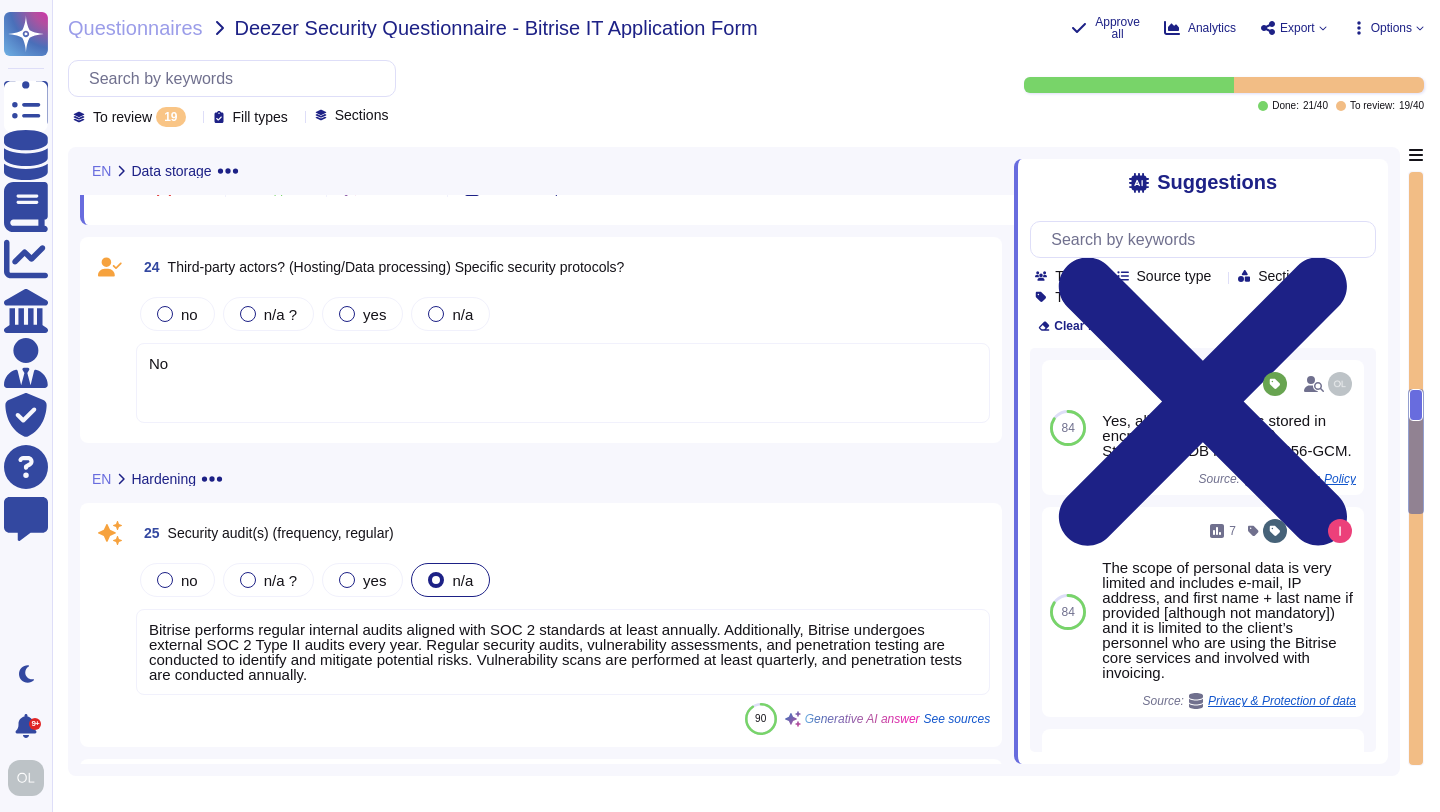 click on "No" at bounding box center [563, 383] 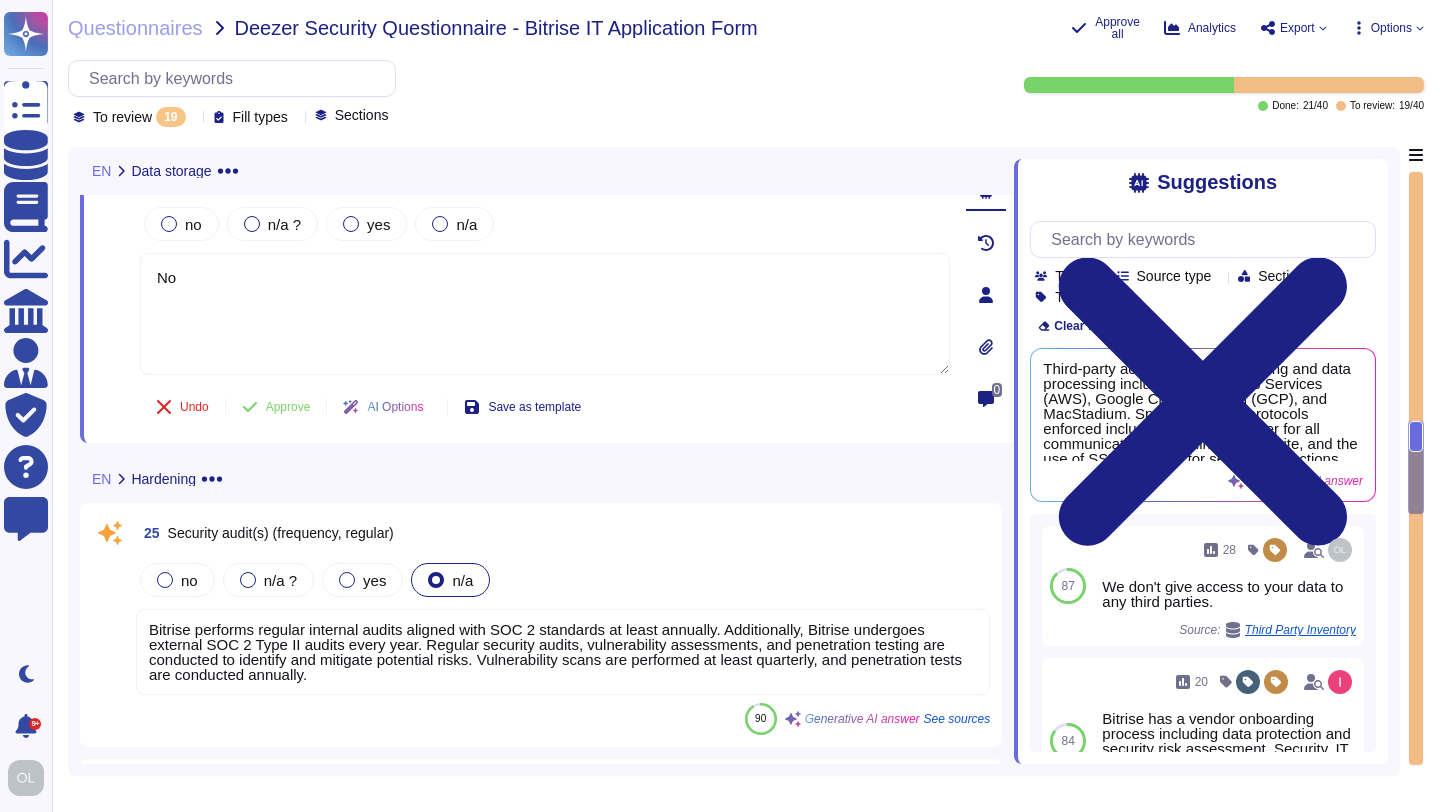 type on "No" 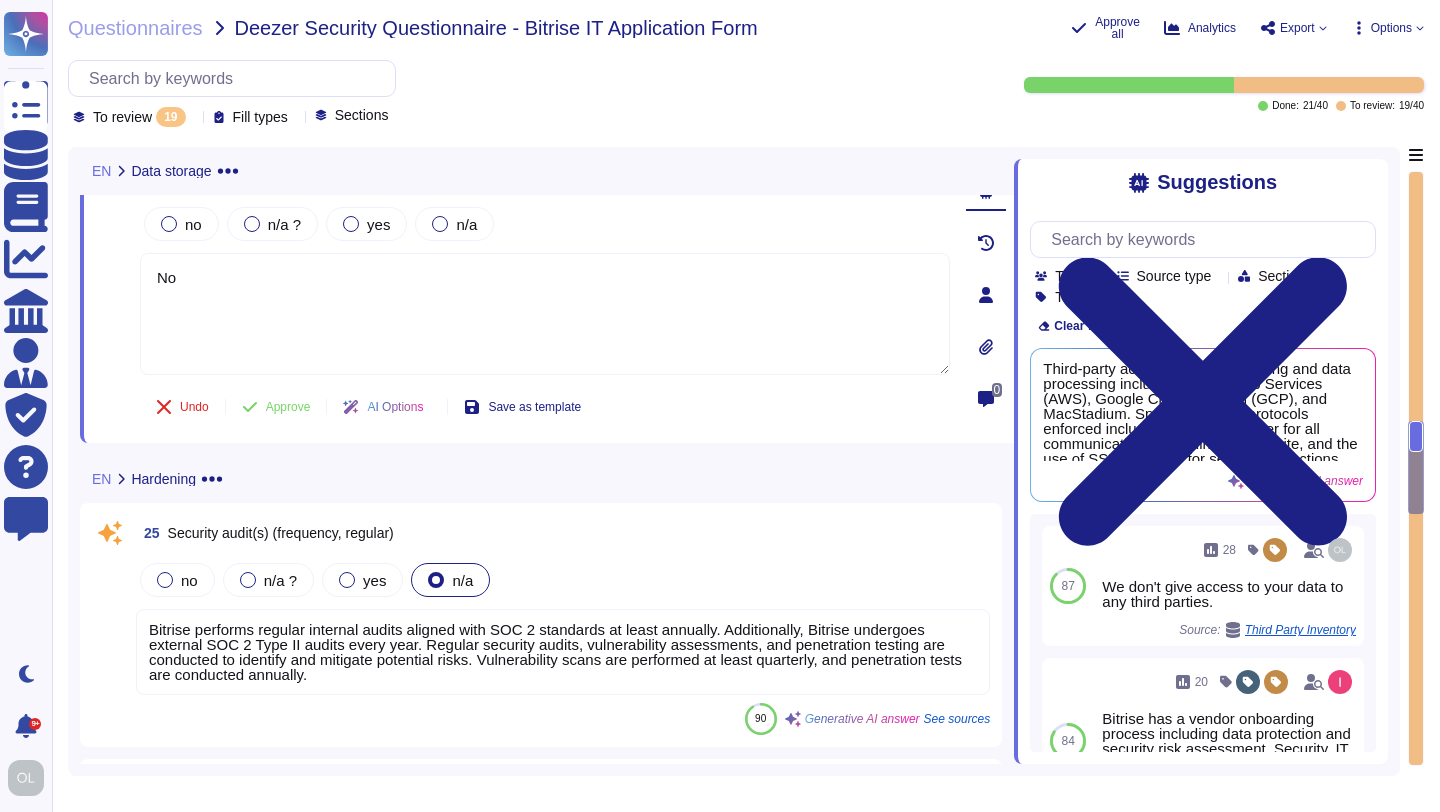 drag, startPoint x: 194, startPoint y: 289, endPoint x: 131, endPoint y: 263, distance: 68.154236 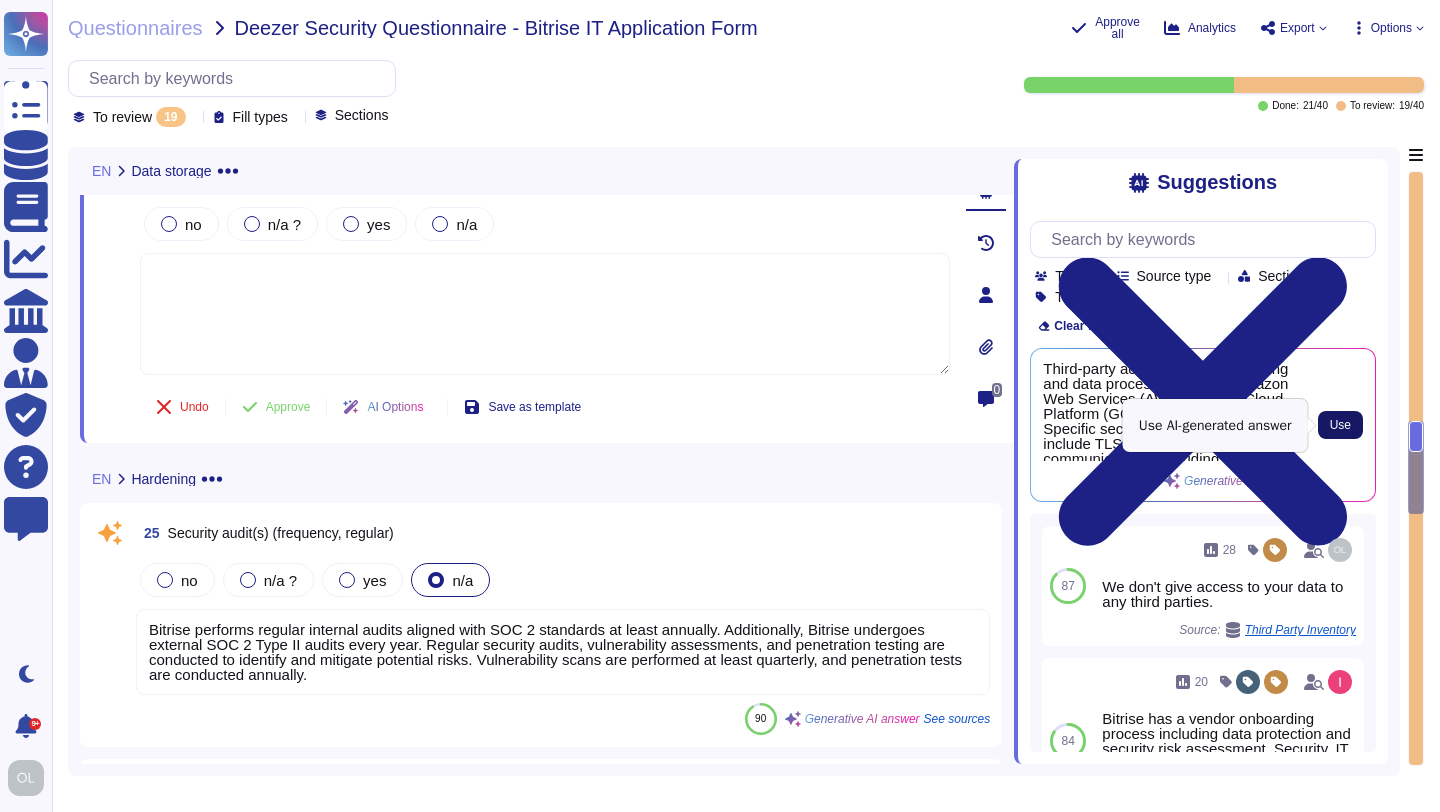 type 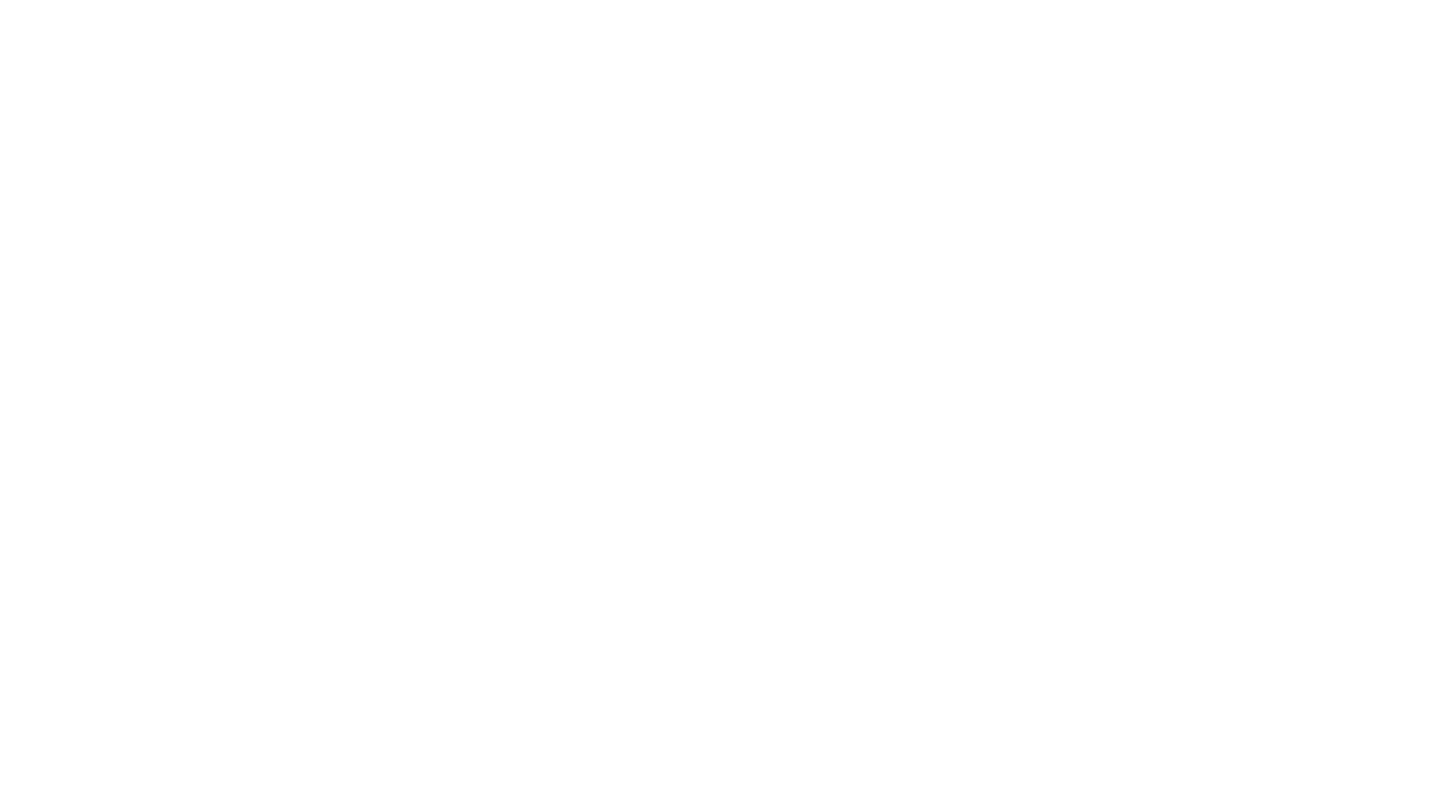 scroll, scrollTop: 0, scrollLeft: 0, axis: both 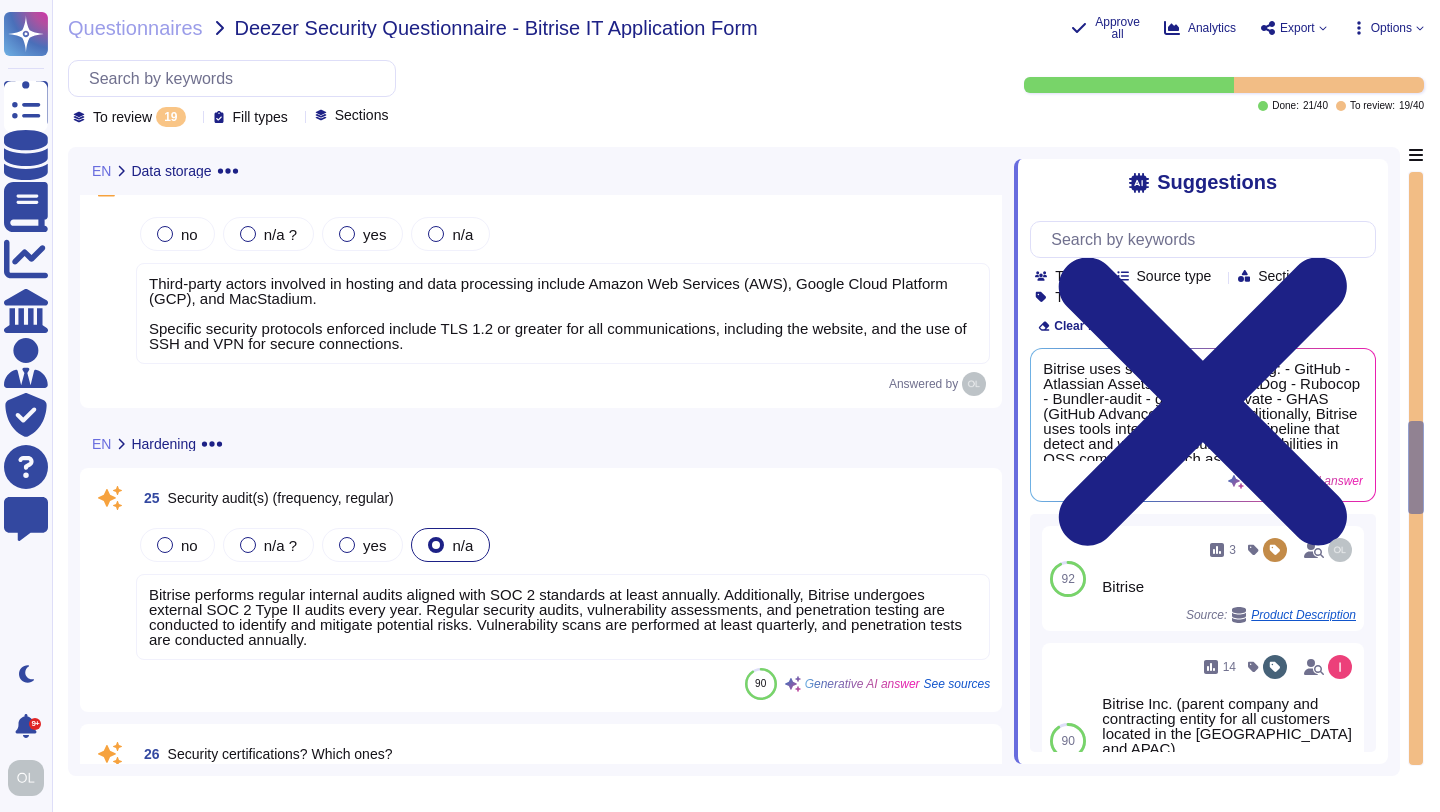 click on "Third-party actors involved in hosting and data processing include Amazon Web Services (AWS), Google Cloud Platform (GCP), and MacStadium.
Specific security protocols enforced include TLS 1.2 or greater for all communications, including the website, and the use of SSH and VPN for secure connections." at bounding box center (558, 313) 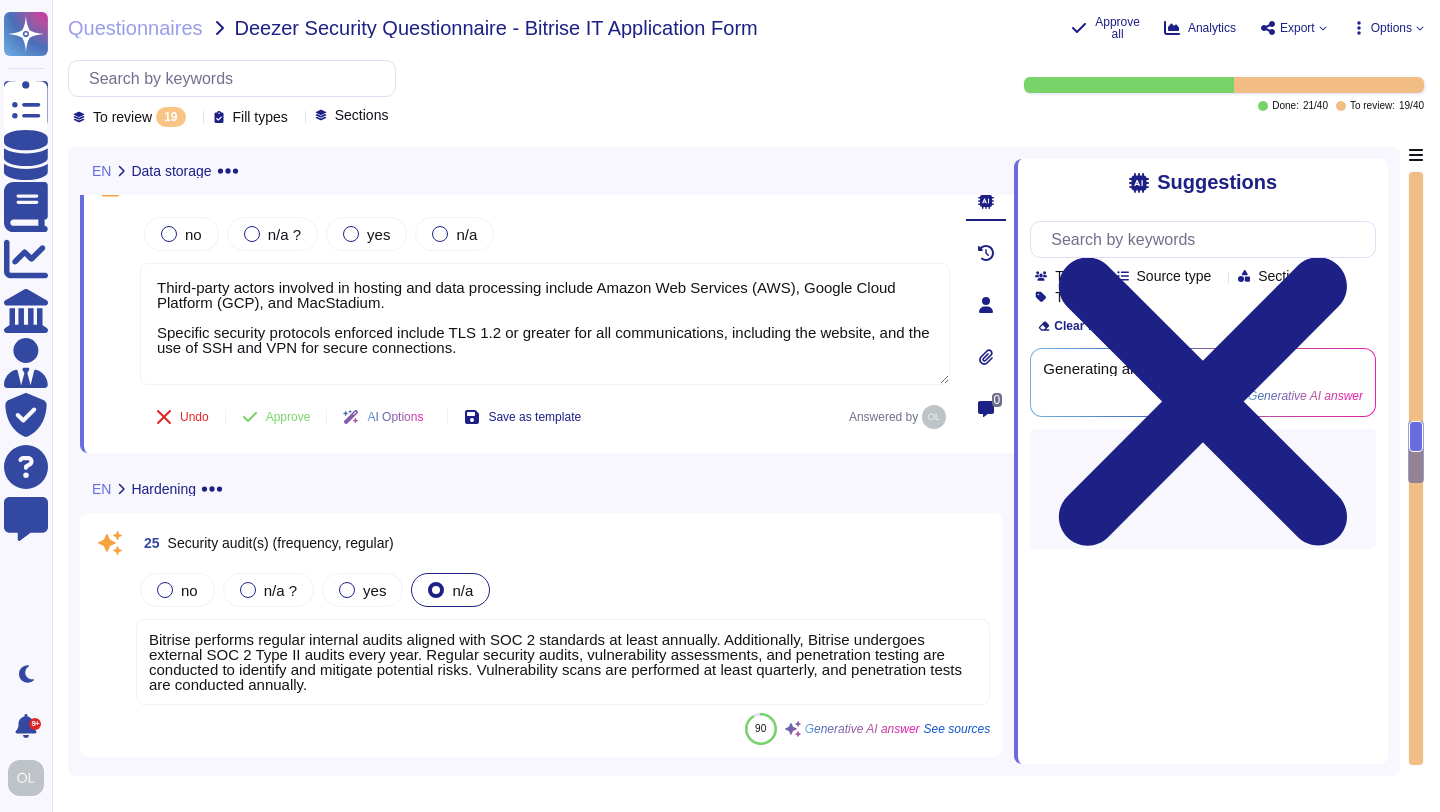type on "Third-party actors involved in hosting and data processing include Amazon Web Services (AWS), Google Cloud Platform (GCP), and MacStadium.
Specific security protocols enforced include TLS 1.2 or greater for all communications, including the website, and the use of SSH and VPN for secure connections." 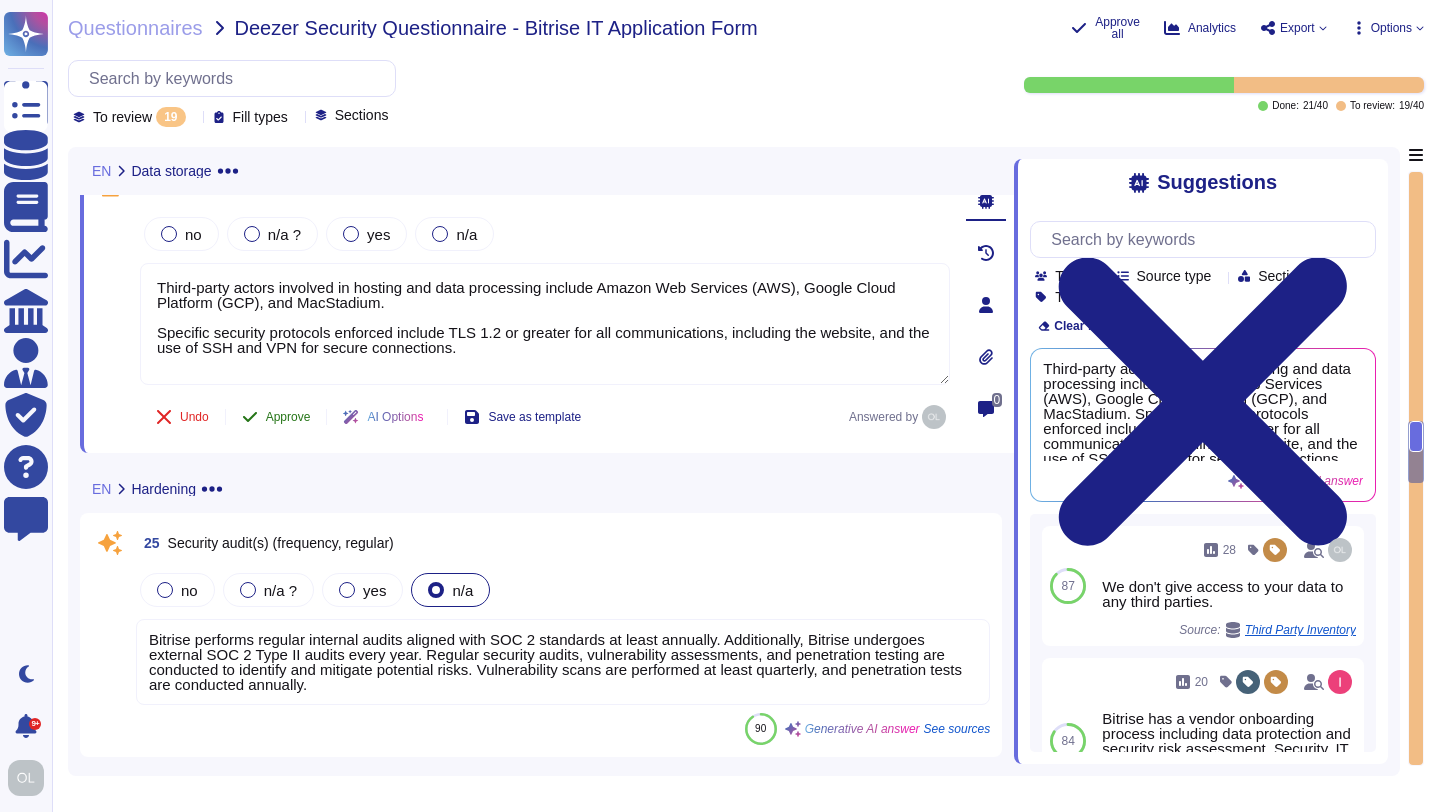 click on "Approve" at bounding box center [288, 417] 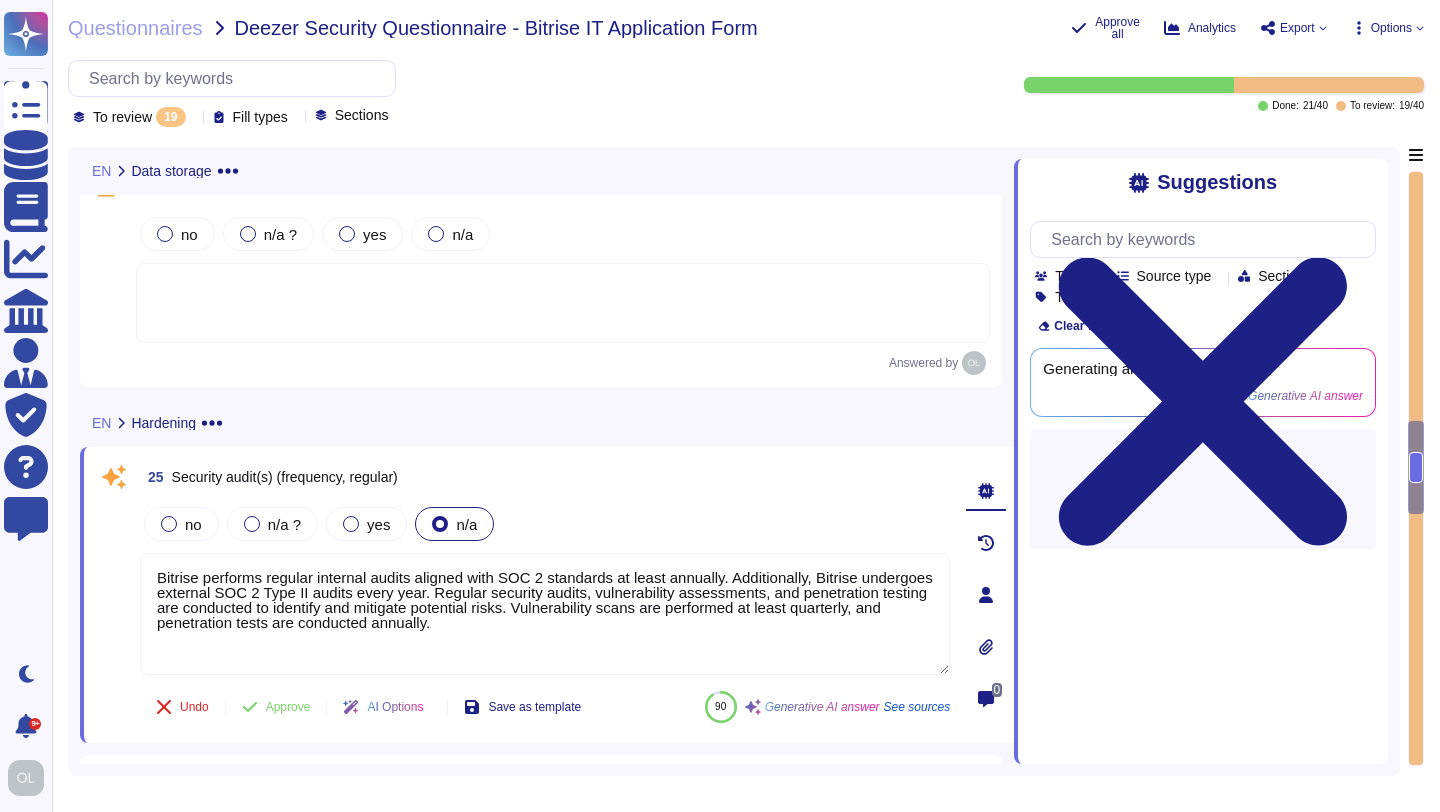 type on "Bitrise performs regular internal audits aligned with SOC 2 standards at least annually. Additionally, Bitrise undergoes external SOC 2 Type II audits every year. Regular security audits, vulnerability assessments, and penetration testing are conducted to identify and mitigate potential risks. Vulnerability scans are performed at least quarterly, and penetration tests are conducted annually." 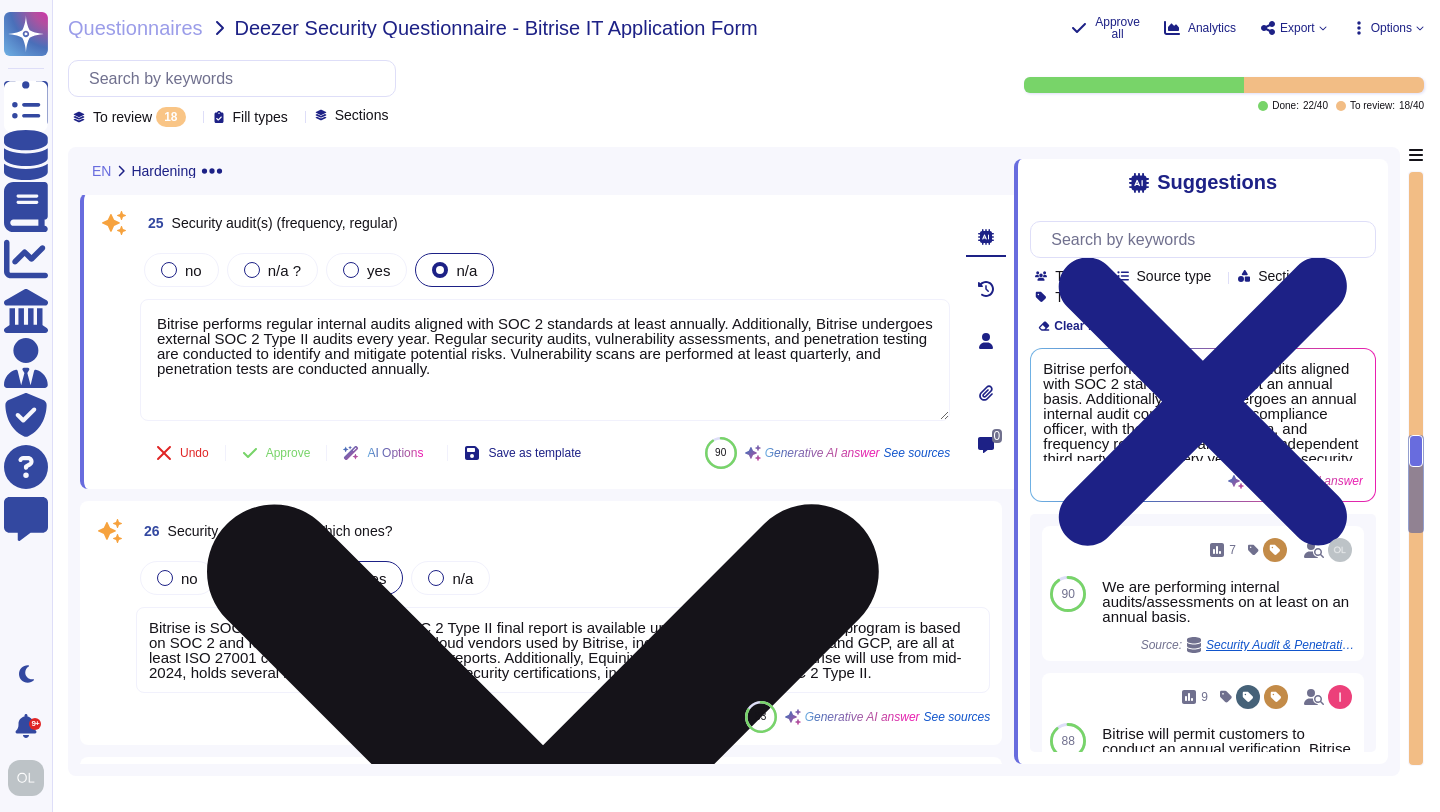 type on "Bitrise performs regular internal audits aligned with SOC 2 standards at least annually. Additionally, Bitrise undergoes external SOC 2 Type II audits every year. Regular security audits, vulnerability assessments, and penetration testing are conducted to identify and mitigate potential risks. Vulnerability scans are performed at least quarterly, and penetration tests are conducted annually." 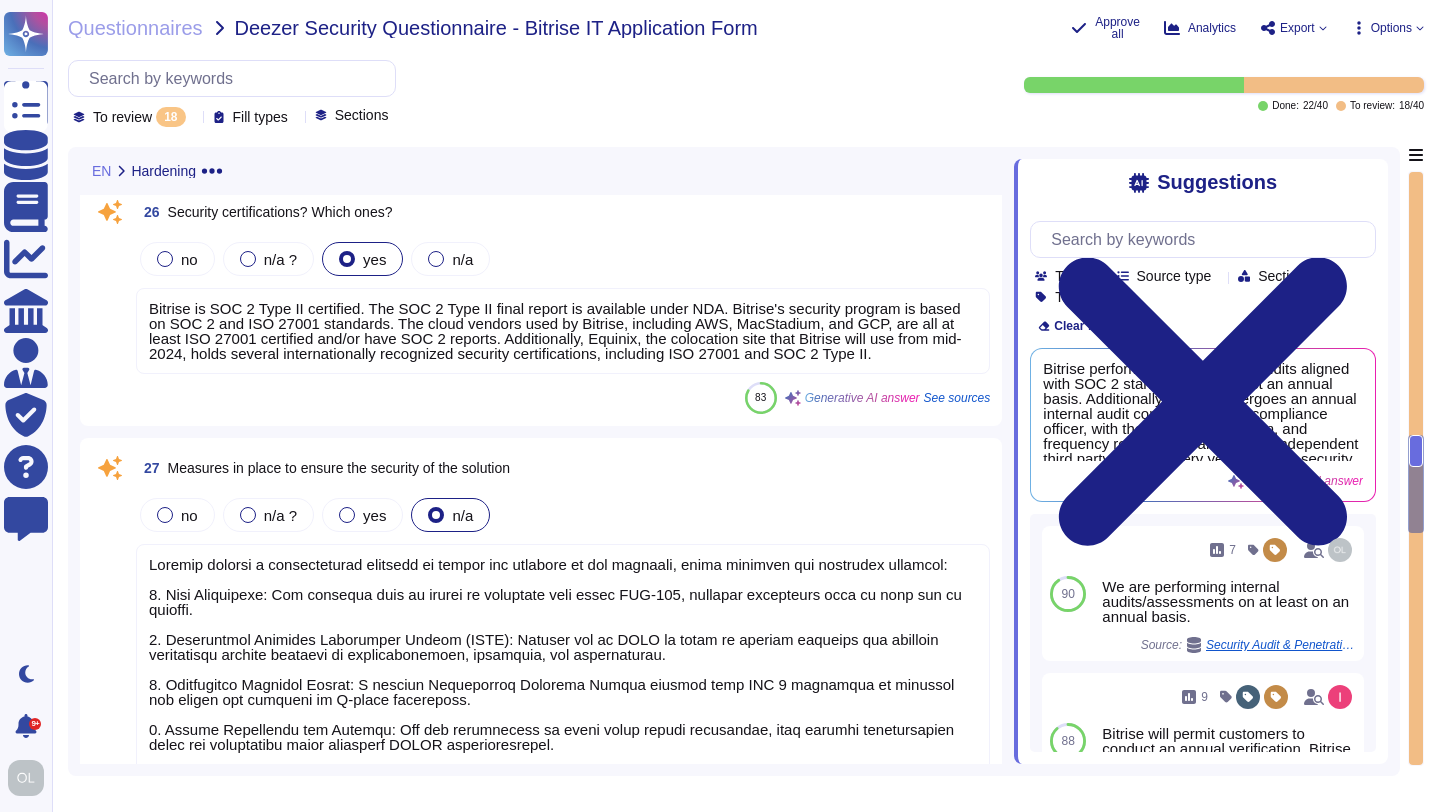 scroll, scrollTop: 2078, scrollLeft: 0, axis: vertical 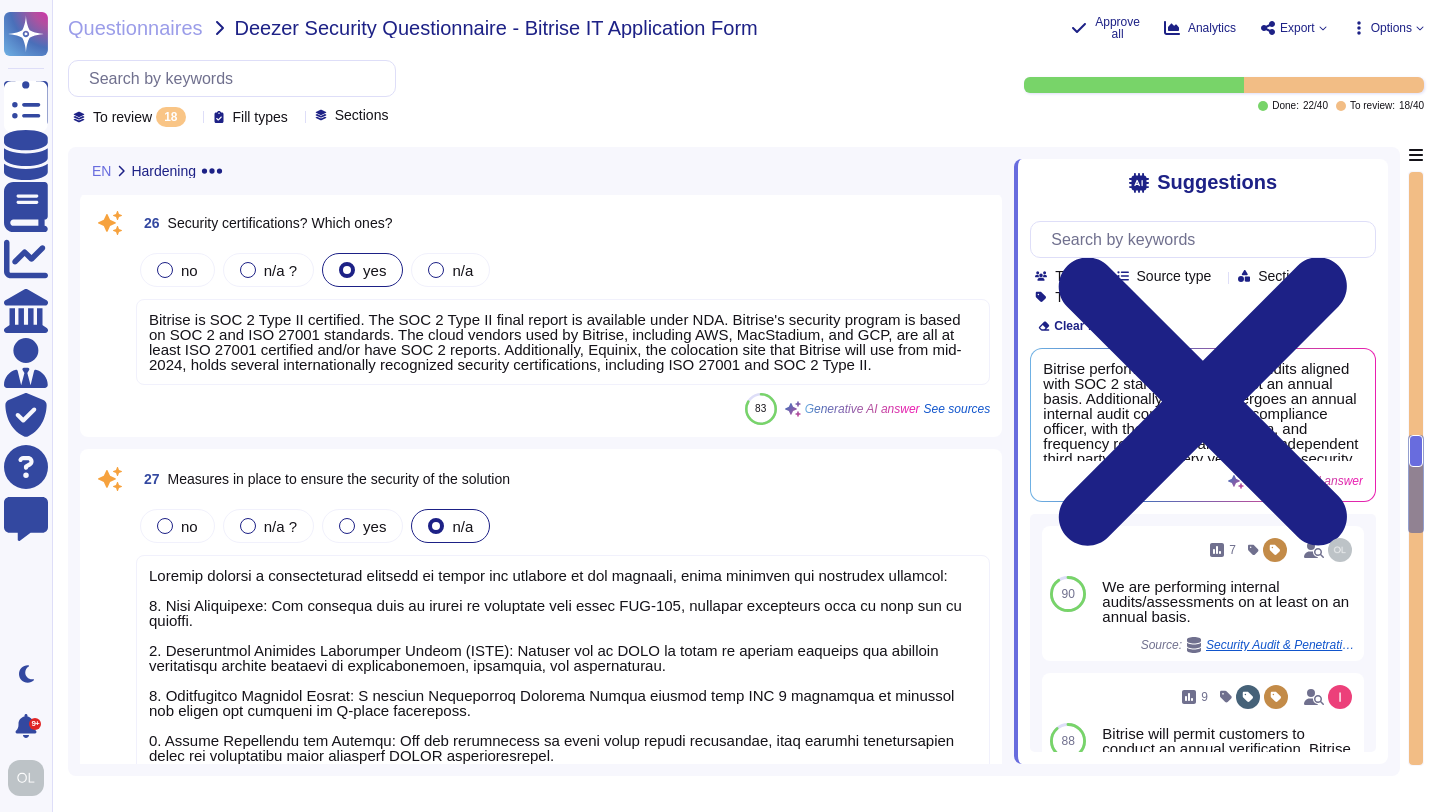 click on "Bitrise is SOC 2 Type II certified. The SOC 2 Type II final report is available under NDA. Bitrise's security program is based on SOC 2 and ISO 27001 standards. The cloud vendors used by Bitrise, including AWS, MacStadium, and GCP, are all at least ISO 27001 certified and/or have SOC 2 reports. Additionally, Equinix, the colocation site that Bitrise will use from mid-2024, holds several internationally recognized security certifications, including ISO 27001 and SOC 2 Type II." at bounding box center (555, 342) 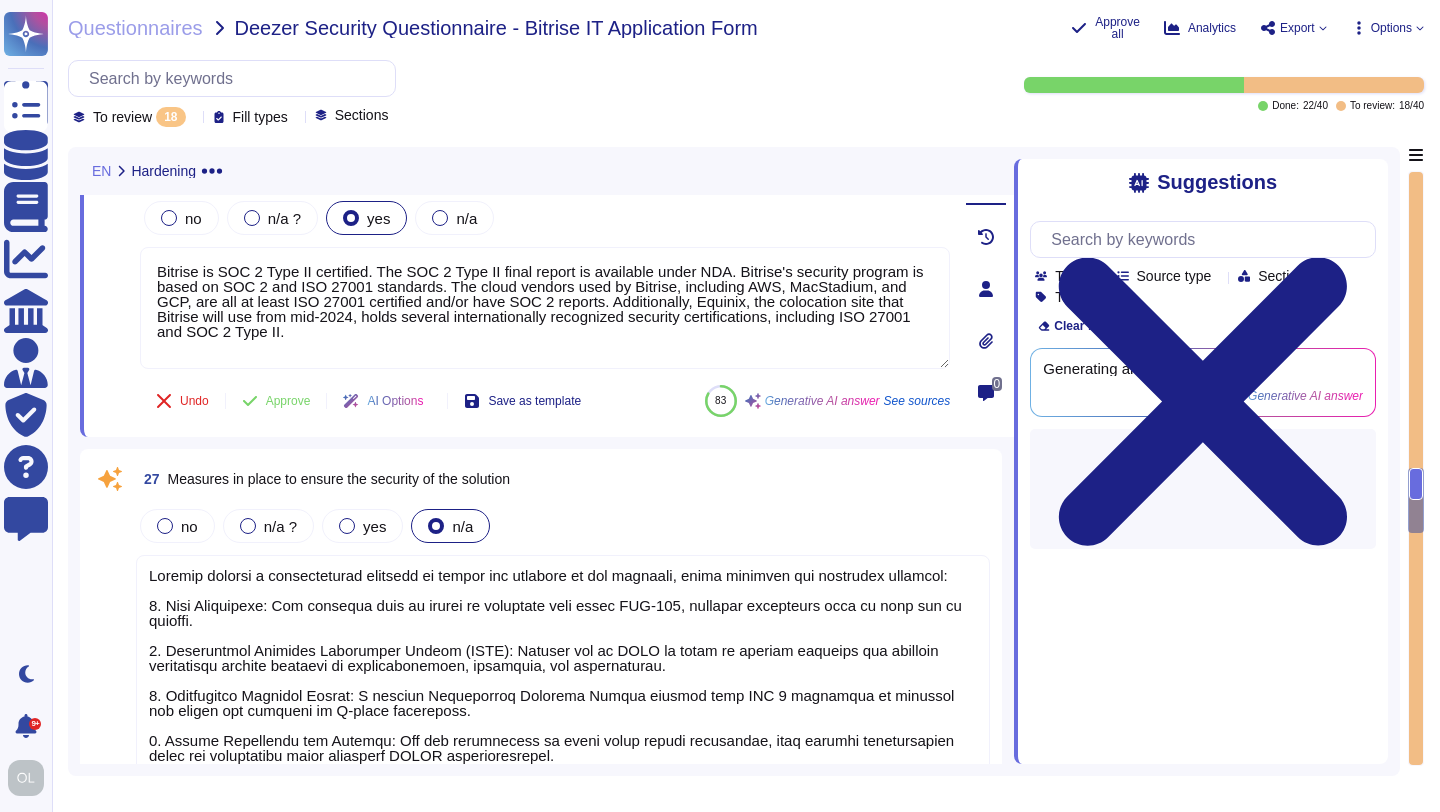 type on "Bitrise is SOC 2 Type II certified. The SOC 2 Type II final report is available under NDA. Bitrise's security program is based on SOC 2 and ISO 27001 standards. The cloud vendors used by Bitrise, including AWS, MacStadium, and GCP, are all at least ISO 27001 certified and/or have SOC 2 reports. Additionally, Equinix, the colocation site that Bitrise will use from mid-2024, holds several internationally recognized security certifications, including ISO 27001 and SOC 2 Type II." 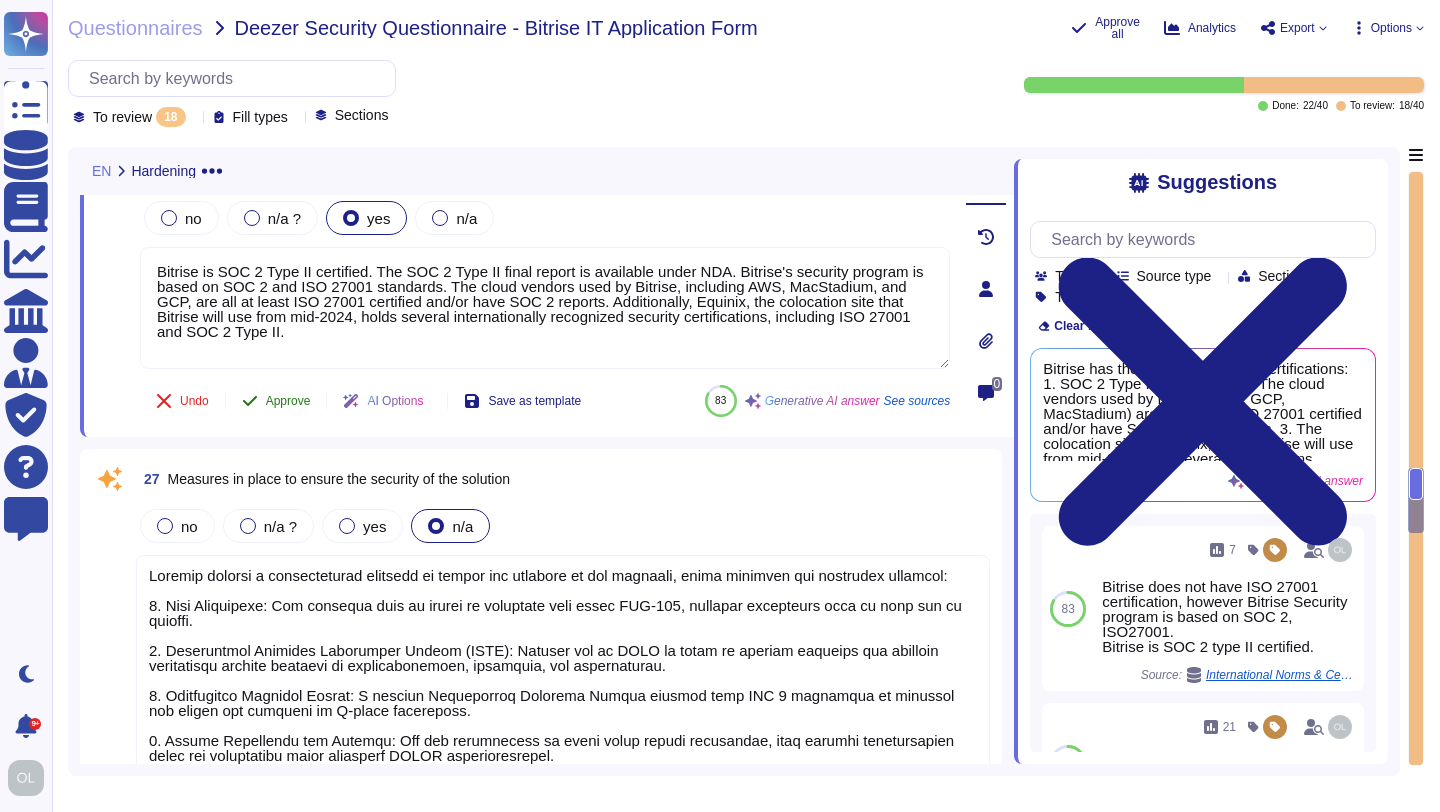 click on "Approve" at bounding box center (288, 401) 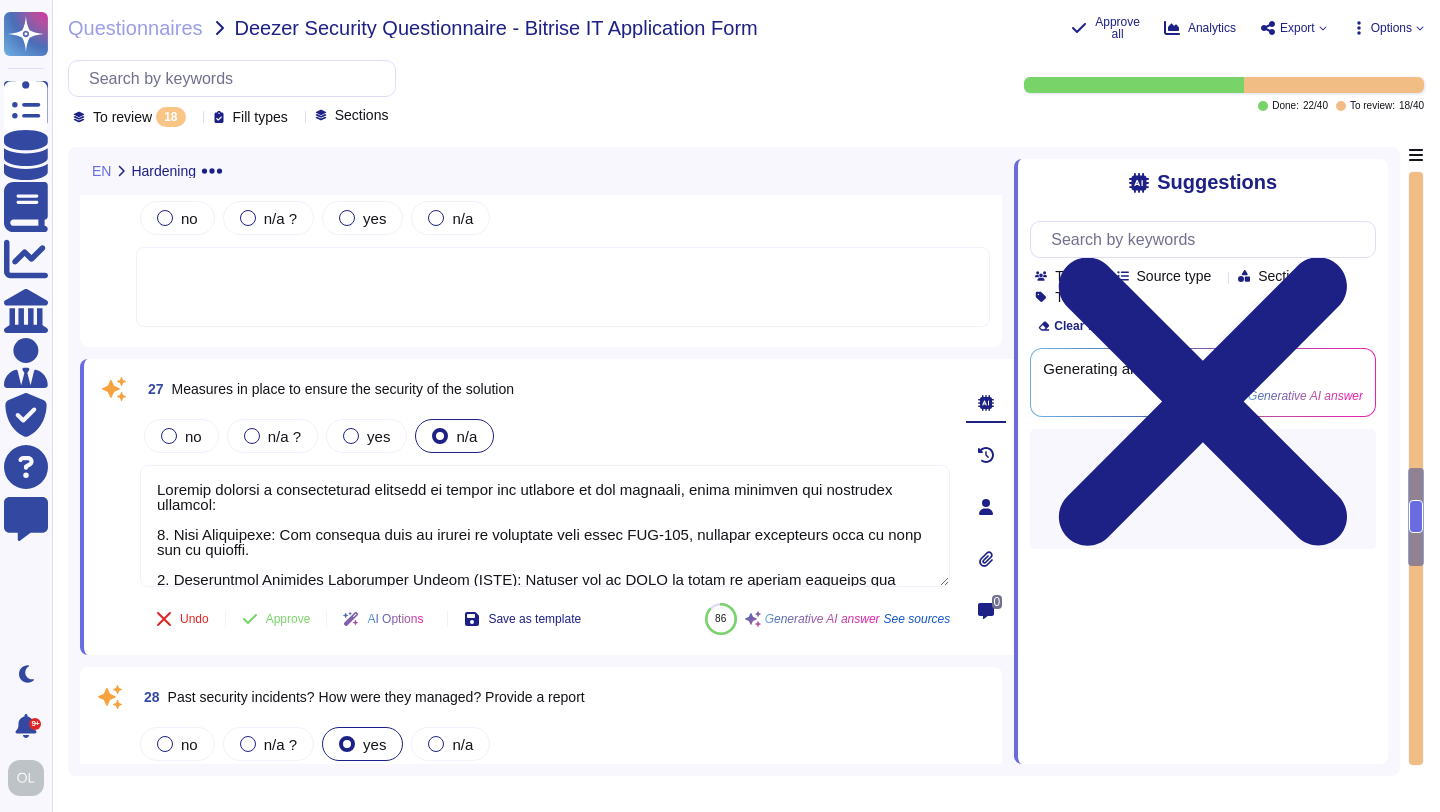 type on "Bitrise employs a comprehensive approach to ensure the security of its solution, which includes the following measures:
1. Data Encryption: All customer data is stored in encrypted form using AES-256, ensuring protection both at rest and in transit.
2. Information Security Management System (ISMS): Bitrise has an ISMS in place to protect business and customer information against breaches in confidentiality, integrity, and availability.
3. Information Security Policy: A written Information Security Policy aligned with SOC 2 standards is reviewed and signed off annually by C-level management.
4. Secure Frameworks and Testing: The web application is built using secure frameworks, with regular vulnerability scans and penetration tests targeting OWASP vulnerabilities.
5. Monitoring and Code Reviews: Monitoring tools are utilized to prevent attacks, and multiple code reviews and automated security checks are conducted to identify potential issues.
6. Change Management: A formal change control policy adhere..." 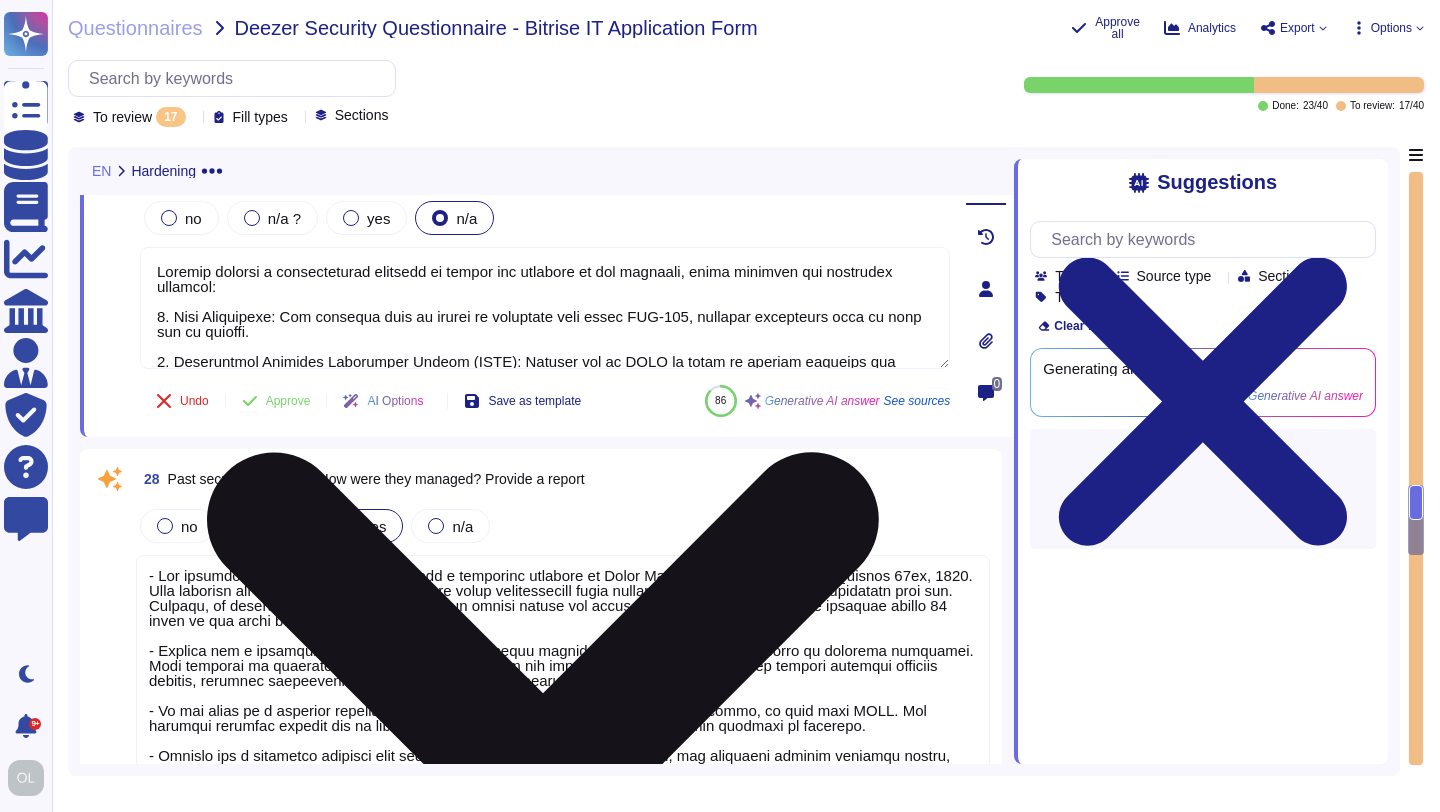 type on "Bitrise employs a comprehensive approach to ensure the security of its solution, which includes the following measures:
1. Data Encryption: All customer data is stored in encrypted form using AES-256, ensuring protection both at rest and in transit.
2. Information Security Management System (ISMS): Bitrise has an ISMS in place to protect business and customer information against breaches in confidentiality, integrity, and availability.
3. Information Security Policy: A written Information Security Policy aligned with SOC 2 standards is reviewed and signed off annually by C-level management.
4. Secure Frameworks and Testing: The web application is built using secure frameworks, with regular vulnerability scans and penetration tests targeting OWASP vulnerabilities.
5. Monitoring and Code Reviews: Monitoring tools are utilized to prevent attacks, and multiple code reviews and automated security checks are conducted to identify potential issues.
6. Change Management: A formal change control policy adhere..." 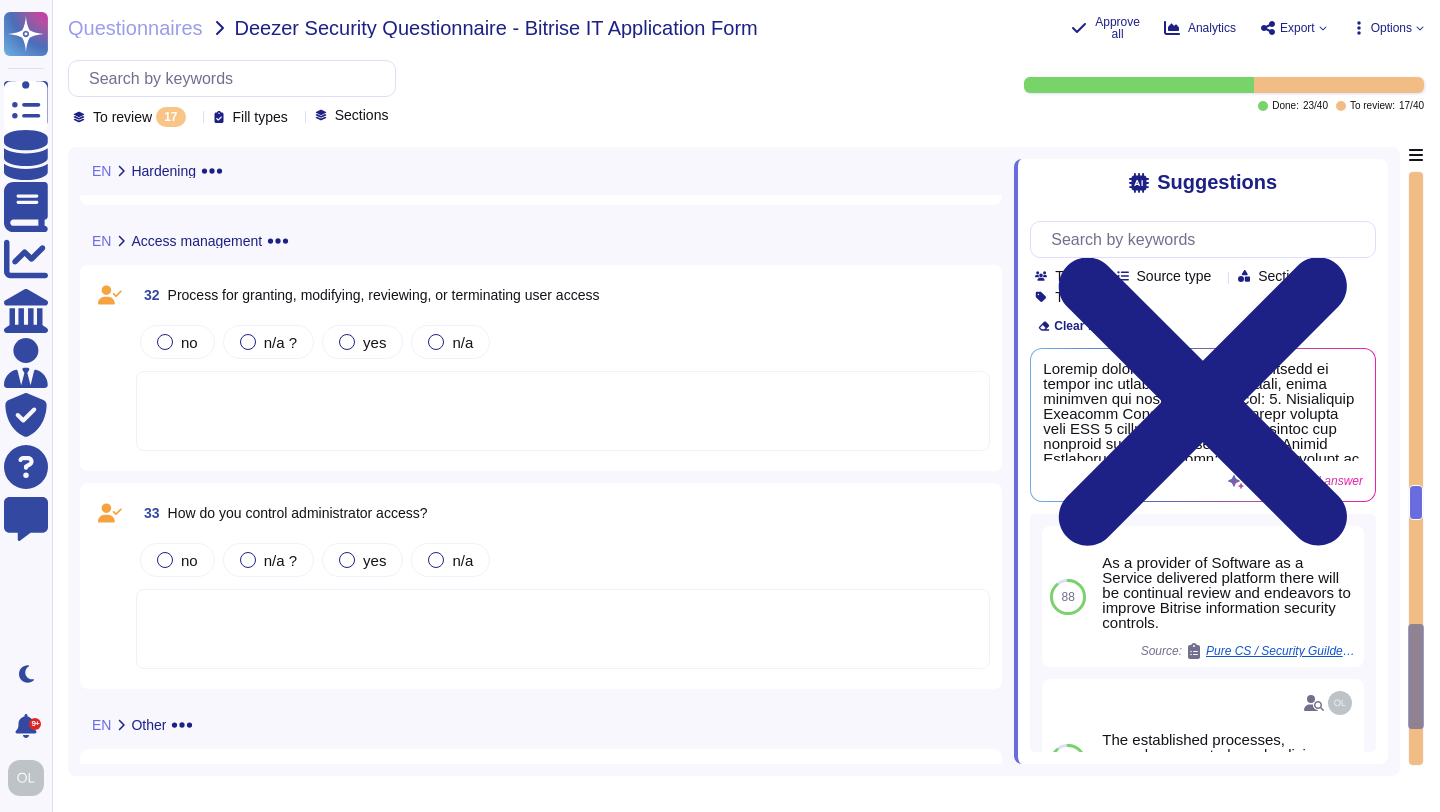scroll, scrollTop: 4152, scrollLeft: 0, axis: vertical 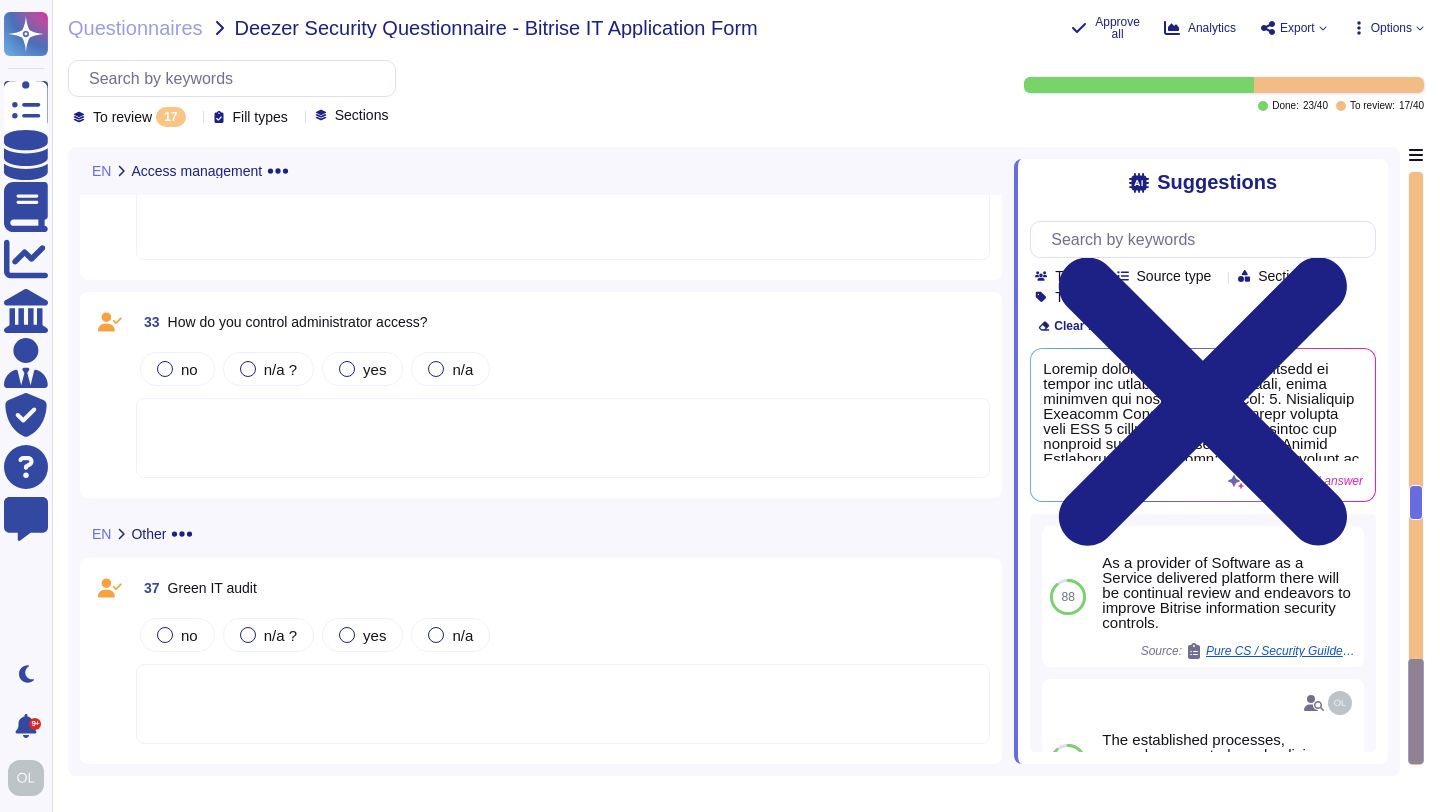click at bounding box center [563, 438] 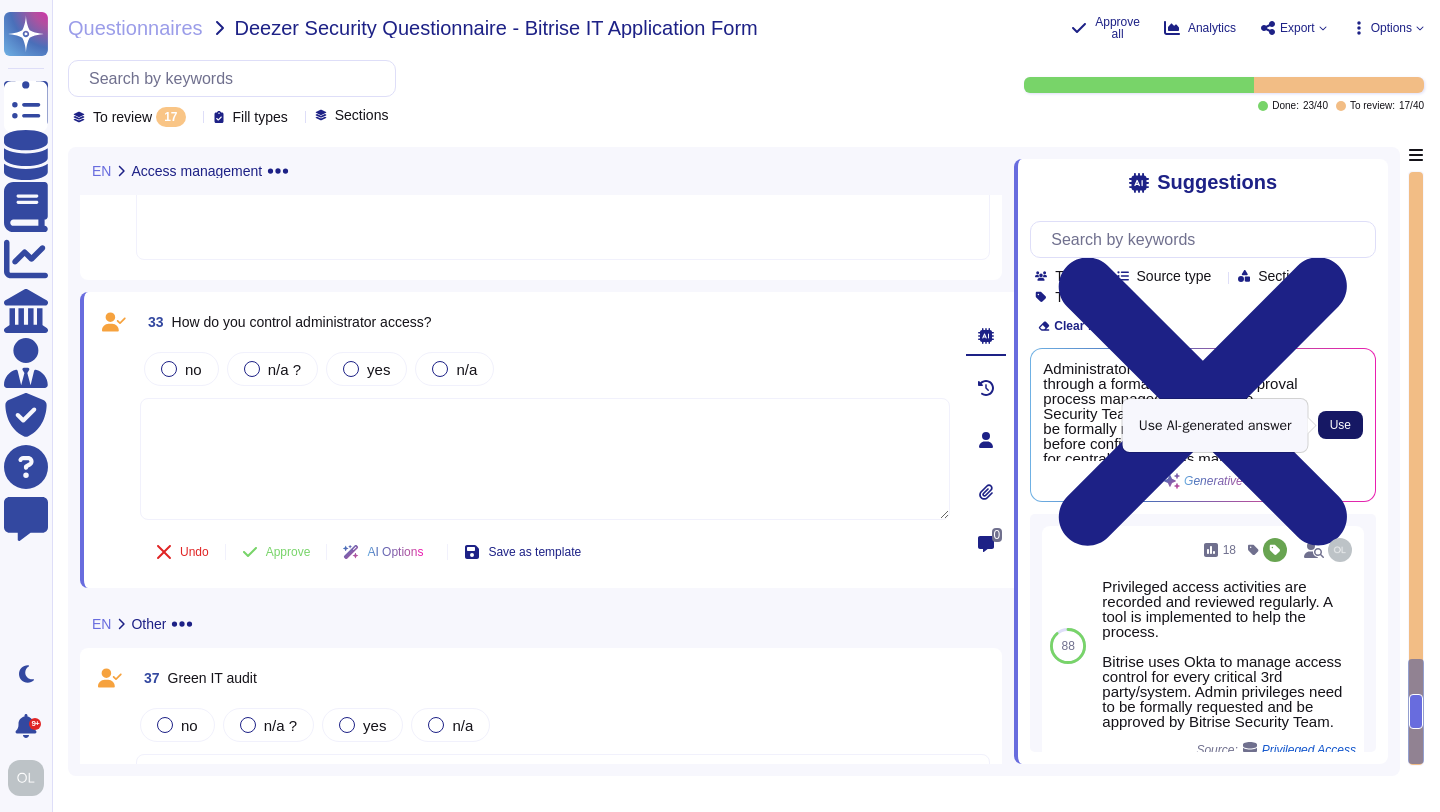 click on "Use" at bounding box center (1340, 425) 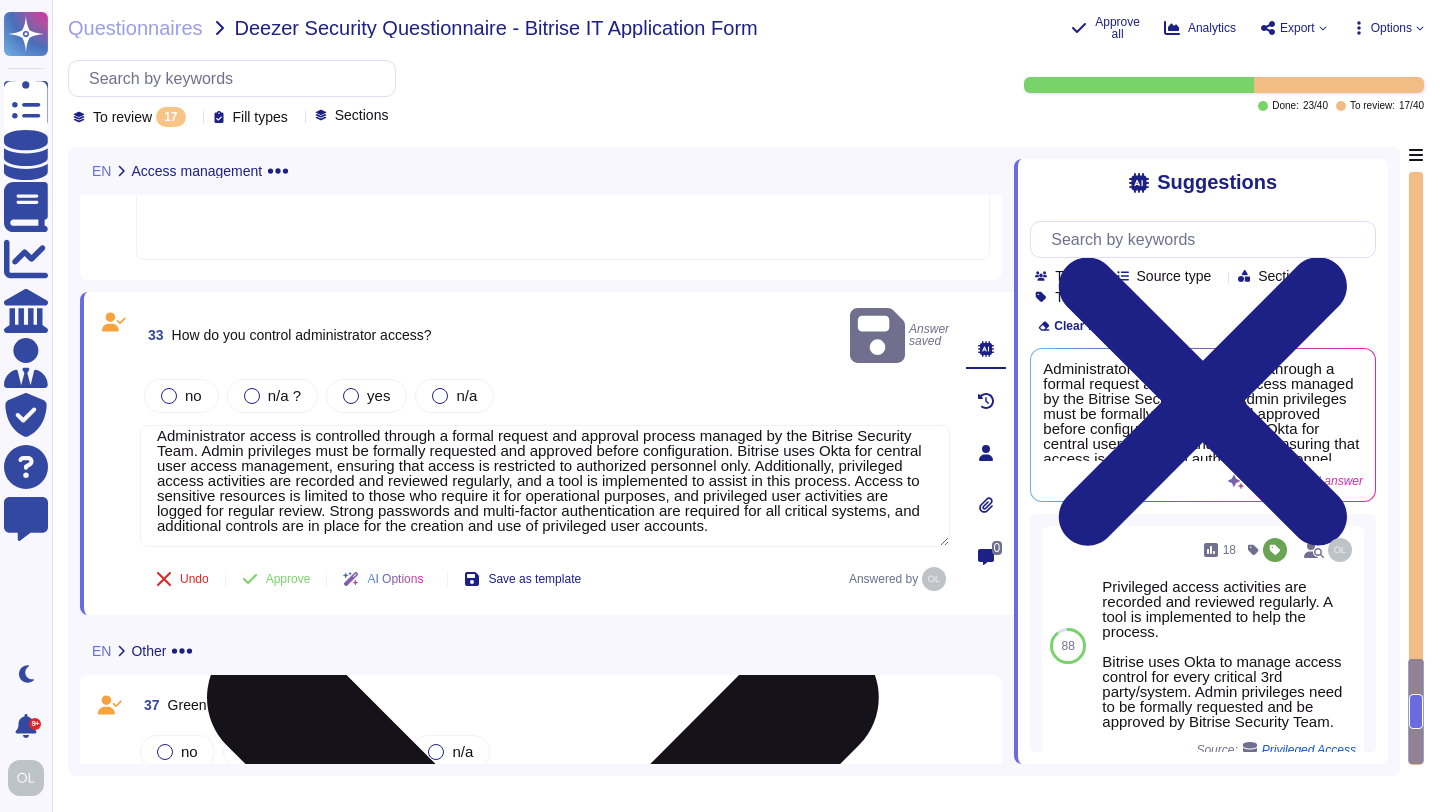 scroll, scrollTop: 17, scrollLeft: 0, axis: vertical 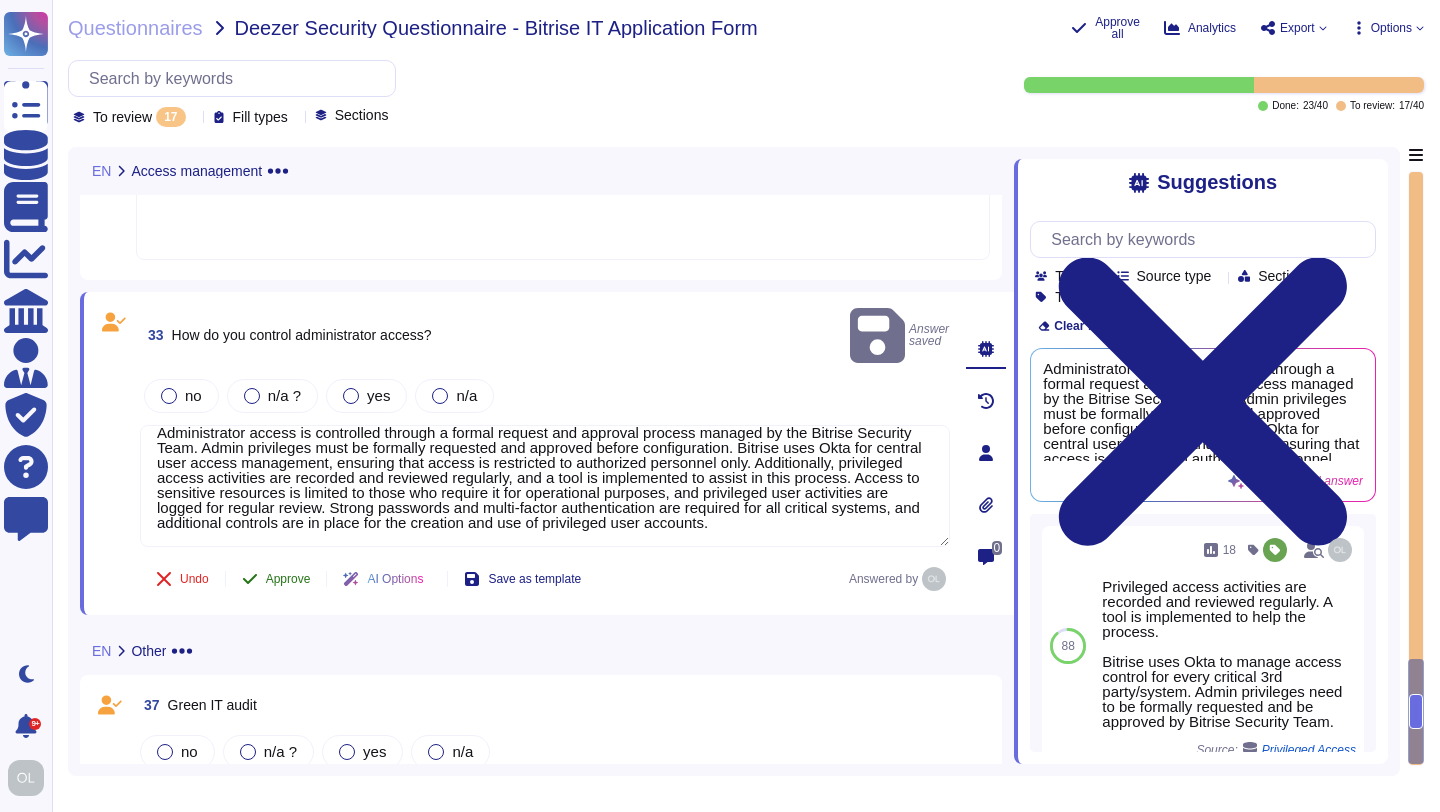 click on "Approve" at bounding box center (288, 579) 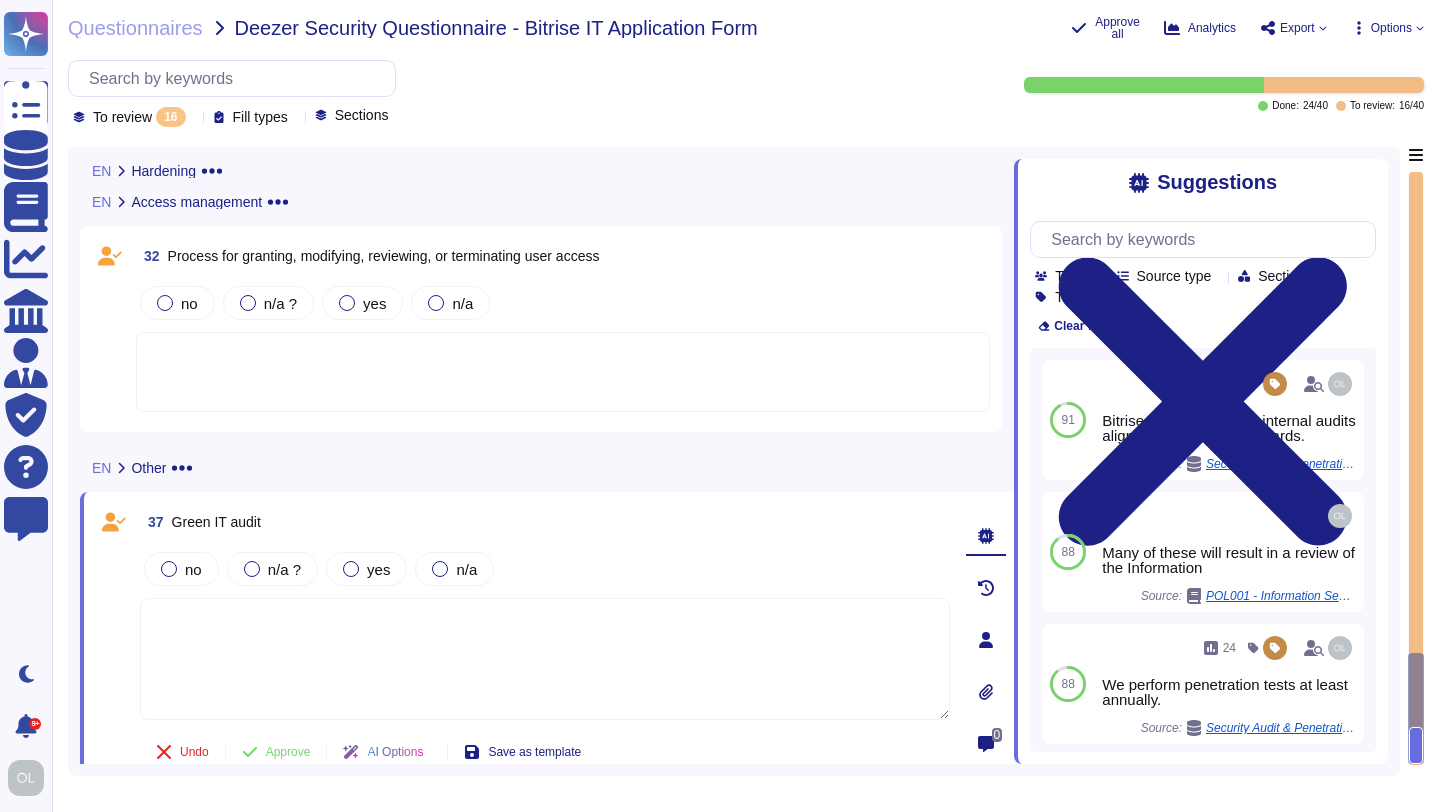 scroll, scrollTop: 4026, scrollLeft: 0, axis: vertical 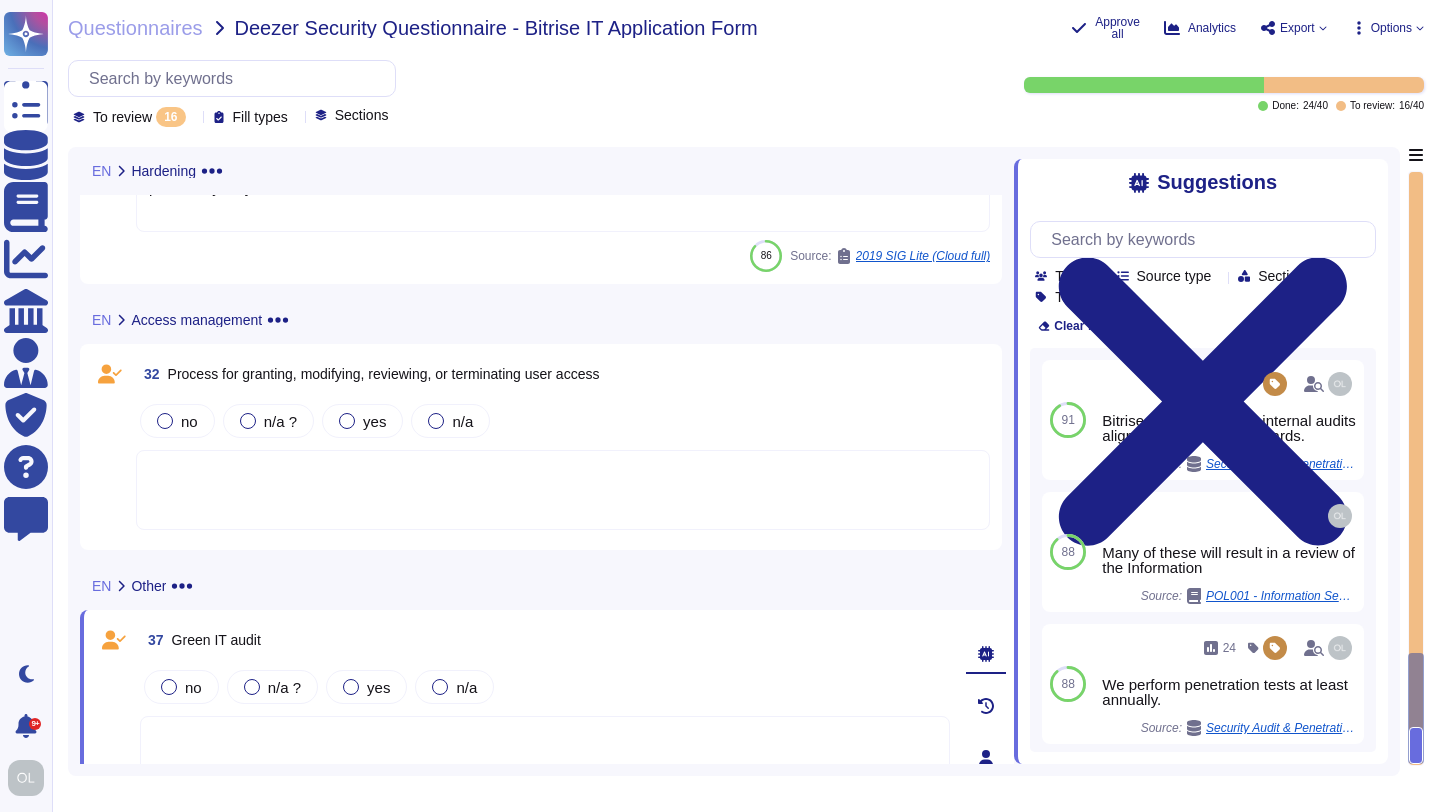click at bounding box center (563, 490) 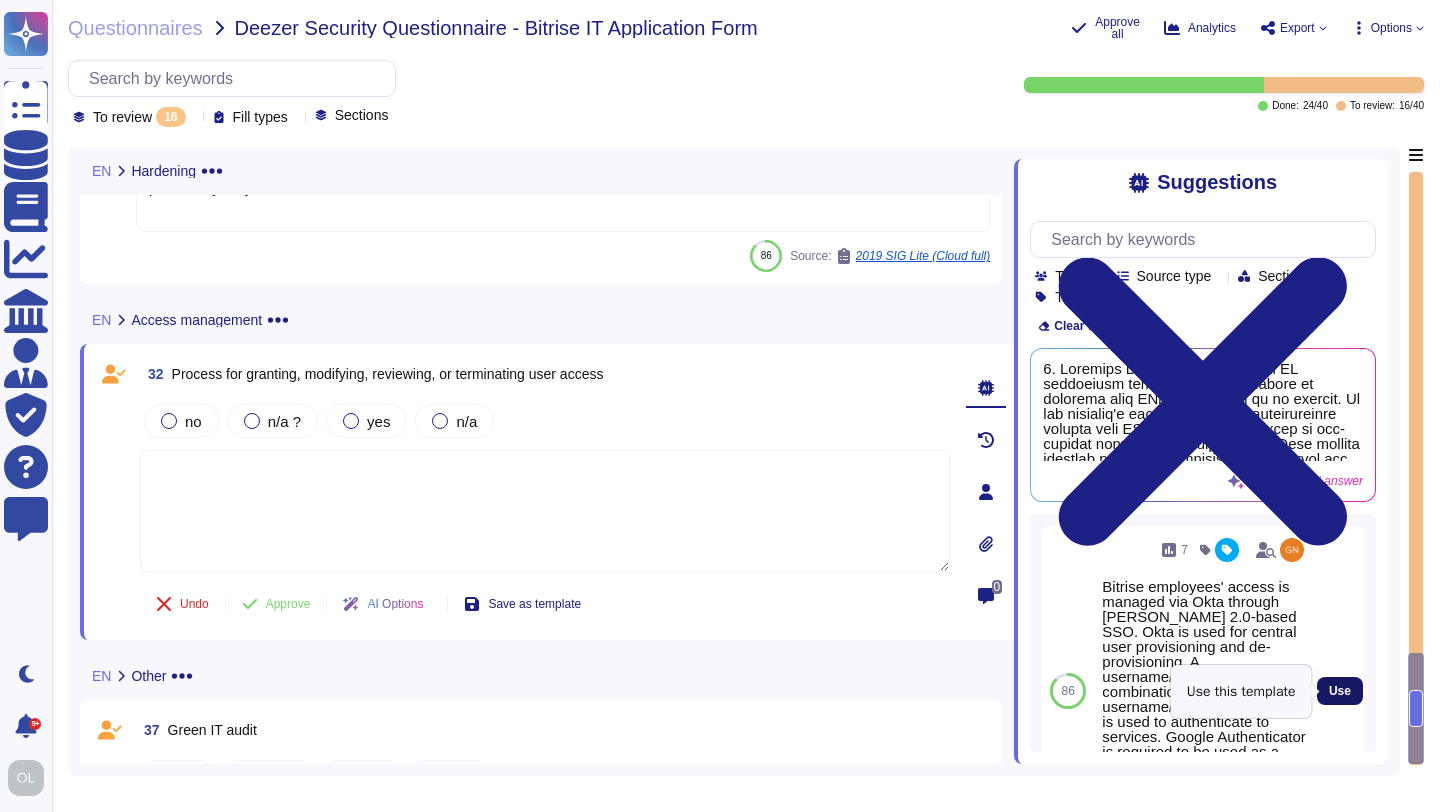 click on "Use" at bounding box center [1340, 691] 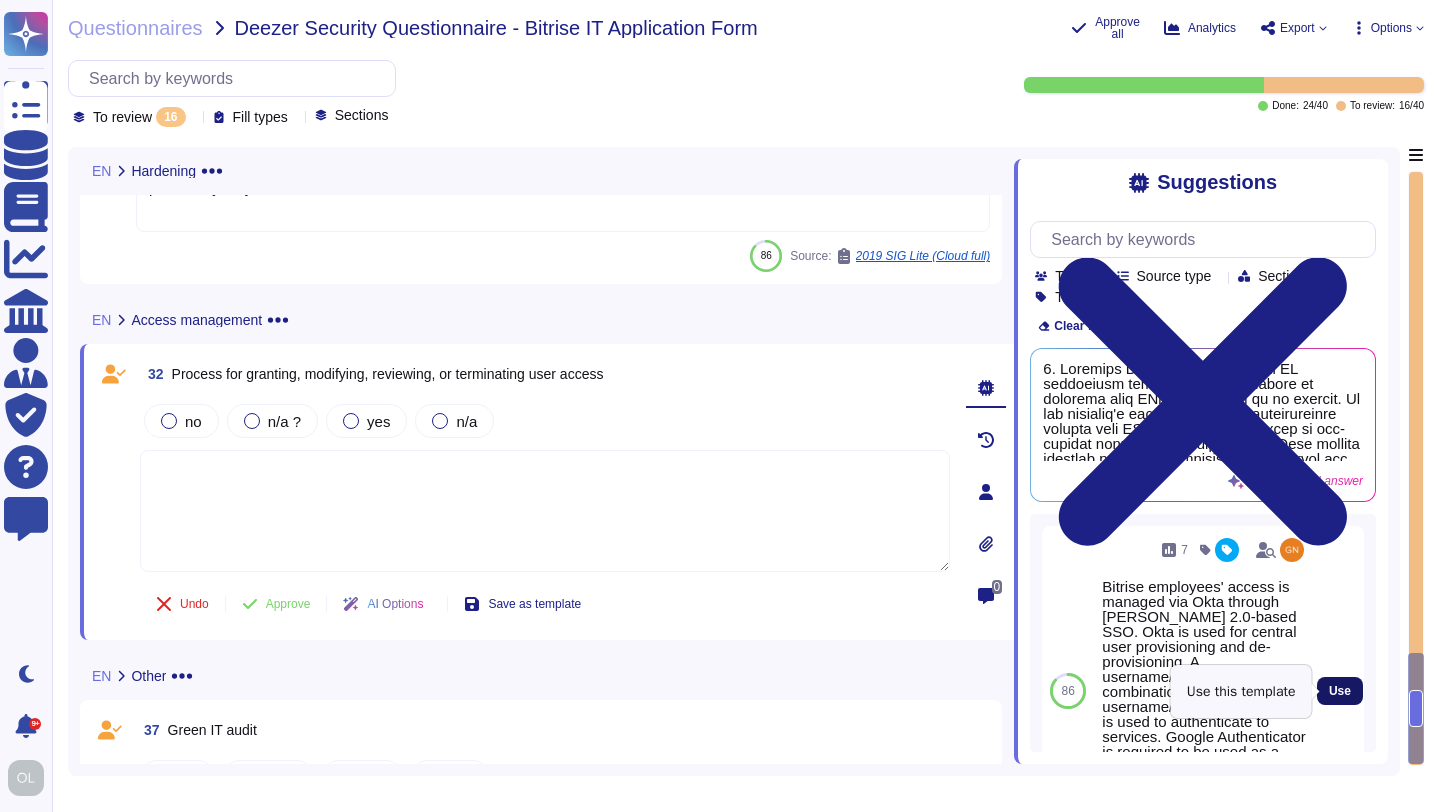type on "Bitrise employees' access is managed via Okta through SAML 2.0-based SSO. Okta is used for central user provisioning and de-provisioning. A username/password combination or username/token combination is used to authenticate to services. Google Authenticator is required to be used as a second factor to secure all of our accounts. We also use VPN and SSH connections for remote access." 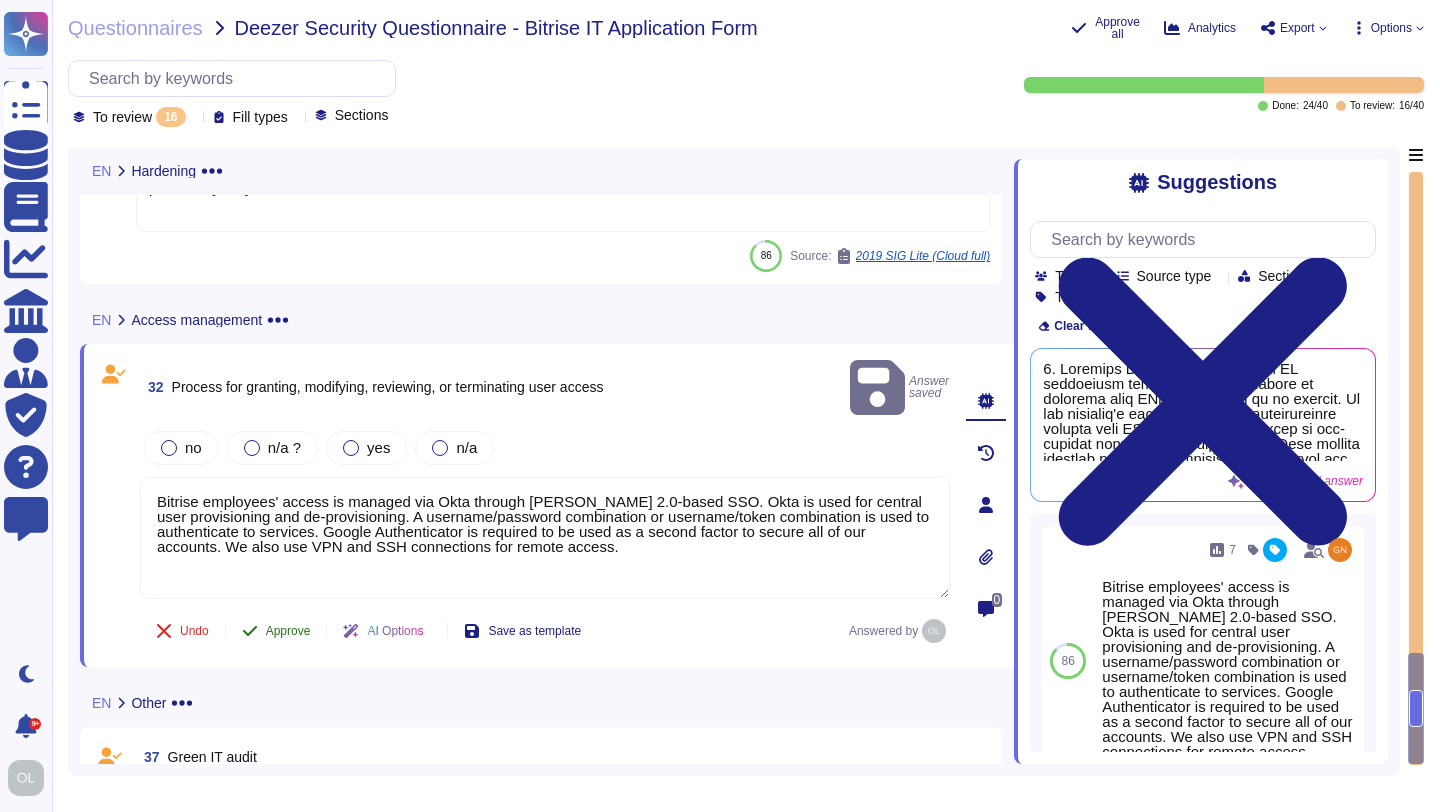 click on "Approve" at bounding box center [288, 631] 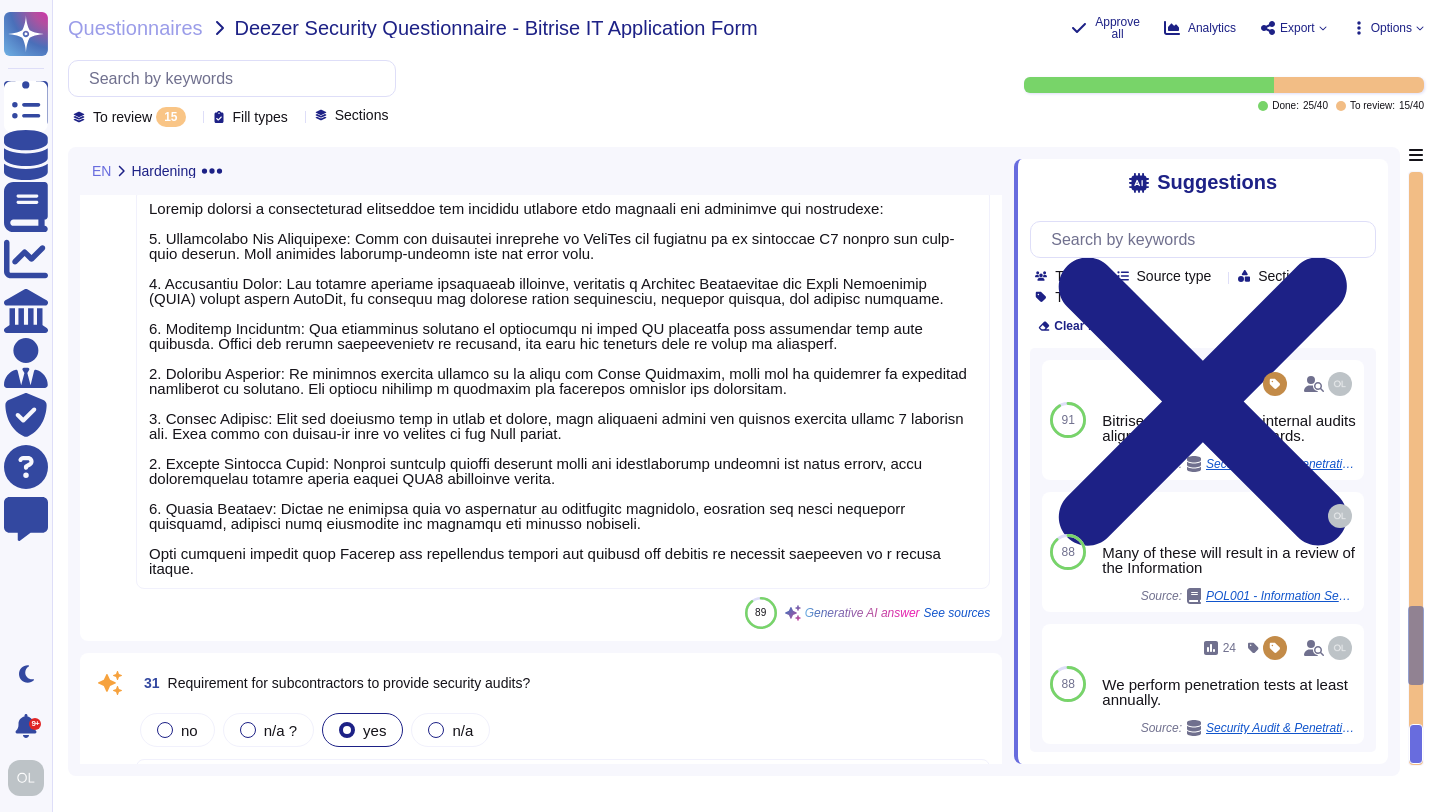 scroll, scrollTop: 4270, scrollLeft: 0, axis: vertical 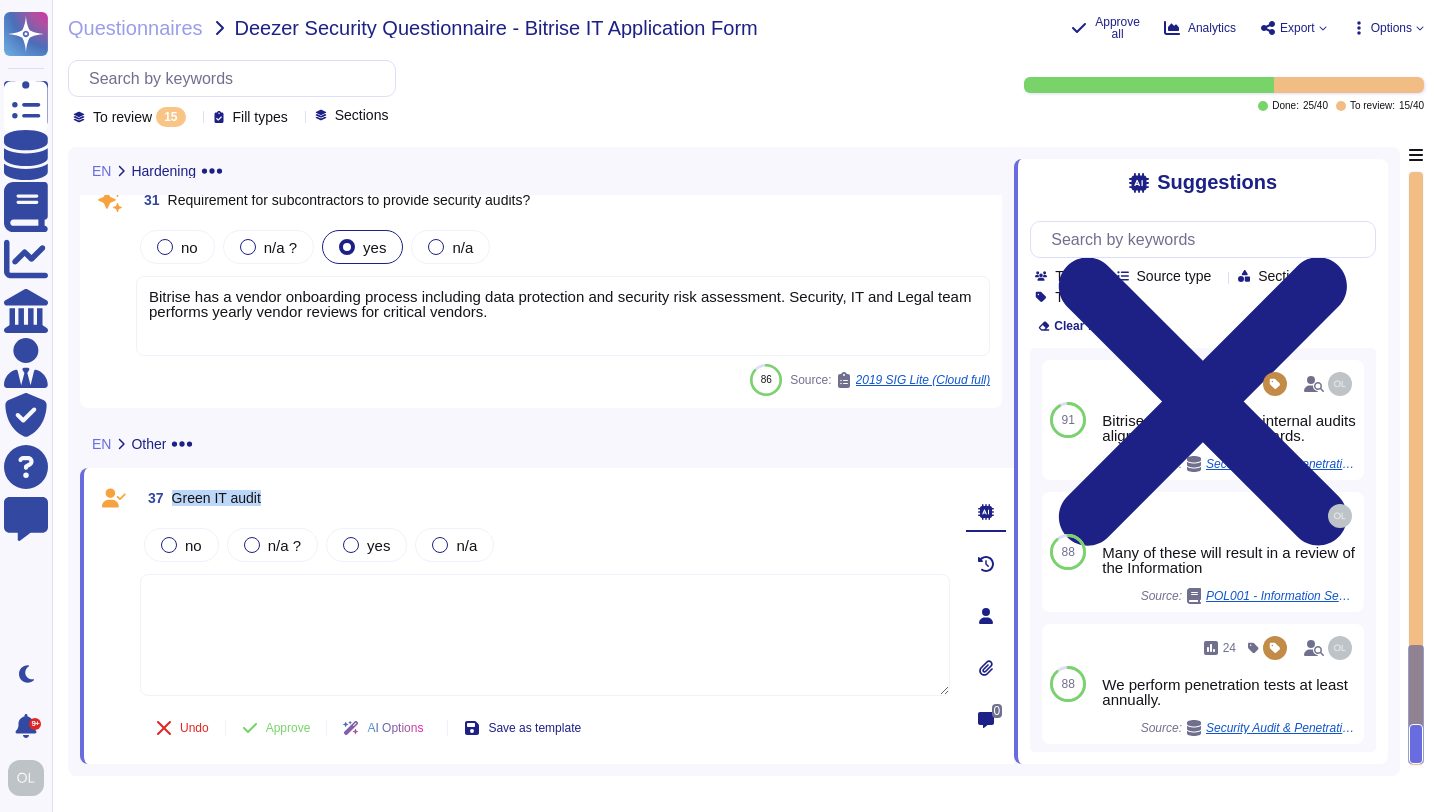 drag, startPoint x: 274, startPoint y: 496, endPoint x: 176, endPoint y: 495, distance: 98.005104 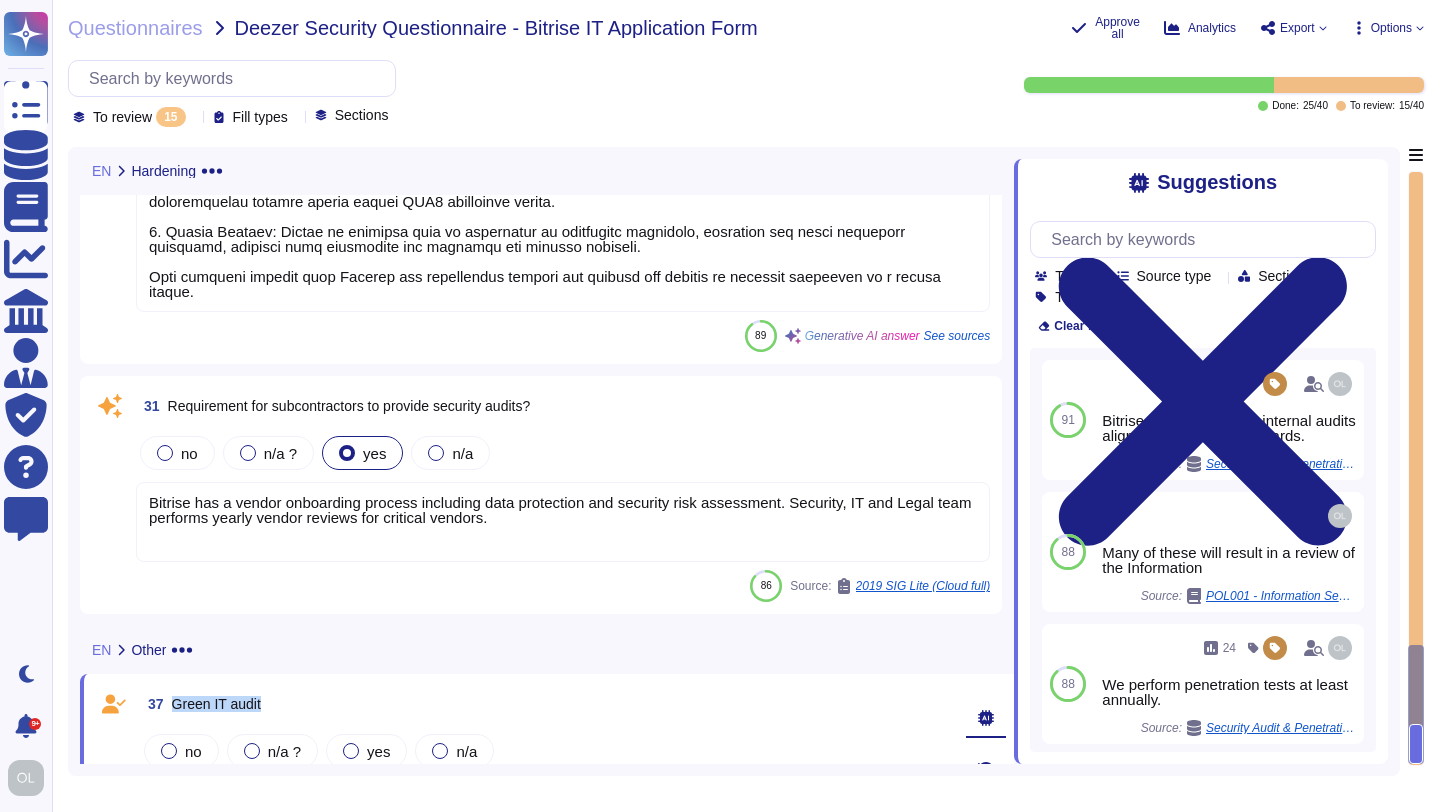 scroll, scrollTop: 4066, scrollLeft: 0, axis: vertical 